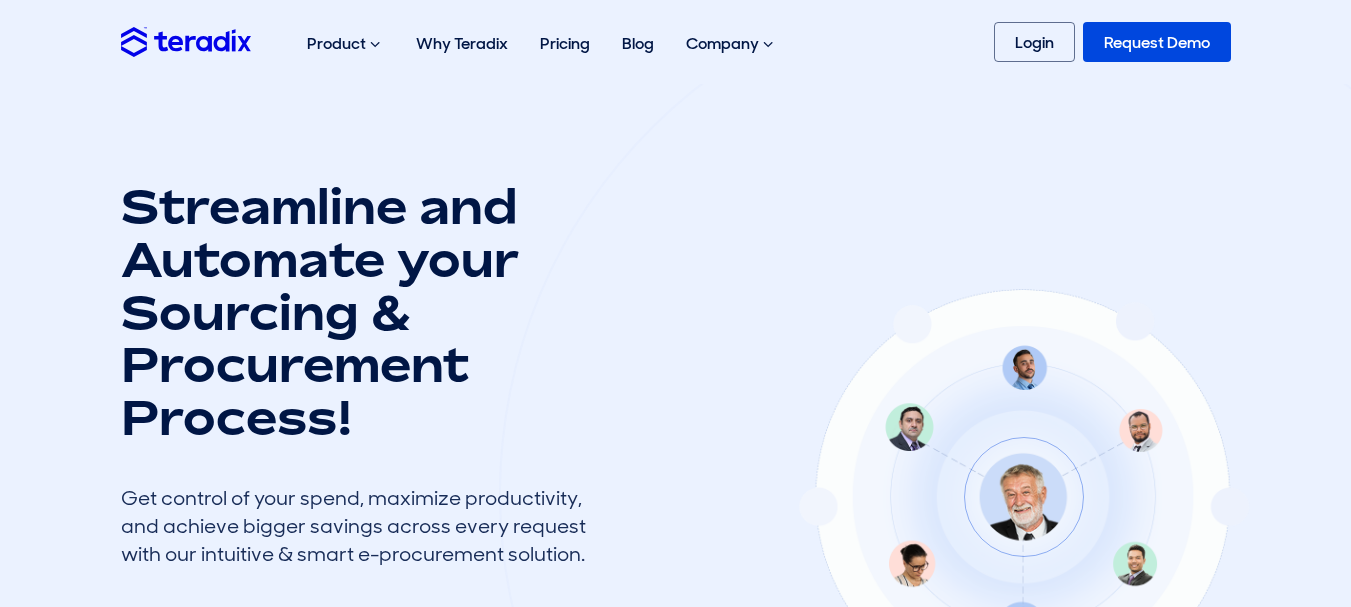 scroll, scrollTop: 0, scrollLeft: 0, axis: both 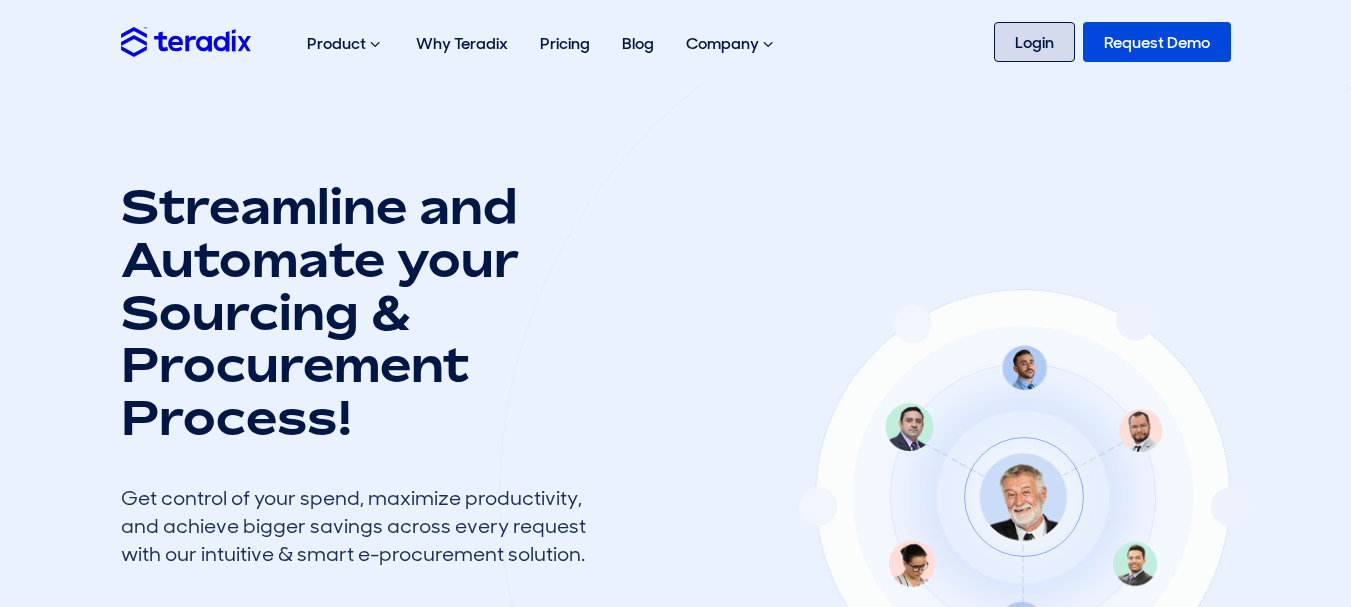 click on "Login" at bounding box center (1034, 42) 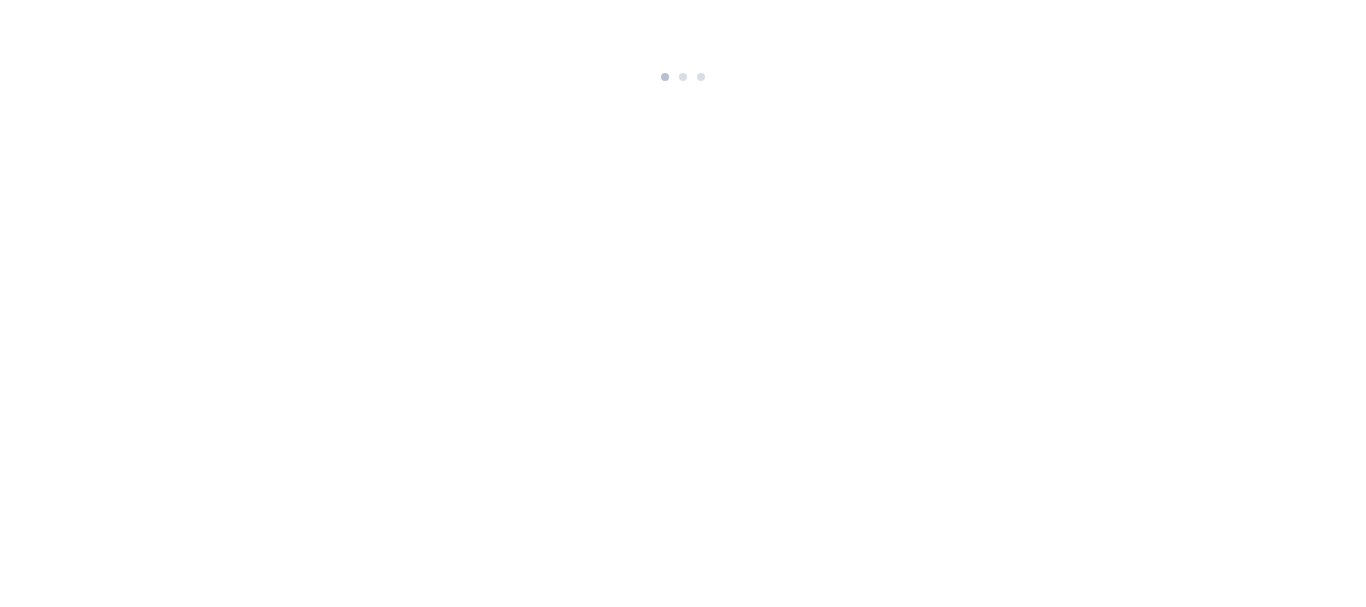 scroll, scrollTop: 0, scrollLeft: 0, axis: both 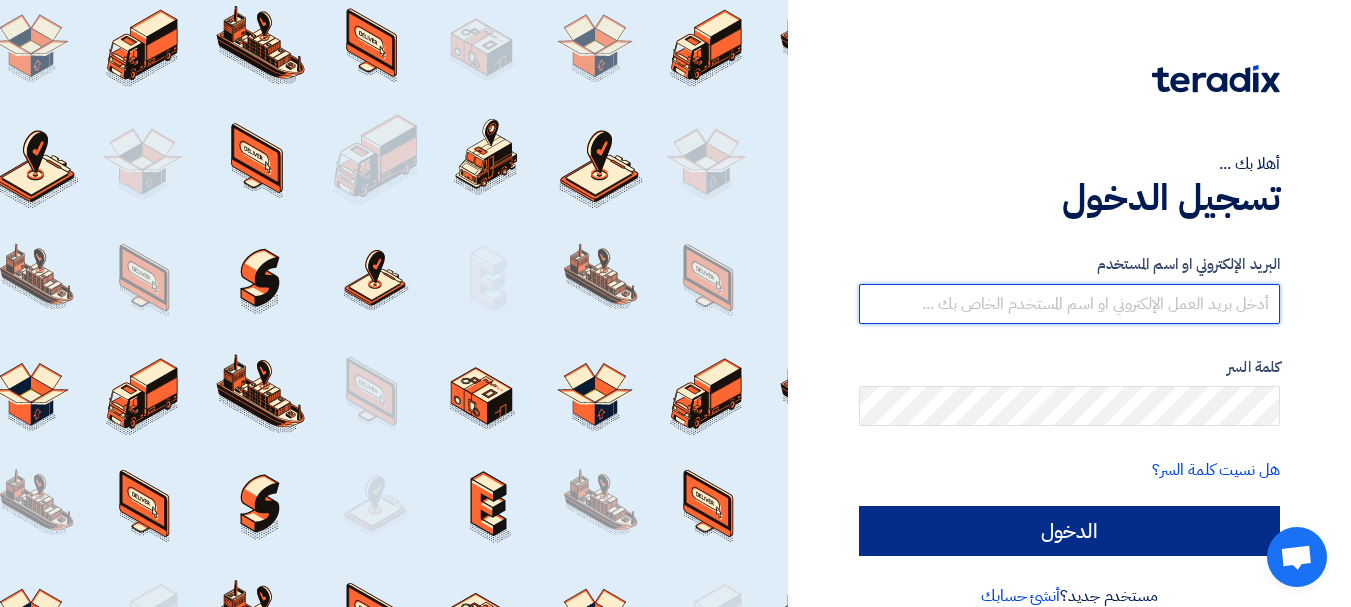 type on "[EMAIL_ADDRESS][DOMAIN_NAME]" 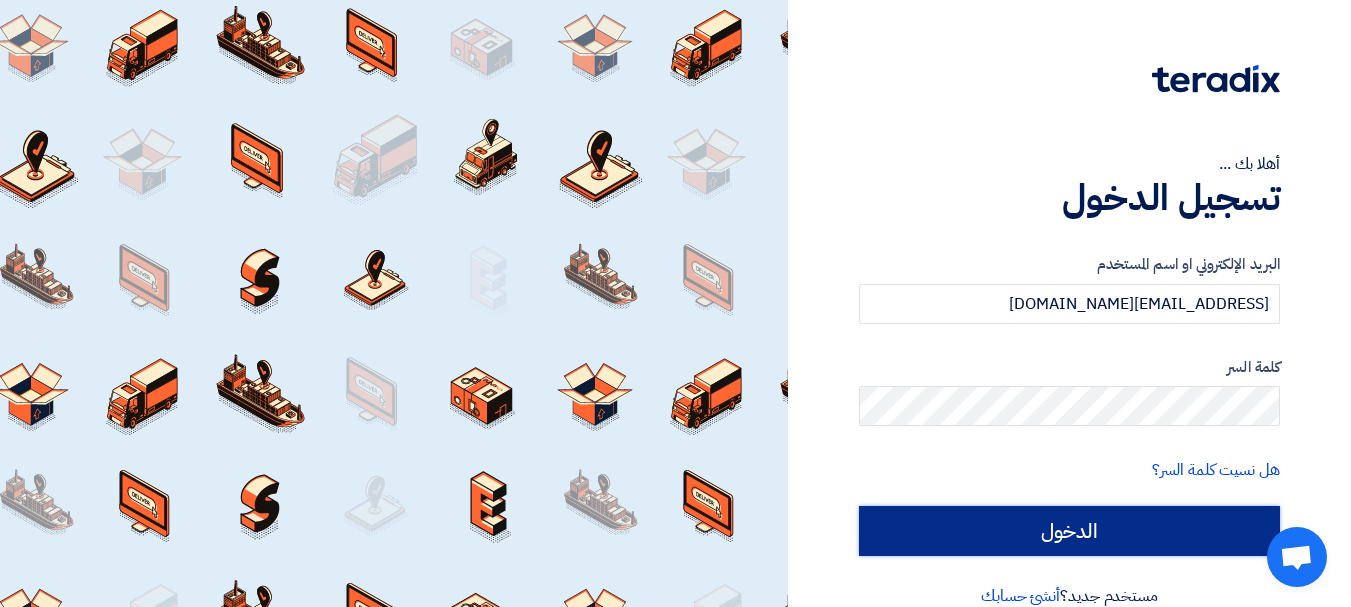 click on "الدخول" 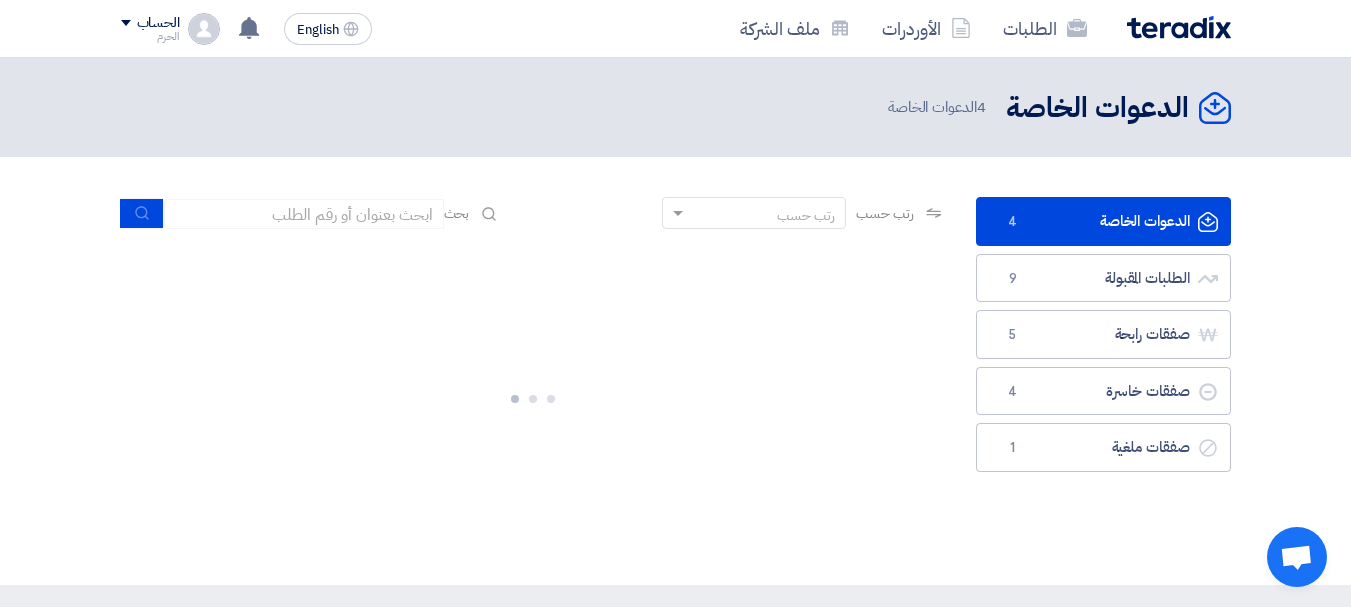 click on "الدعوات الخاصة
الدعوات الخاصة
4
الدعوات الخاصة" 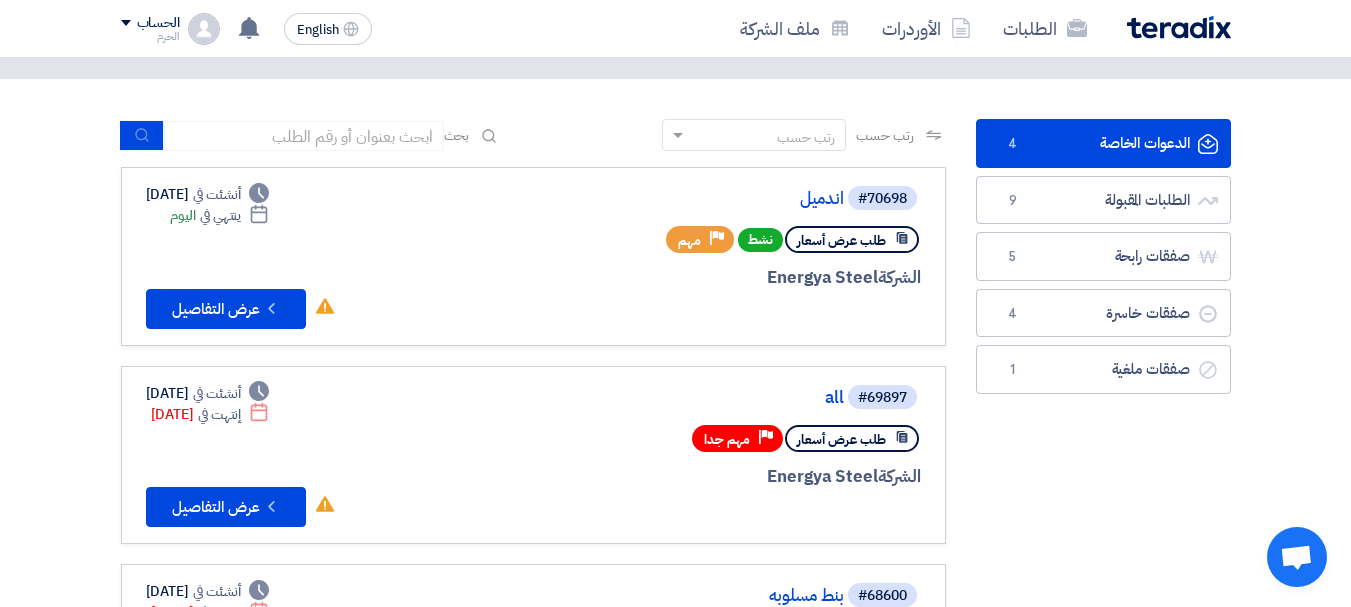 scroll, scrollTop: 80, scrollLeft: 0, axis: vertical 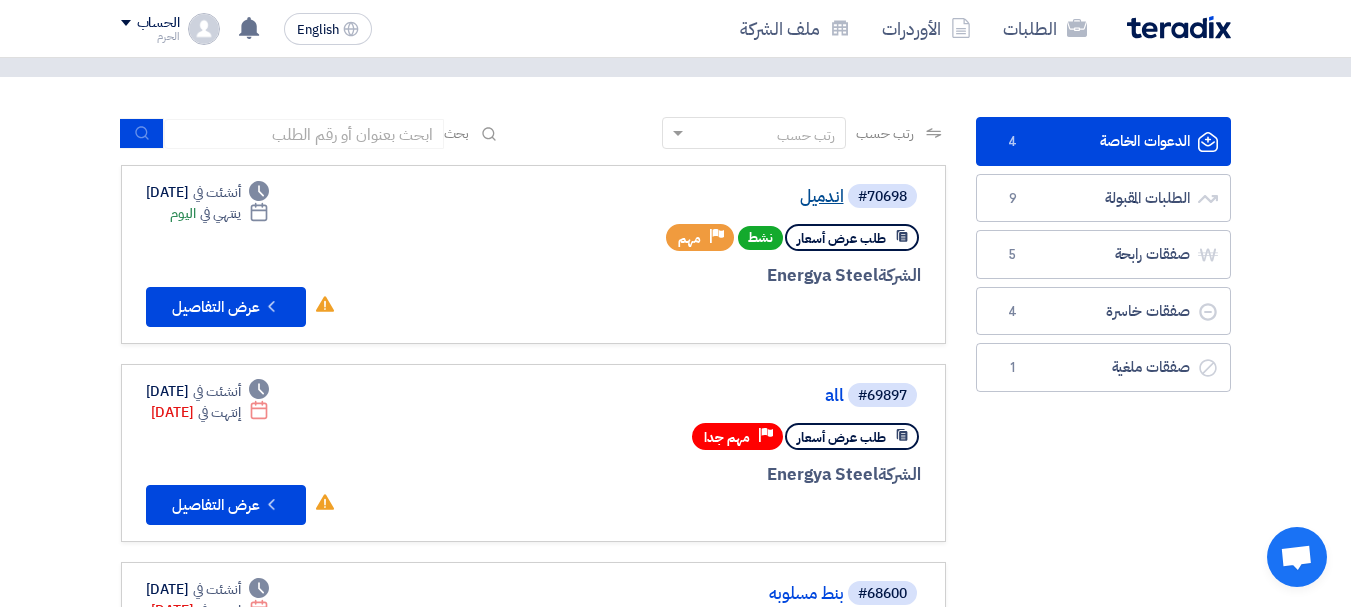 click on "اندميل" 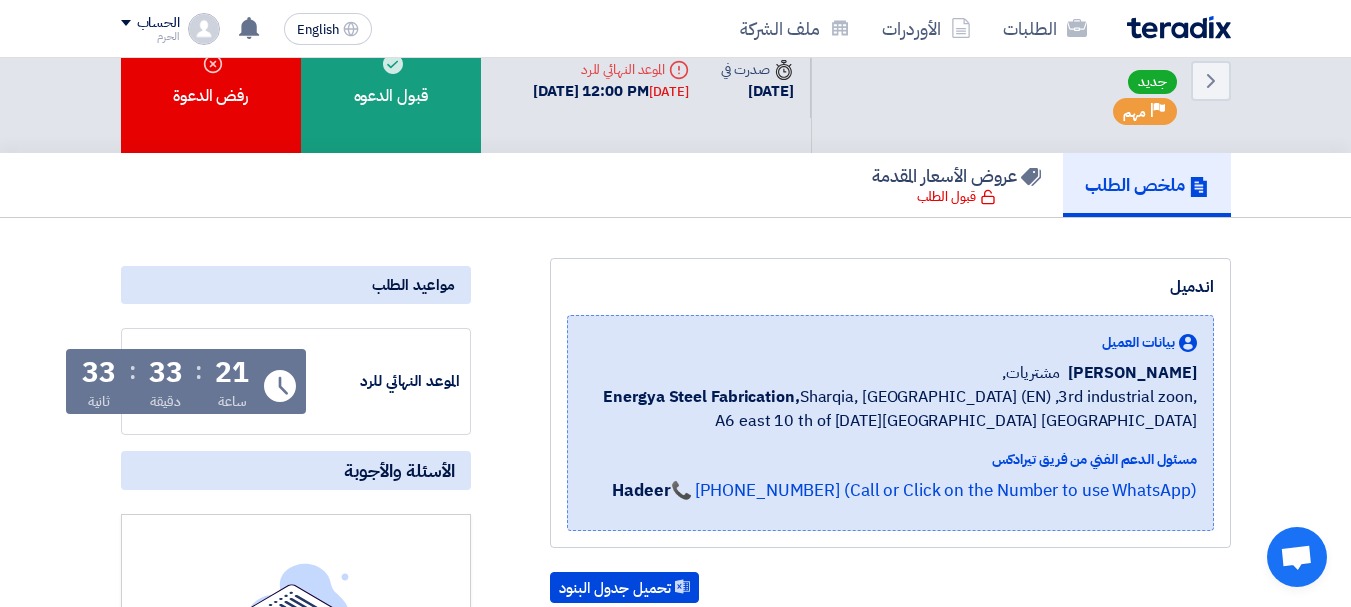 scroll, scrollTop: 0, scrollLeft: 0, axis: both 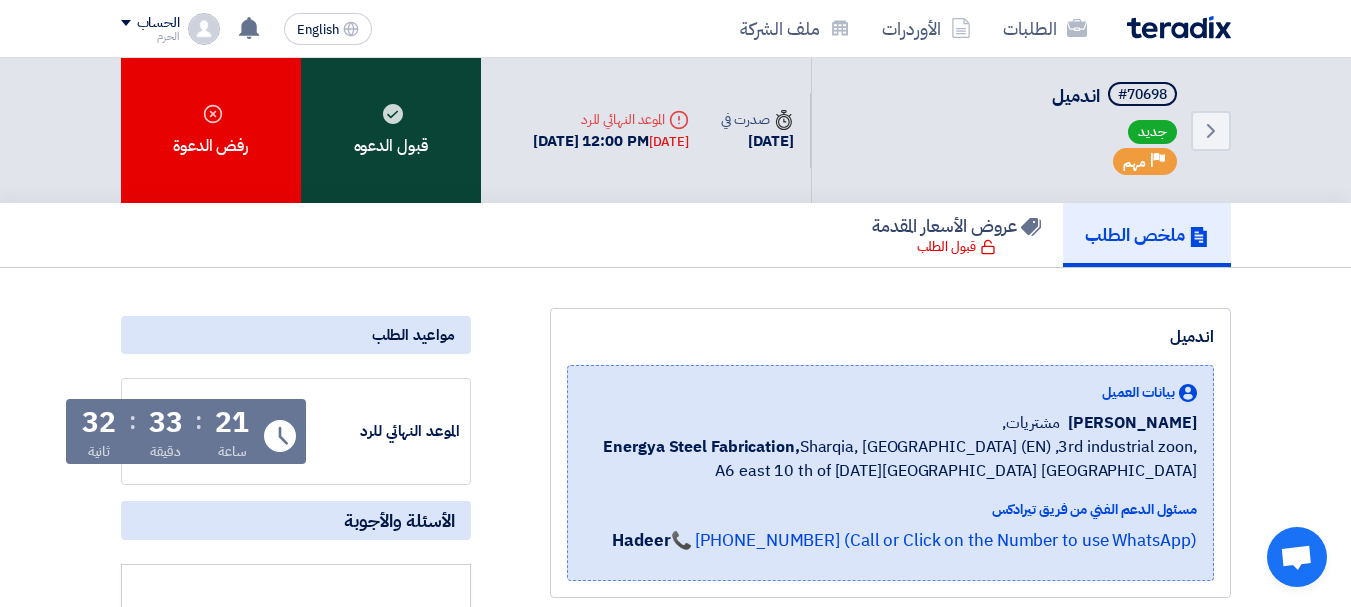 click on "قبول الدعوه" 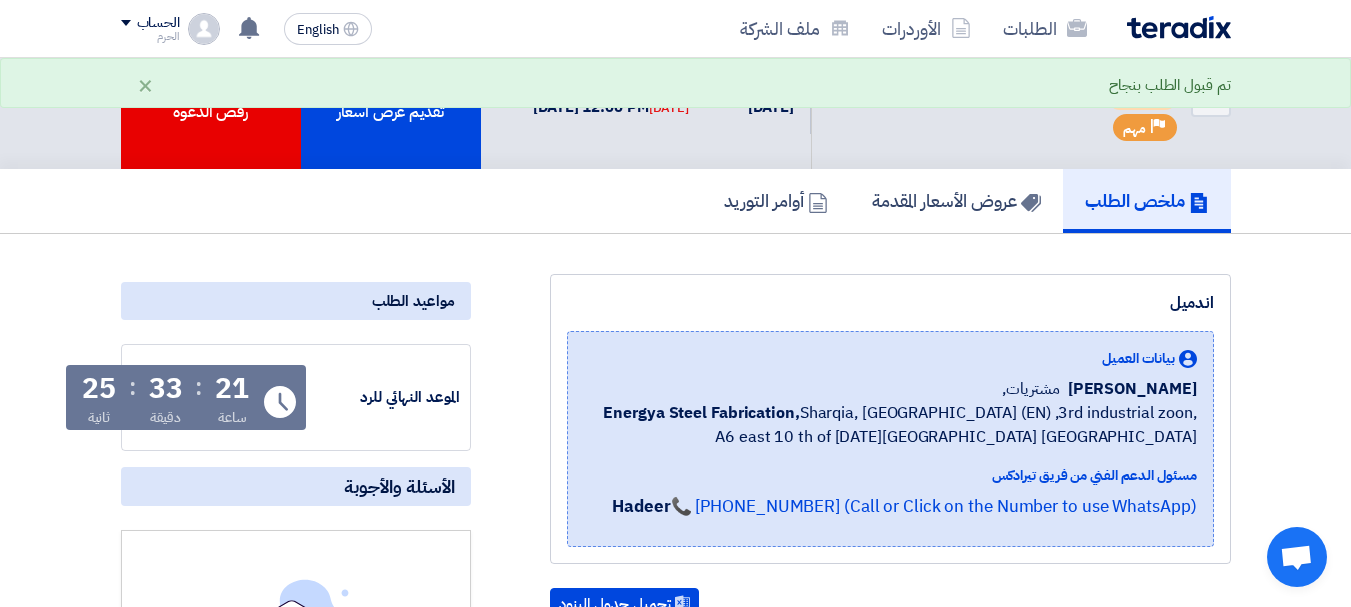 scroll, scrollTop: 0, scrollLeft: 0, axis: both 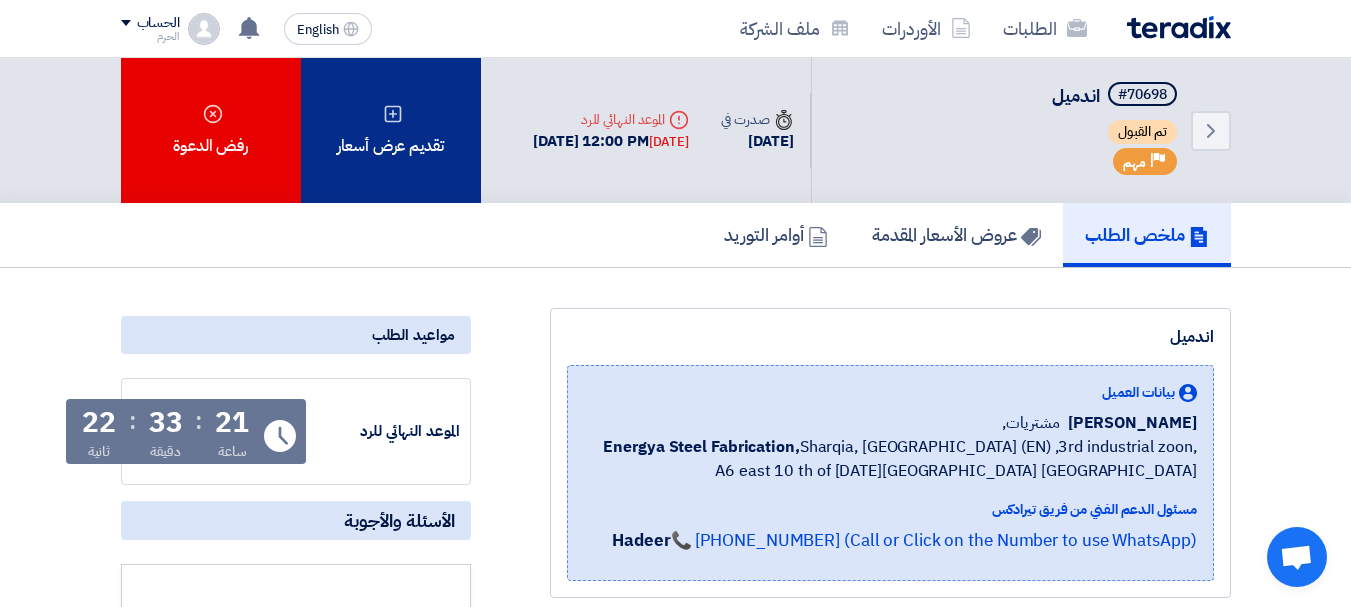 click on "تقديم عرض أسعار" 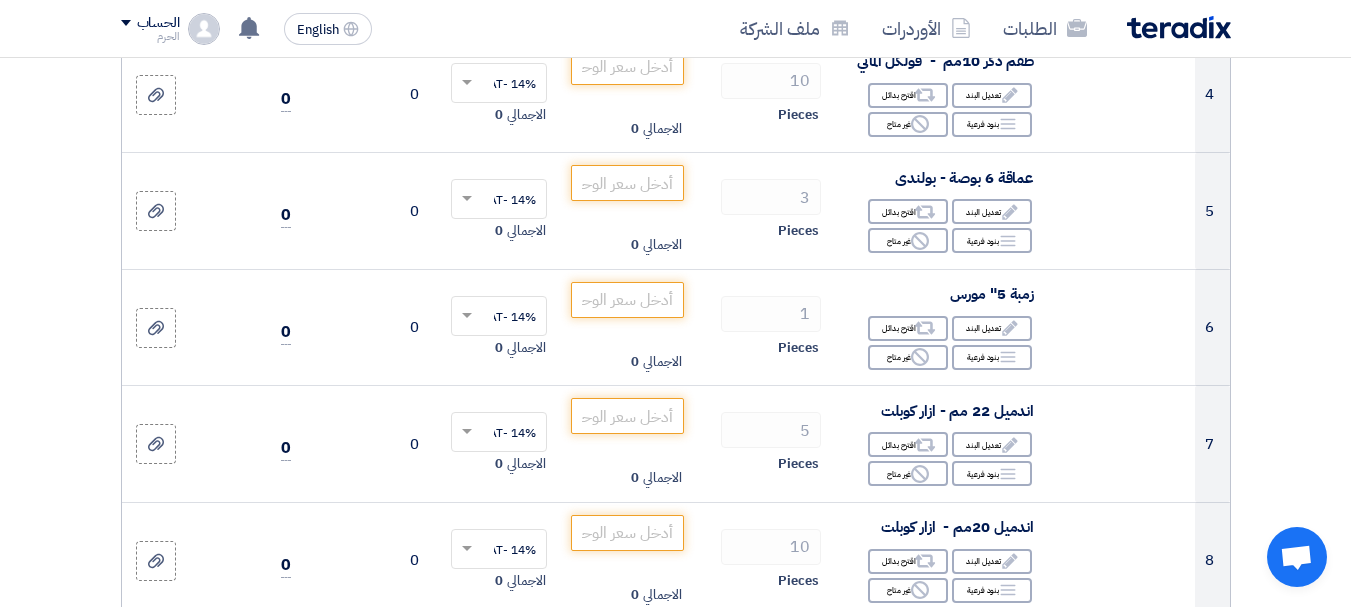 scroll, scrollTop: 760, scrollLeft: 0, axis: vertical 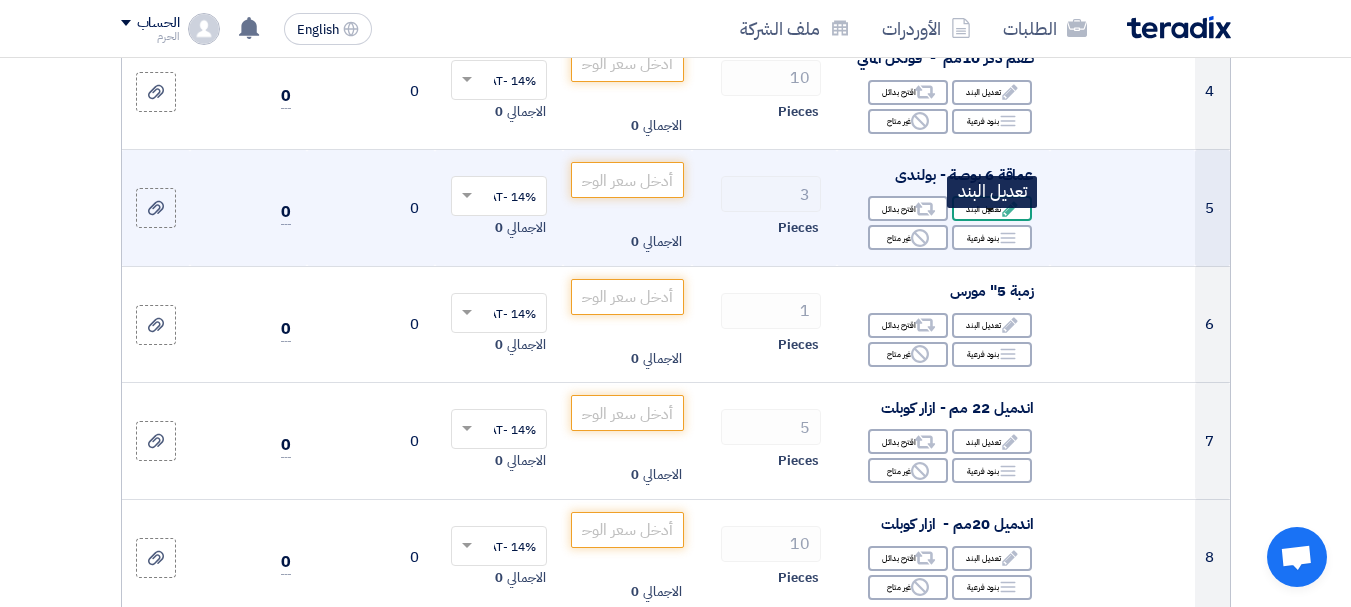 click on "Edit
تعديل البند" 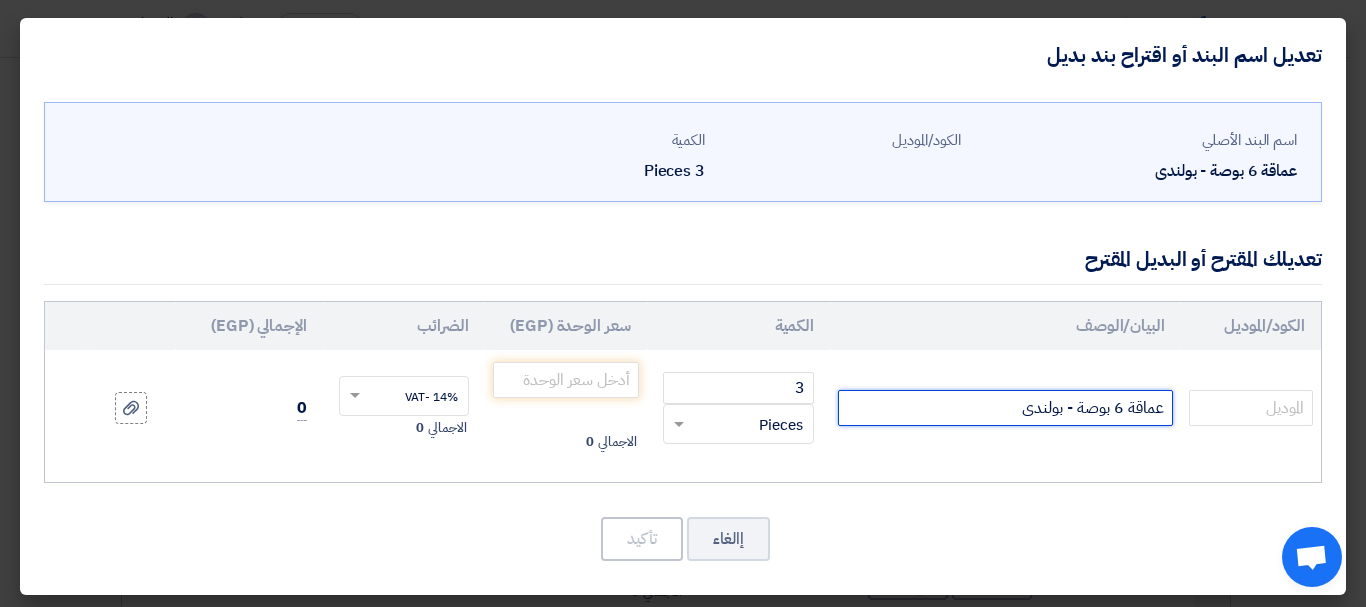 click on "عماقة 6 بوصة - بولندى" 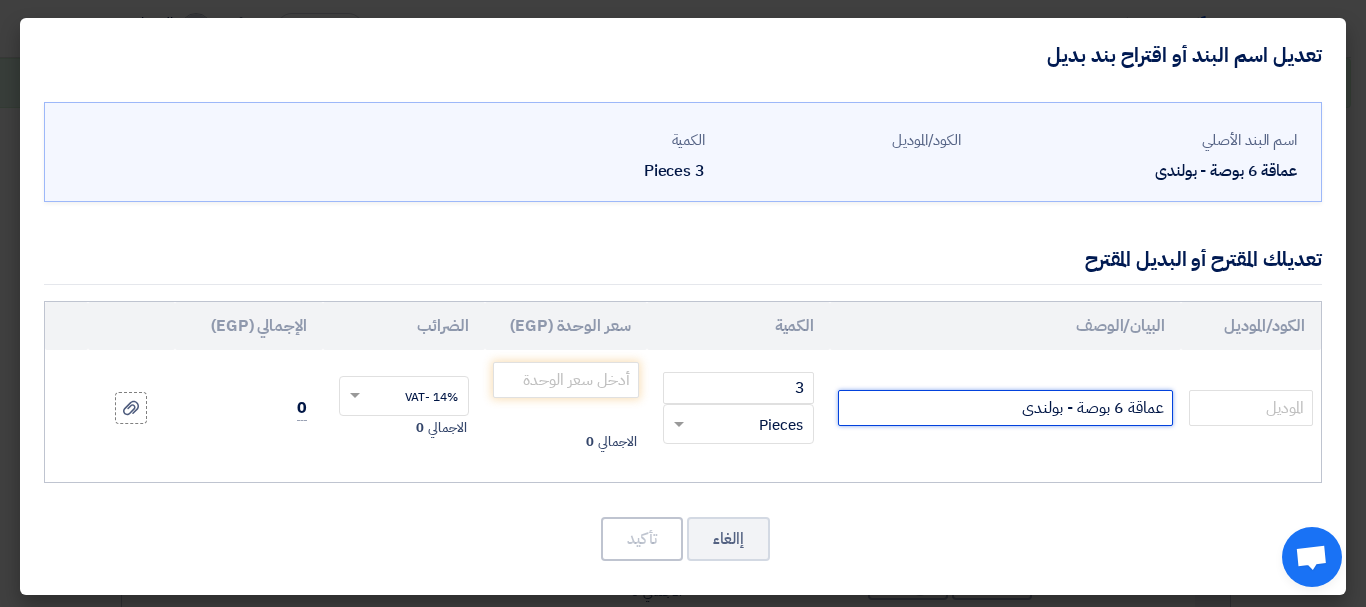 click on "عماقة 6 بوصة - بولندى" 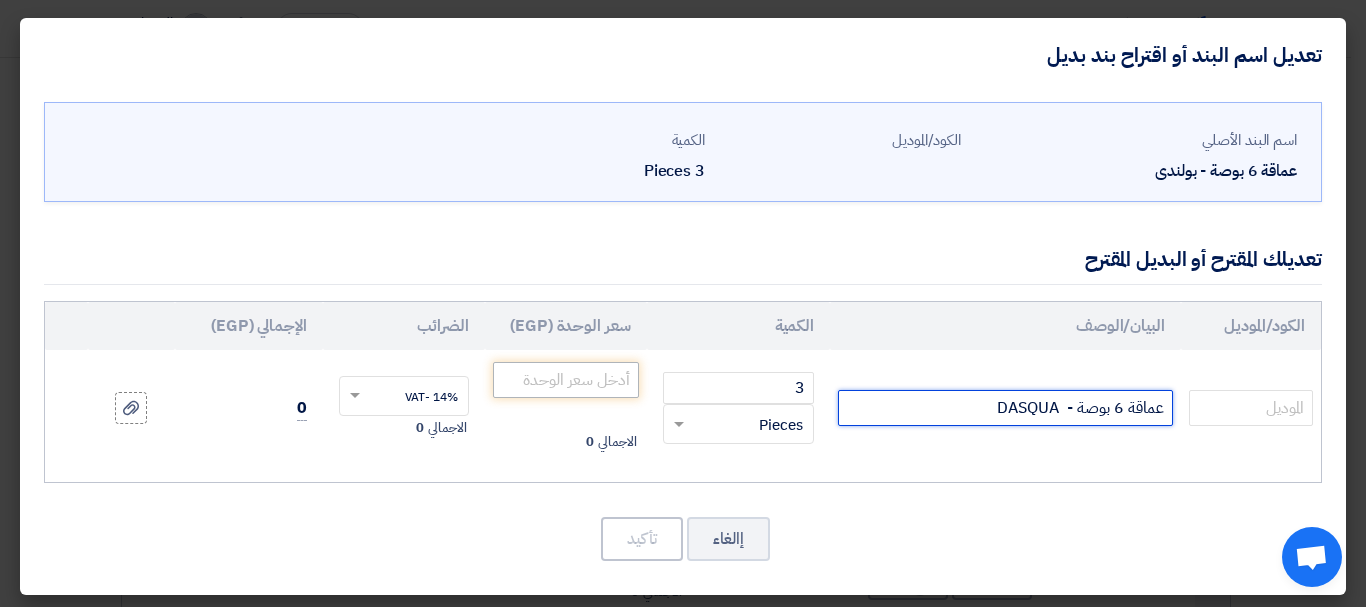 type on "عماقة 6 بوصة -  DASQUA" 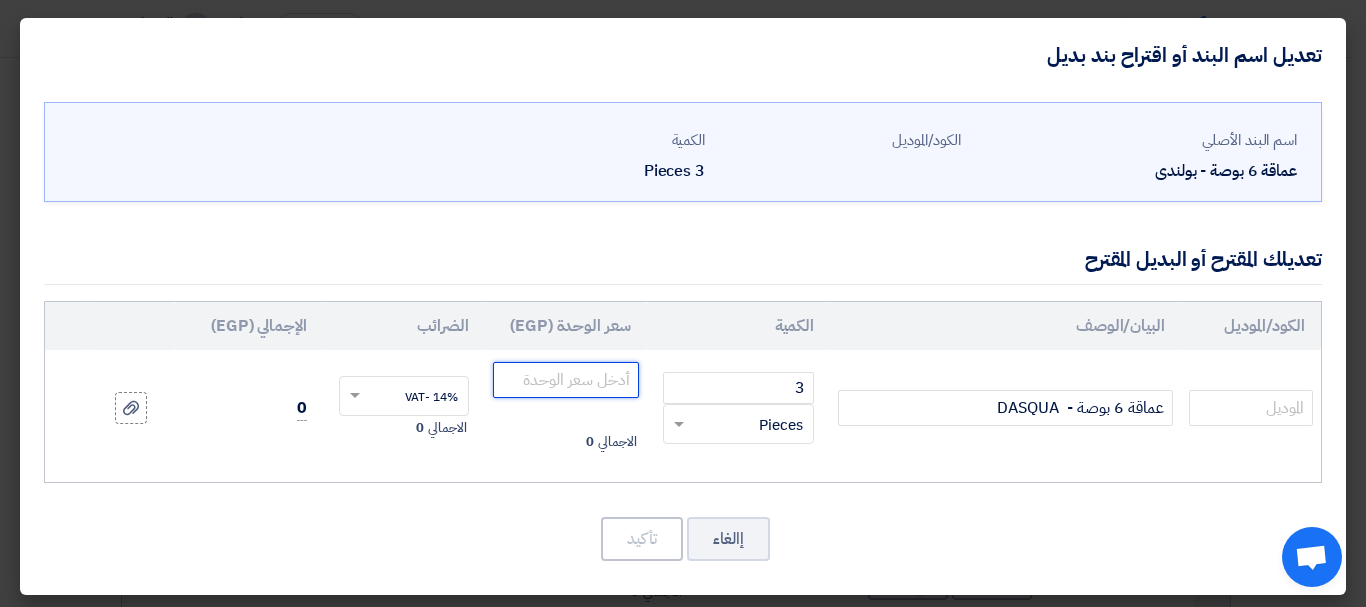 click 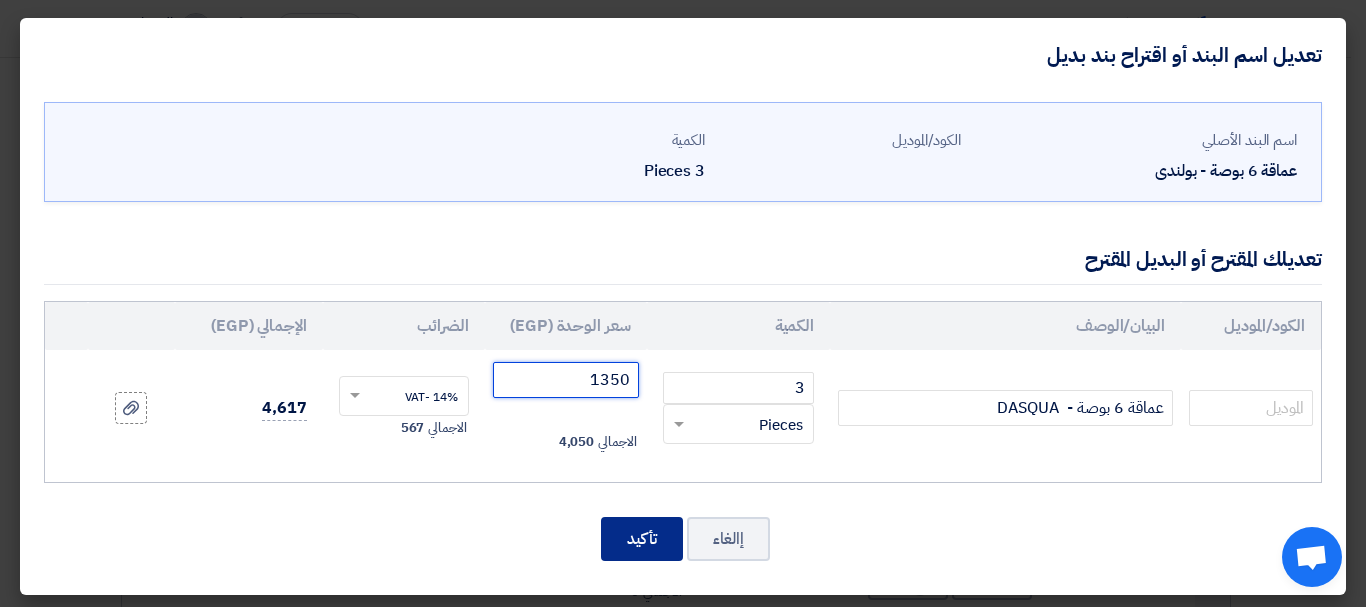 type on "1350" 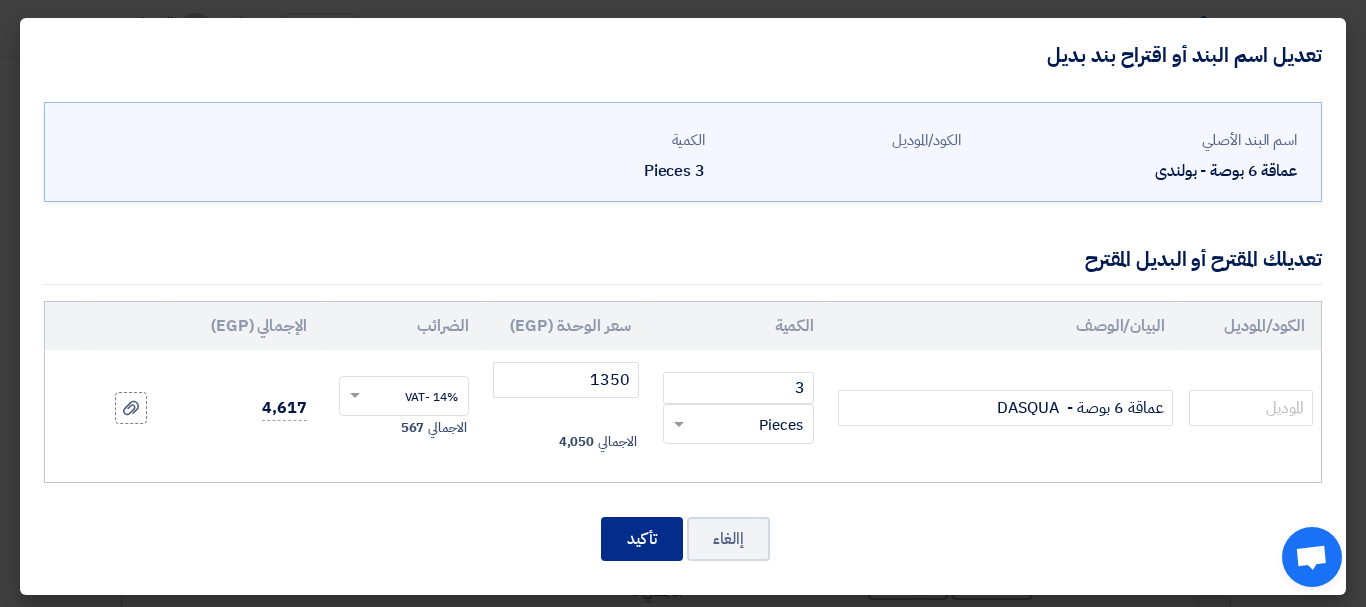 click on "تأكيد" 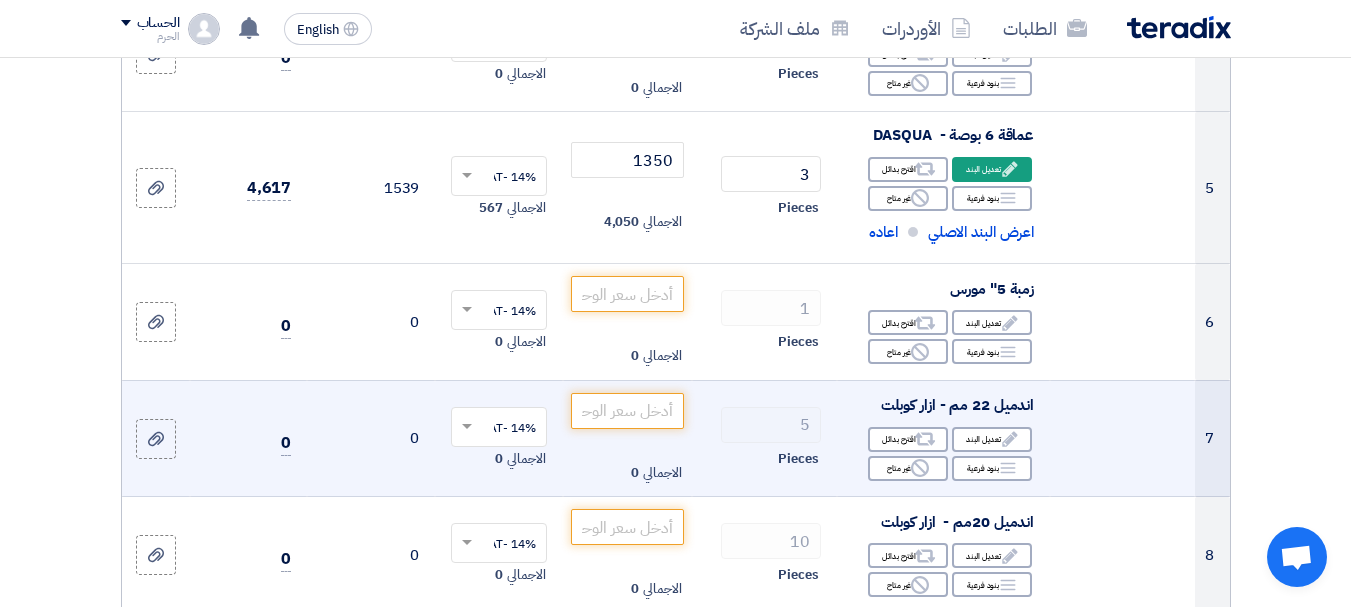 scroll, scrollTop: 800, scrollLeft: 0, axis: vertical 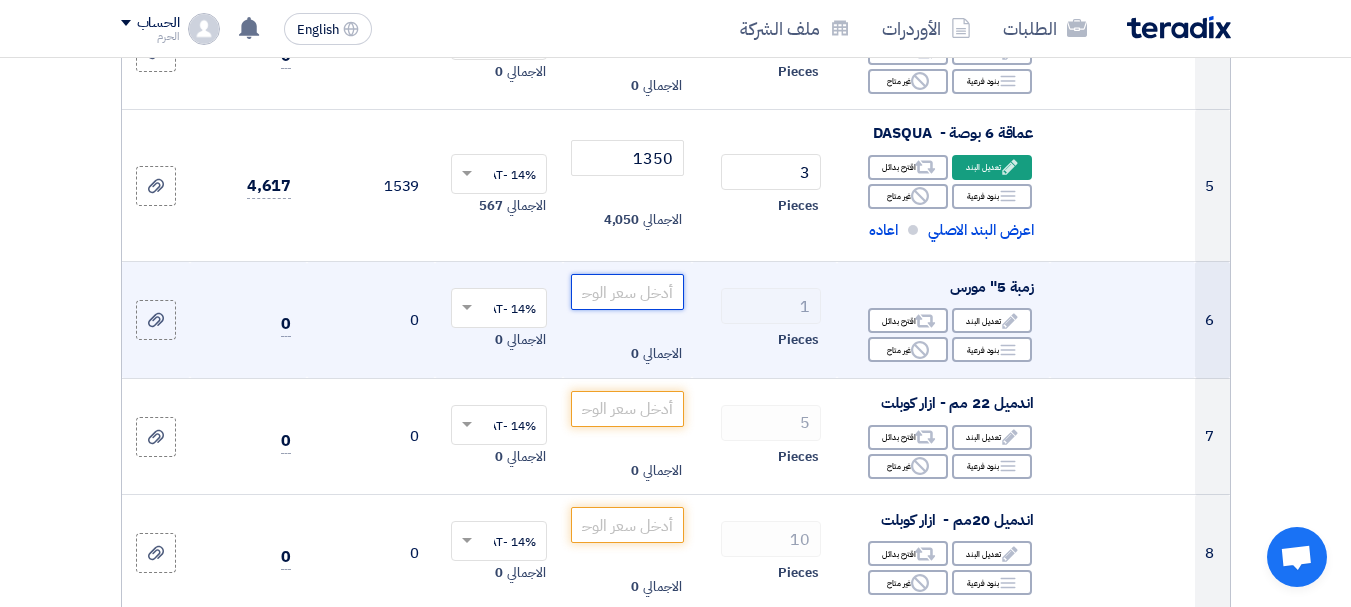 click 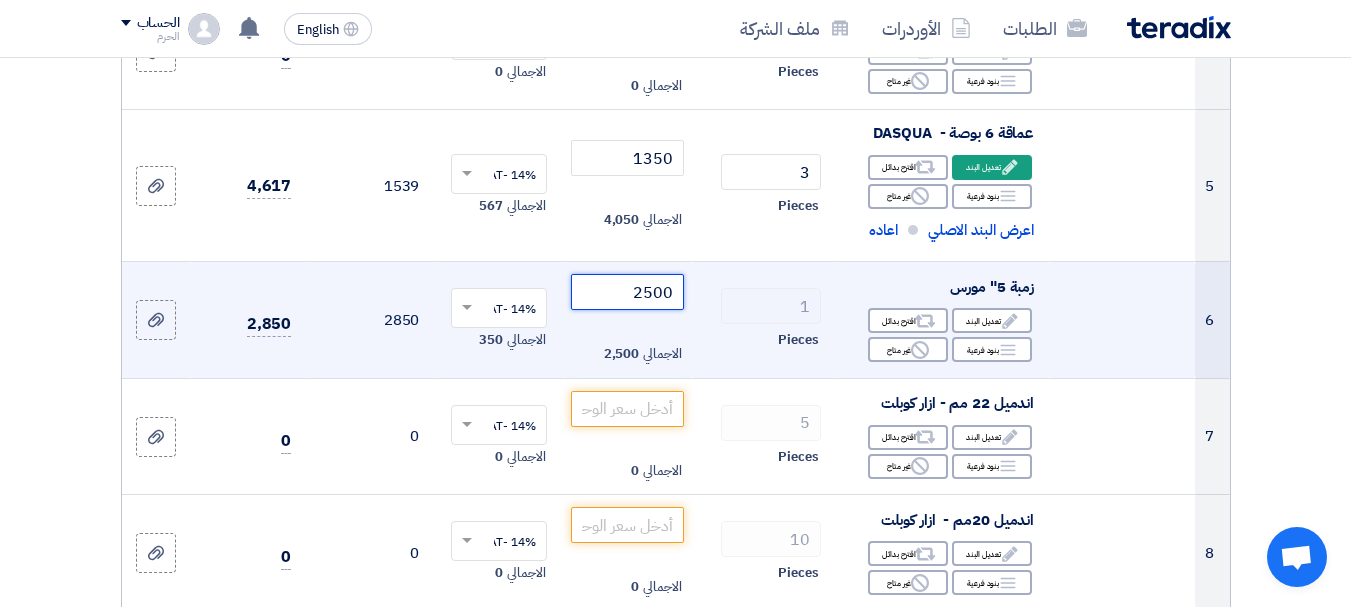click on "2500" 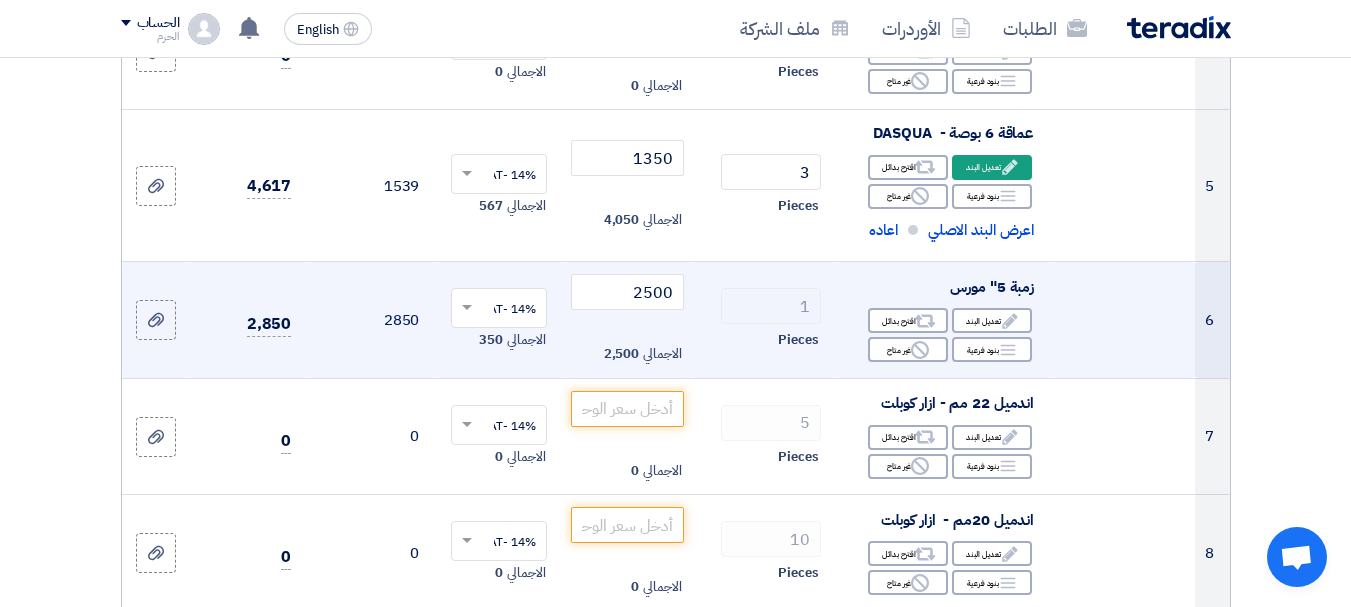 click 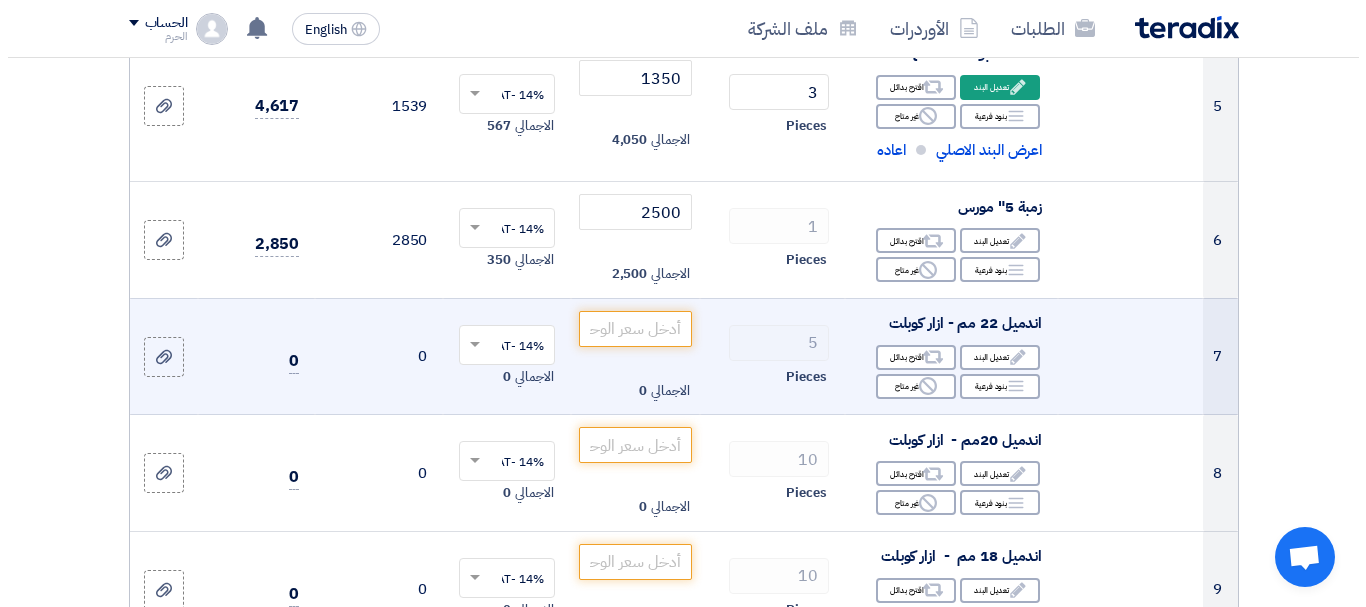scroll, scrollTop: 920, scrollLeft: 0, axis: vertical 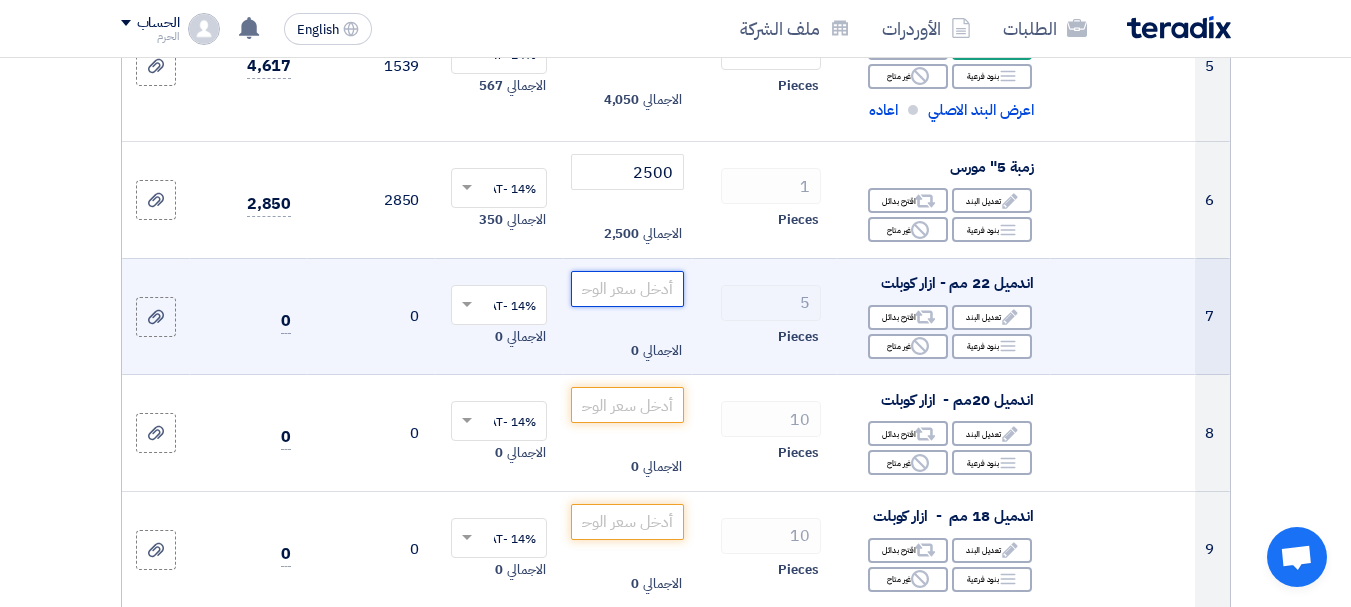 click 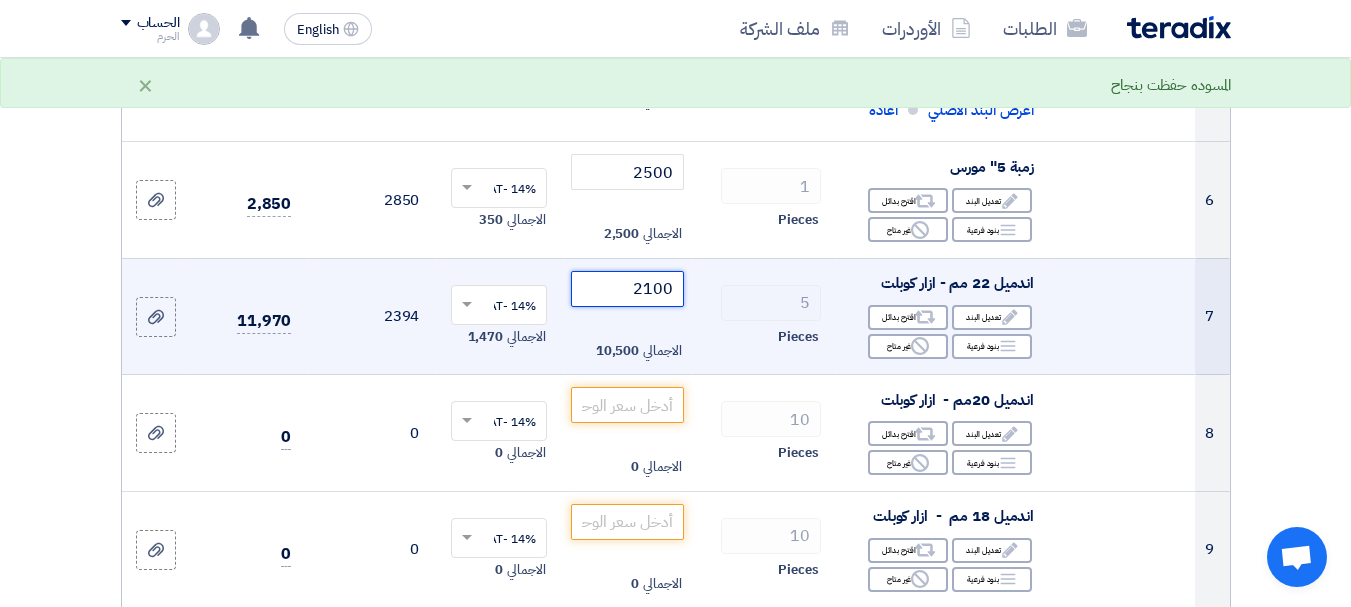 type on "2100" 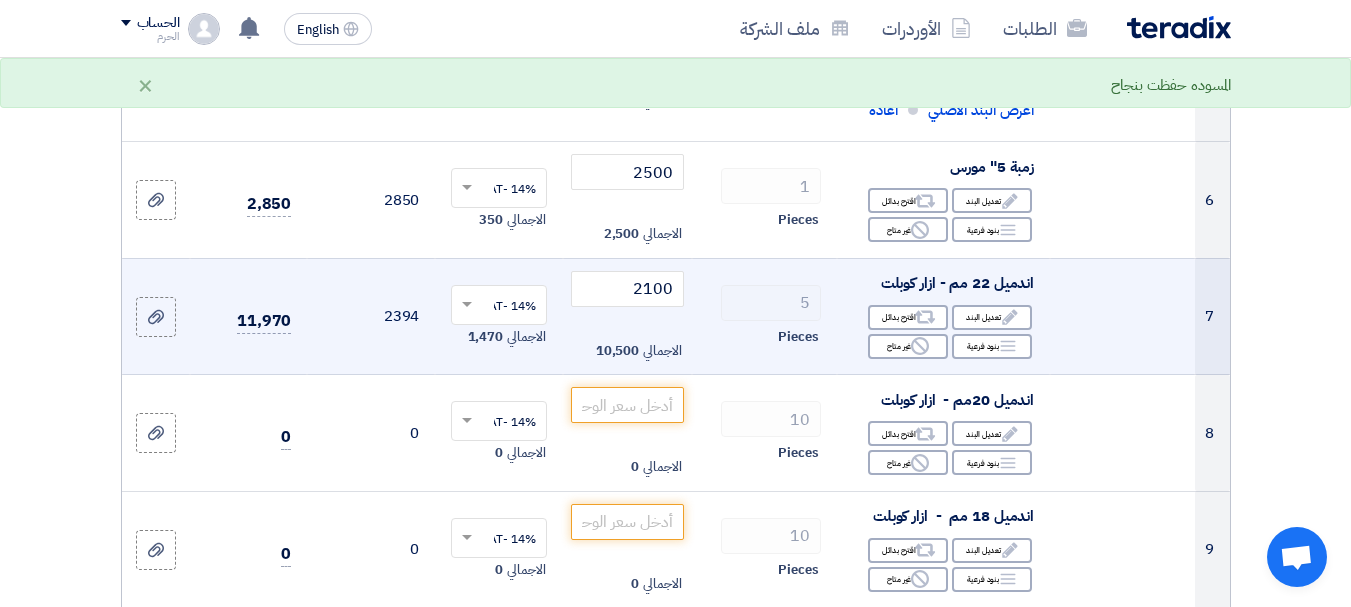 click on "5
Pieces" 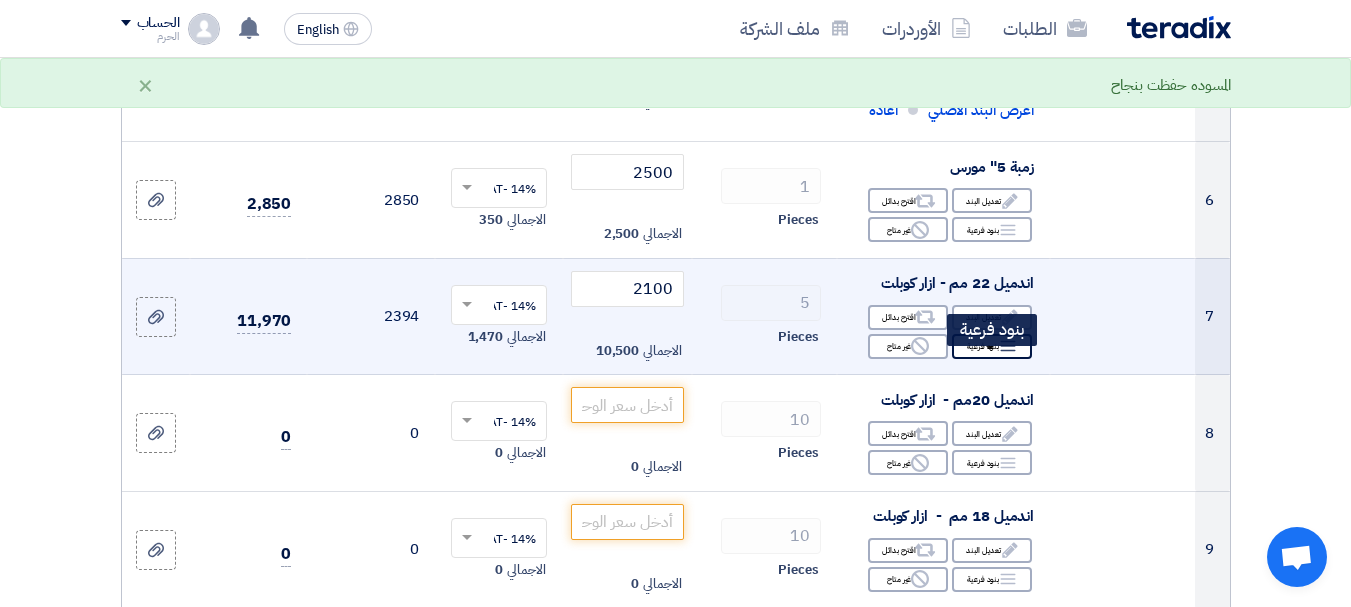 click on "Breakdown
بنود فرعية" 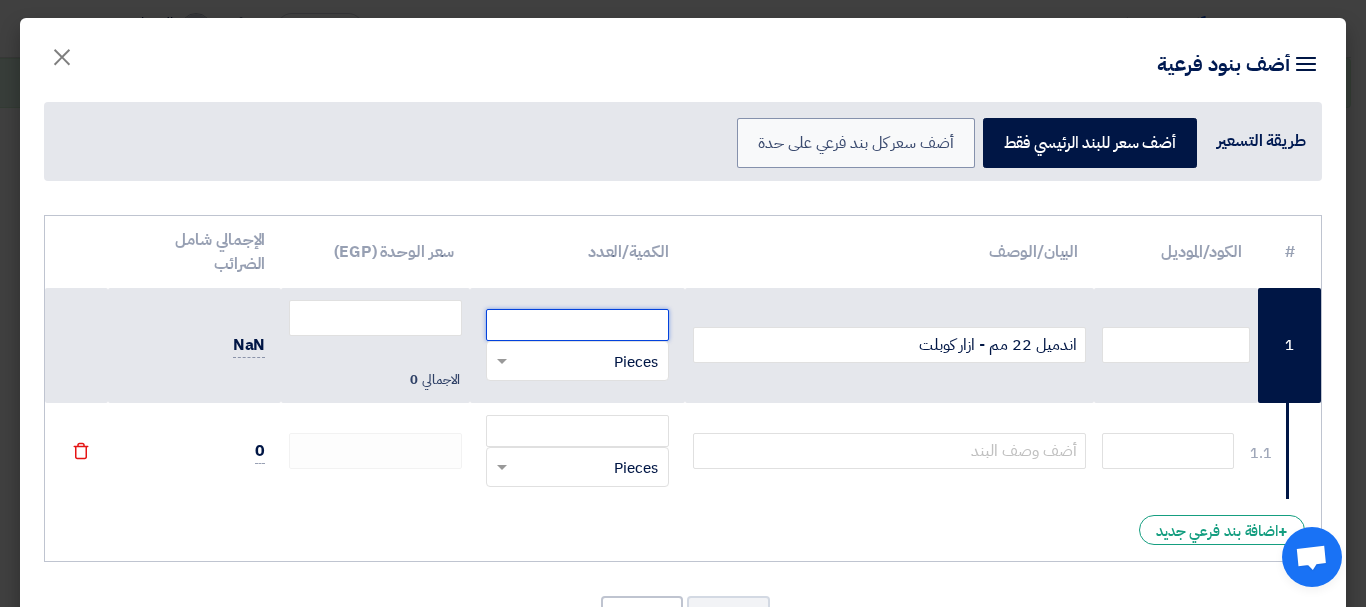 click 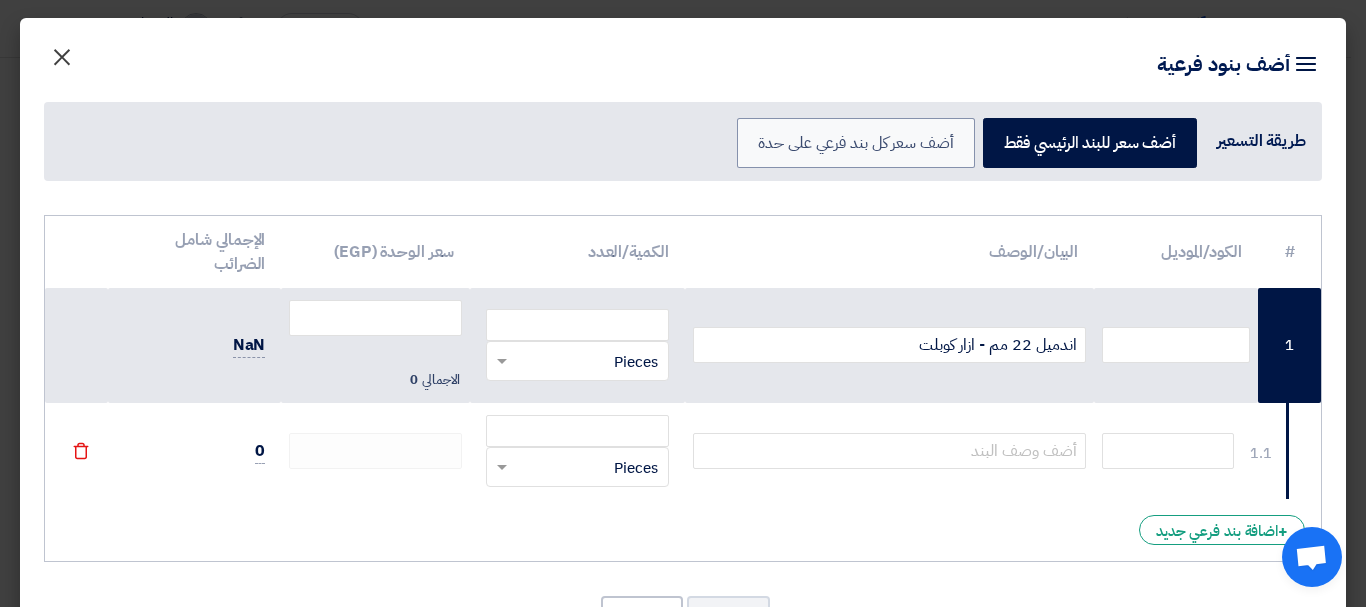 click on "×" 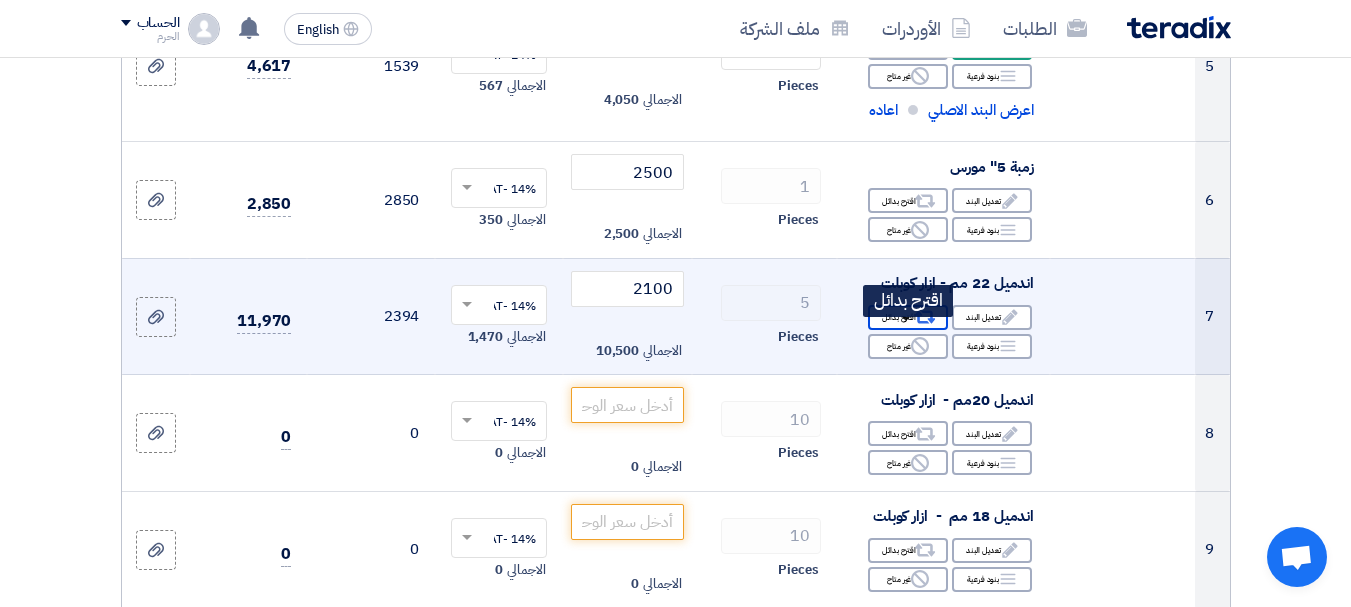 click 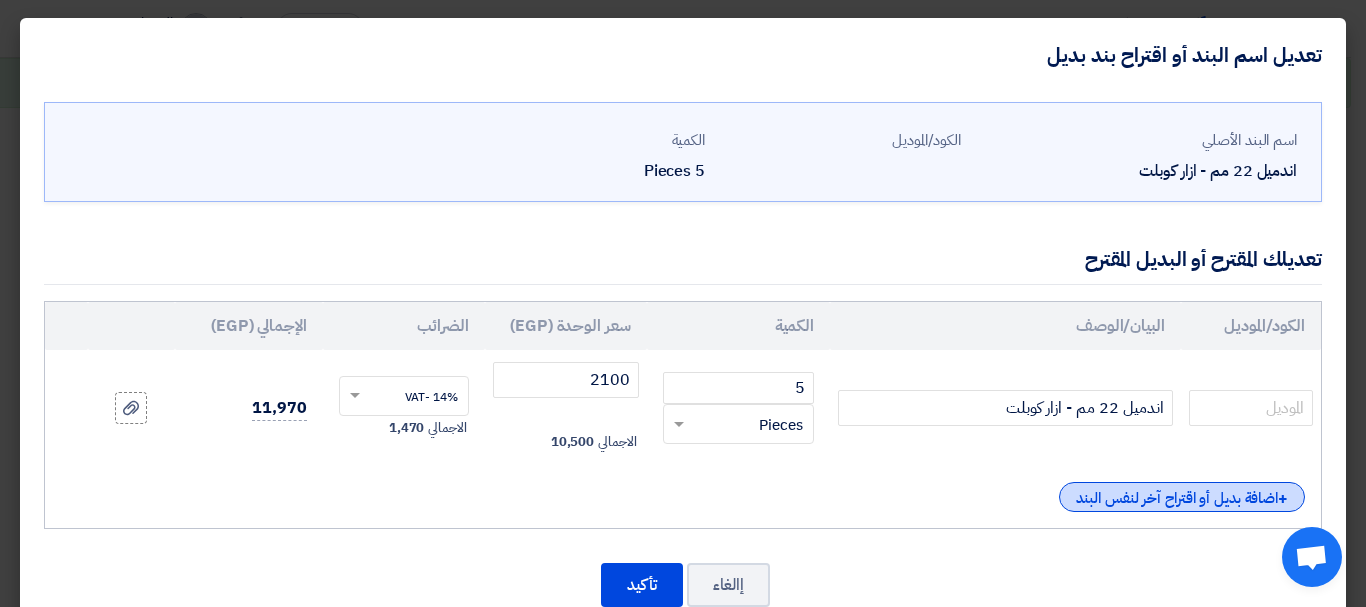 click on "+
اضافة بديل أو اقتراح آخر لنفس البند" 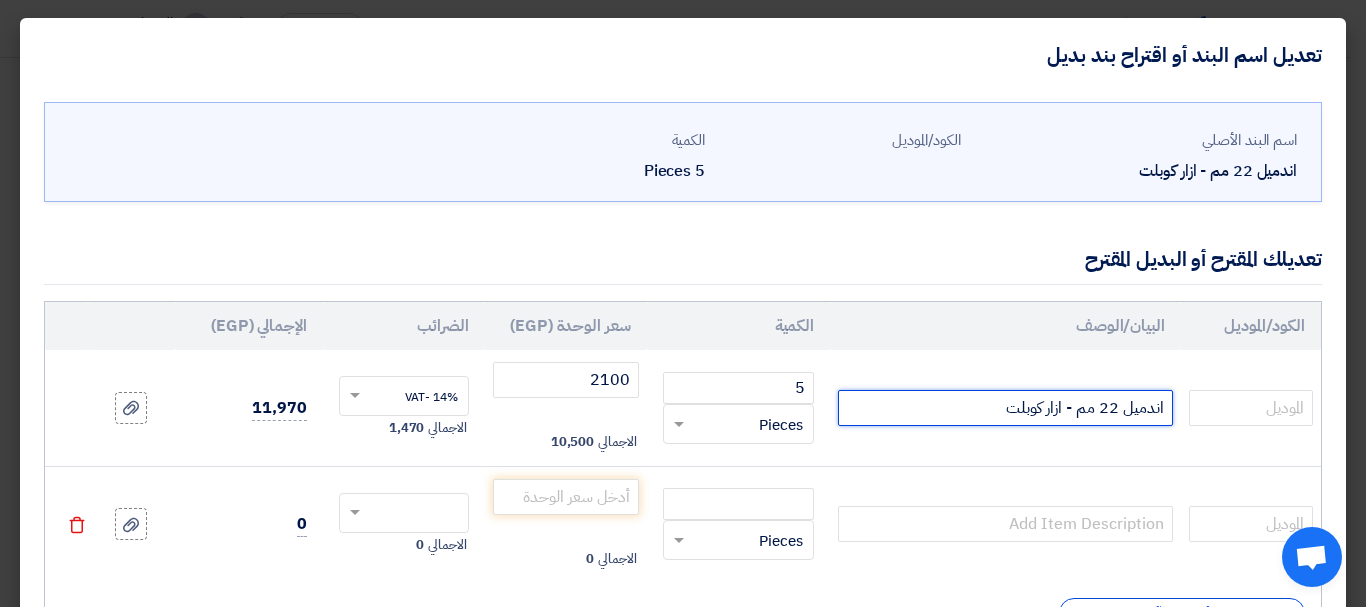 click on "اندميل 22 مم - ازار كوبلت" 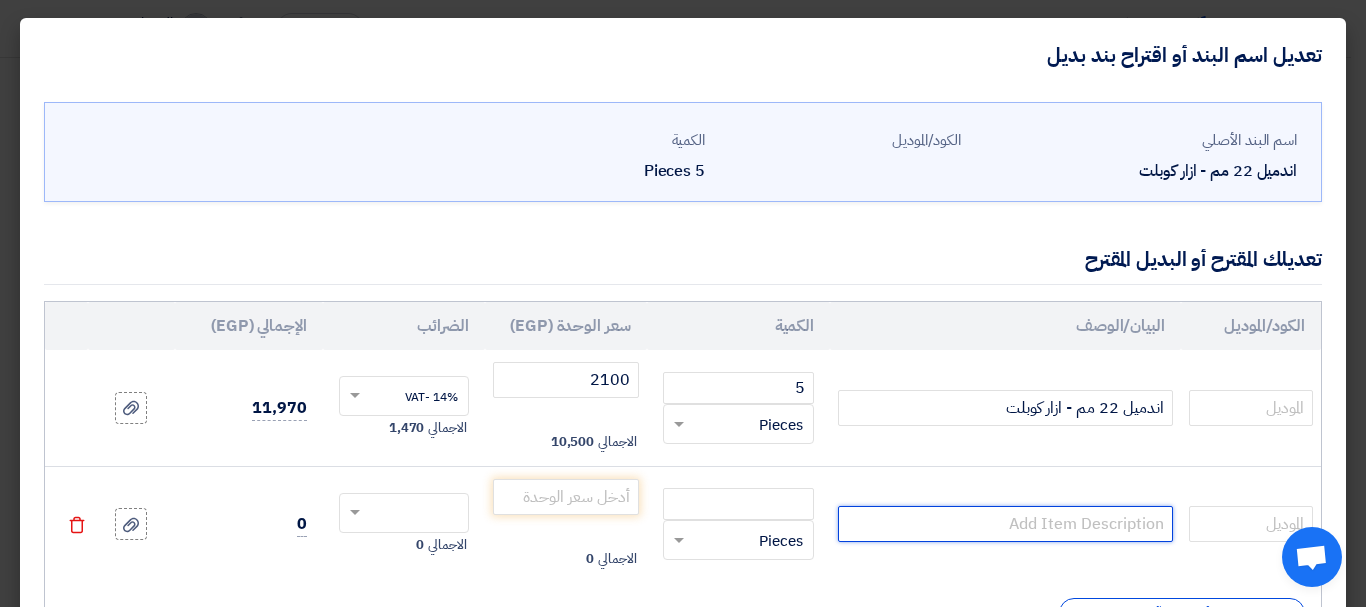 click 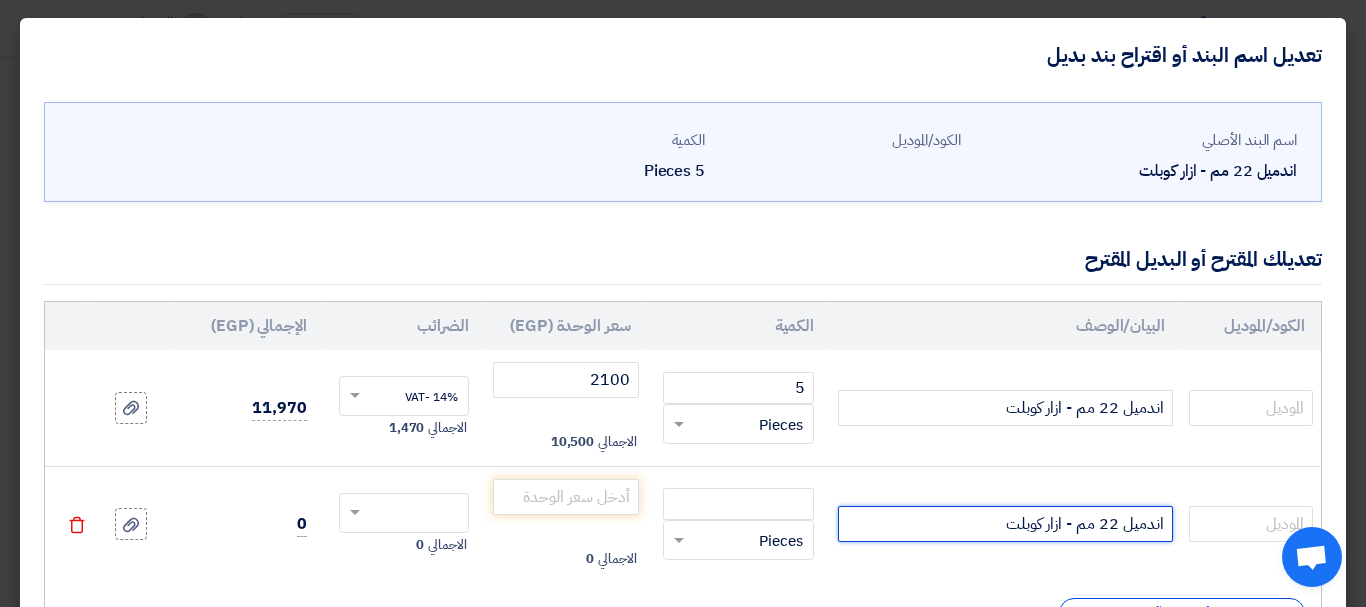 click on "اندميل 22 مم - ازار كوبلت" 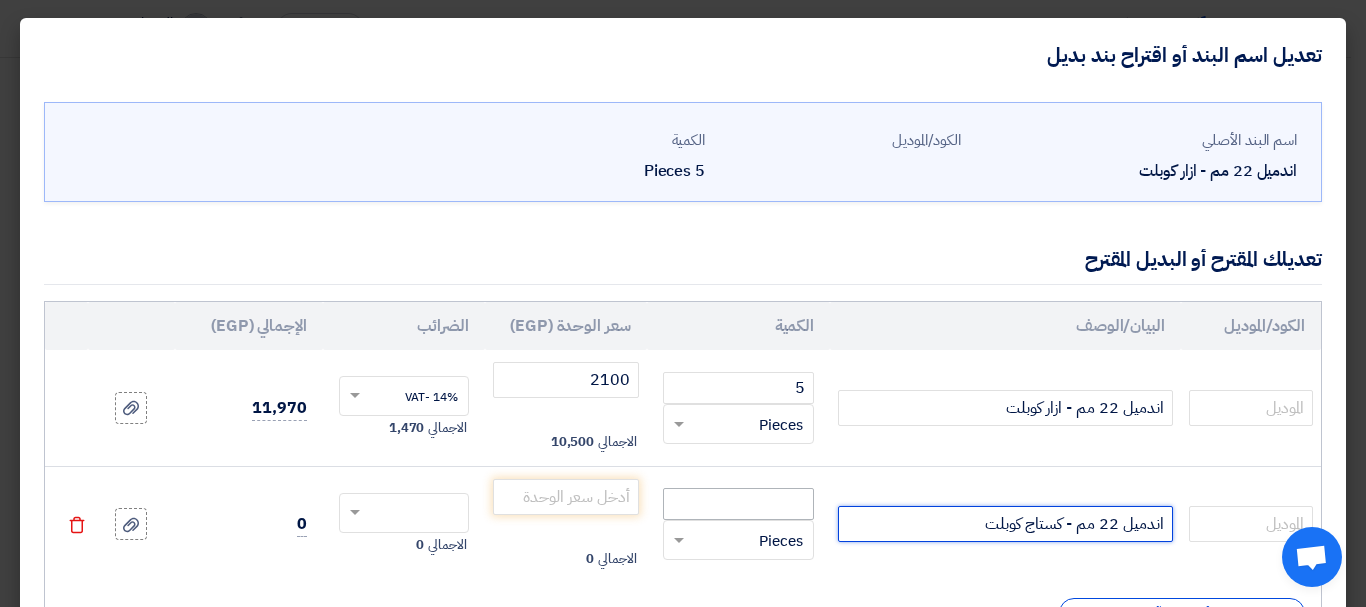 type on "اندميل 22 مم - كستاج كوبلت" 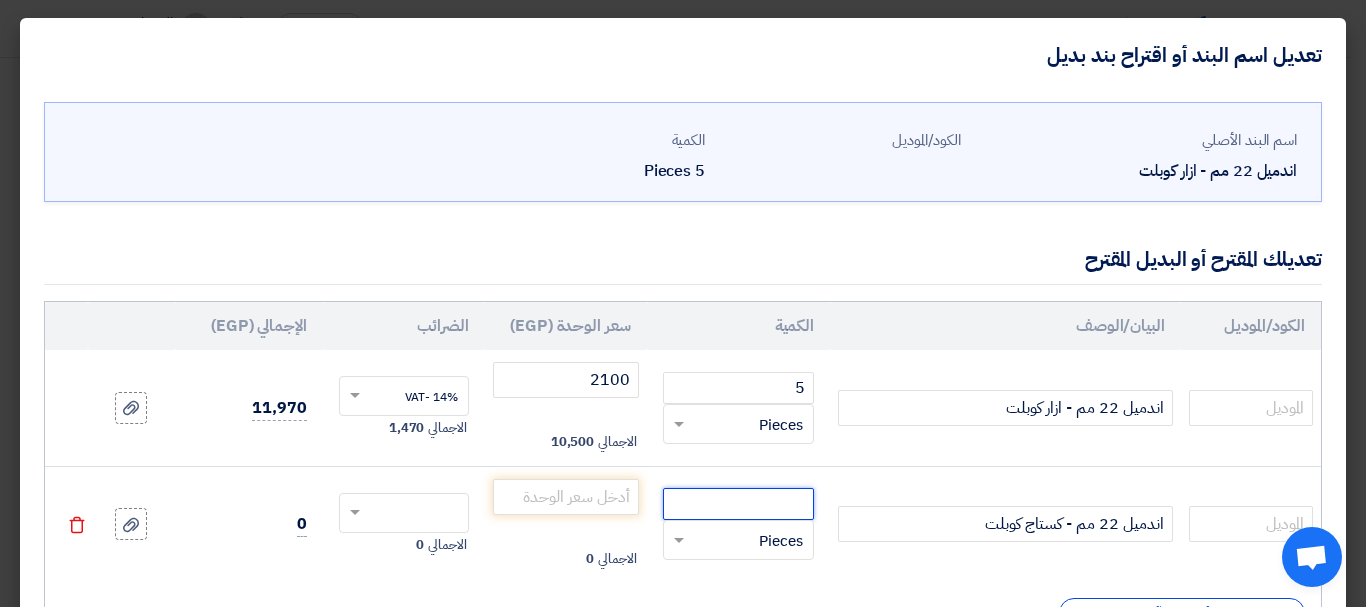 click 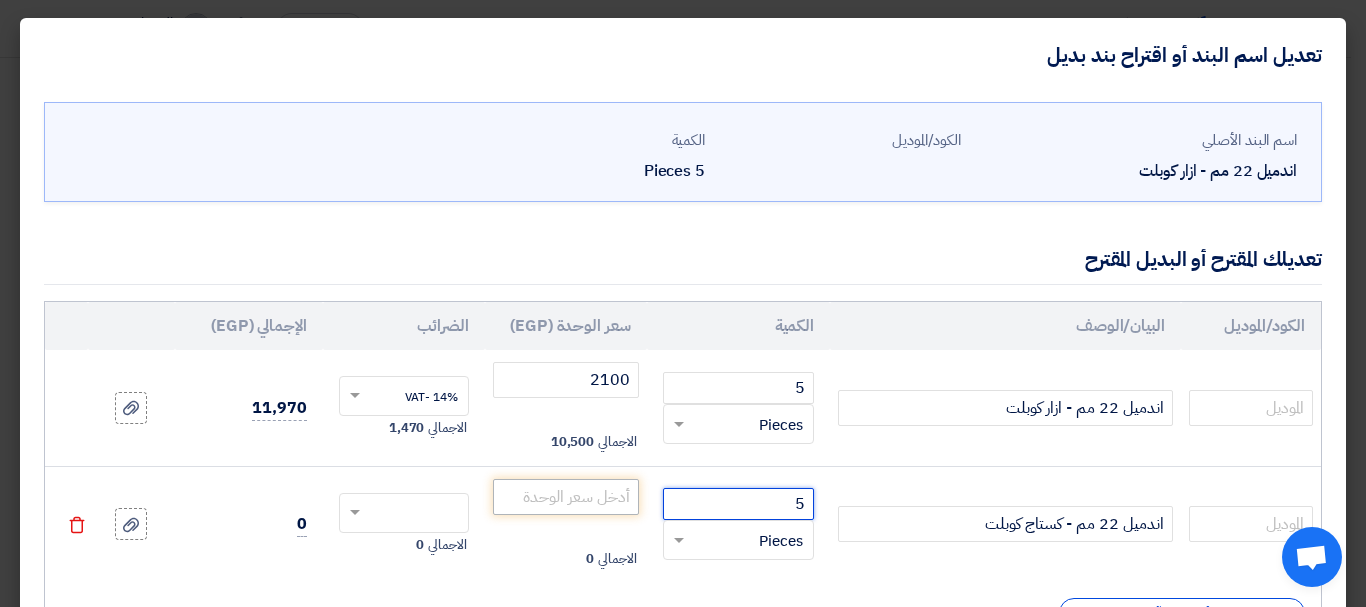 type on "5" 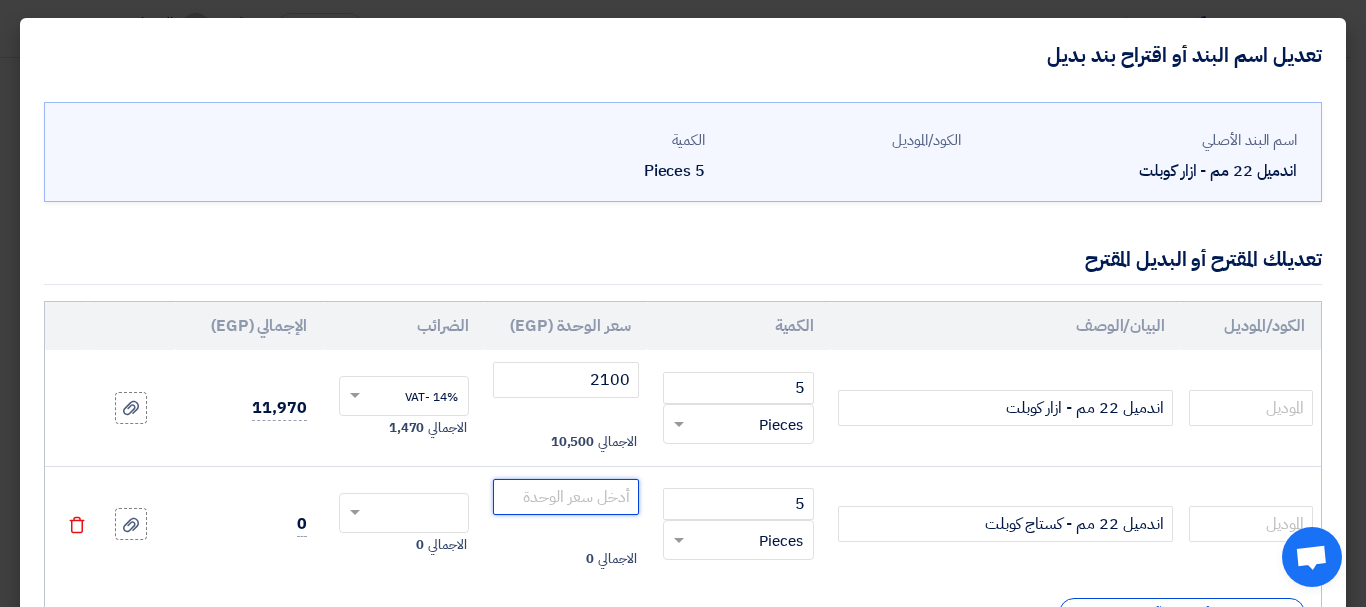 click 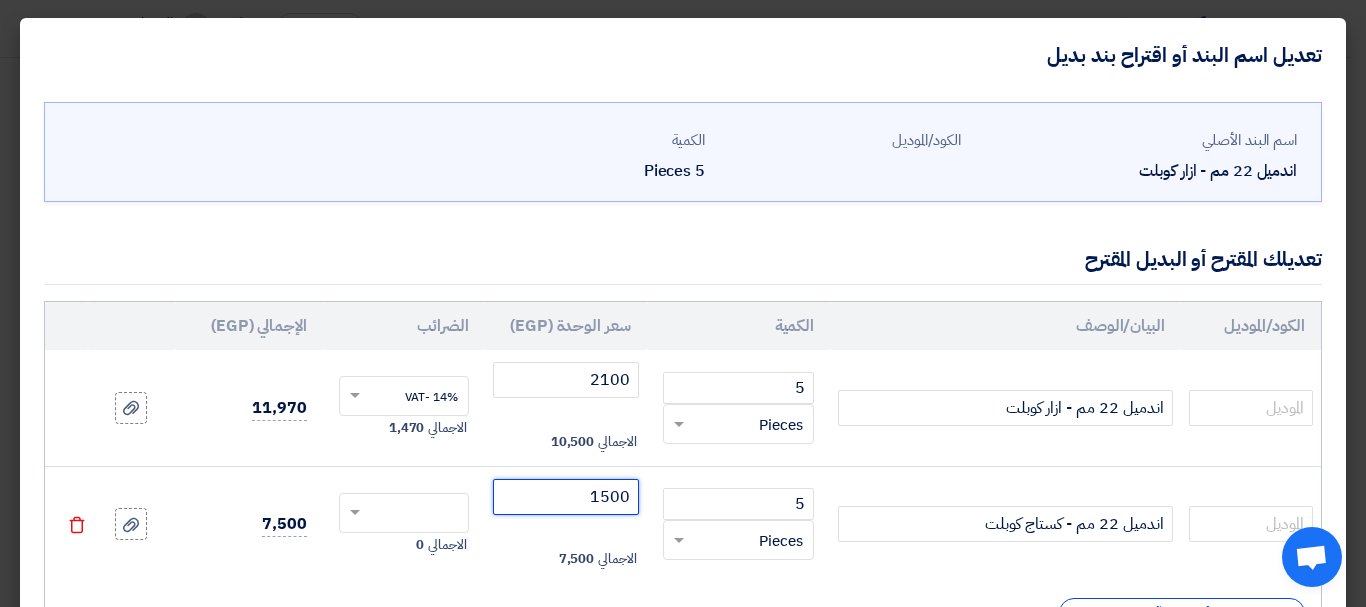 type on "1500" 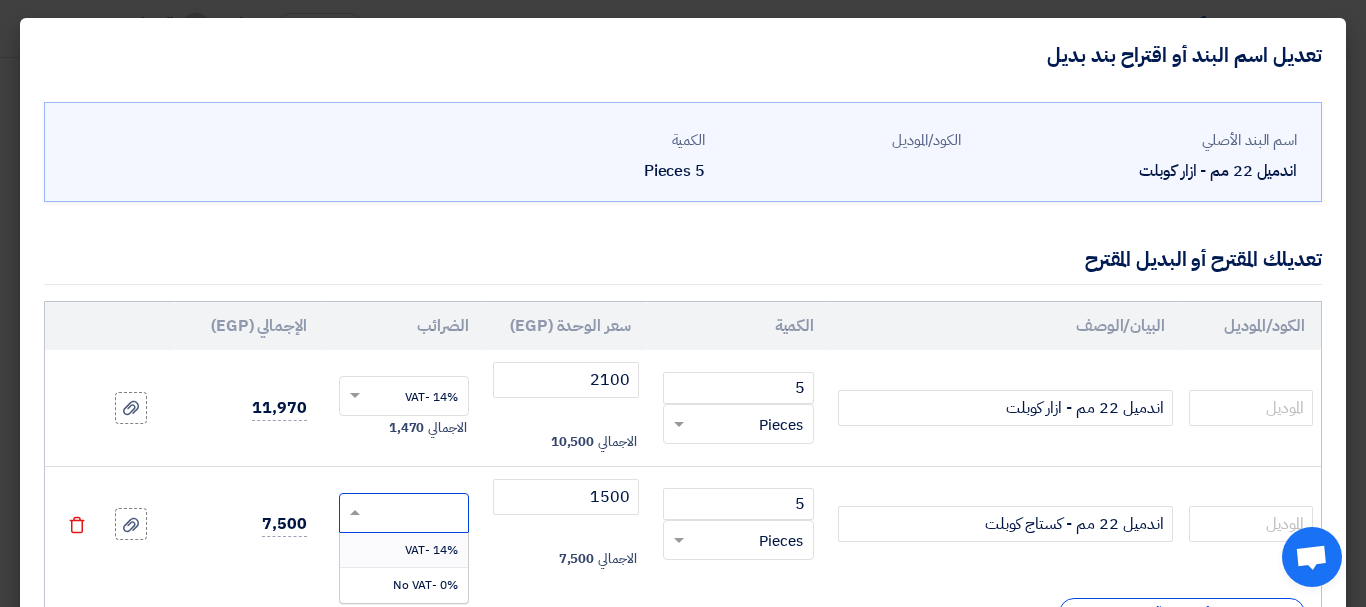 click 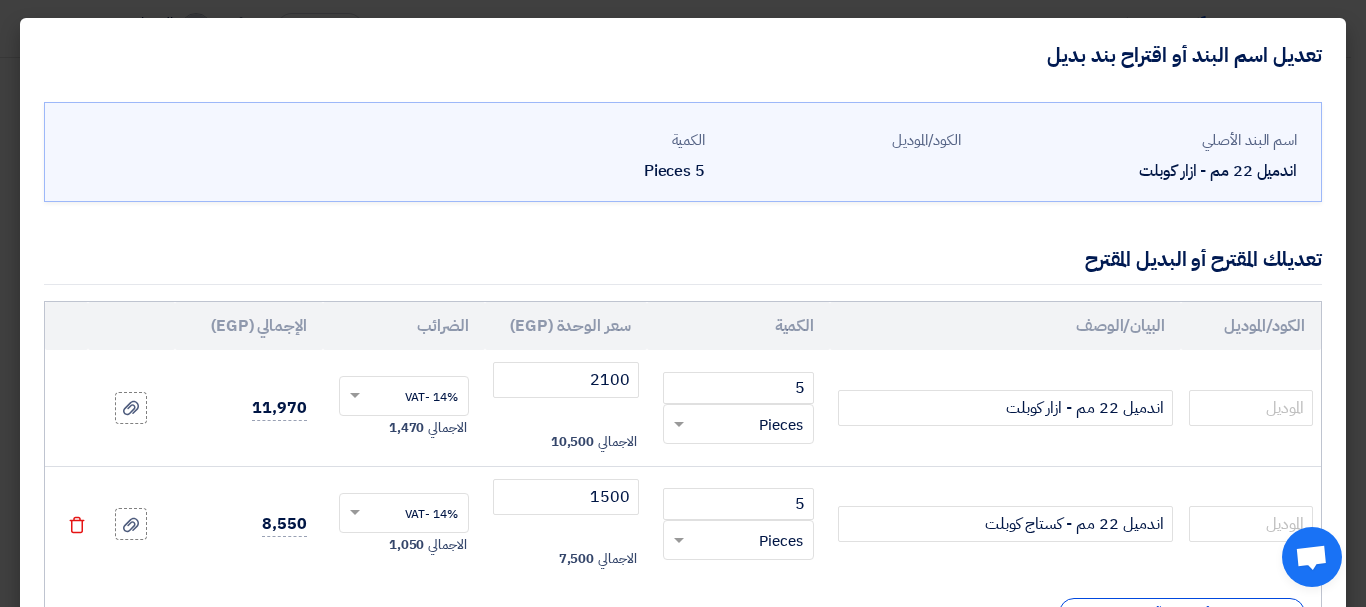 click on "تعديلك المقترح أو البديل المقترح" 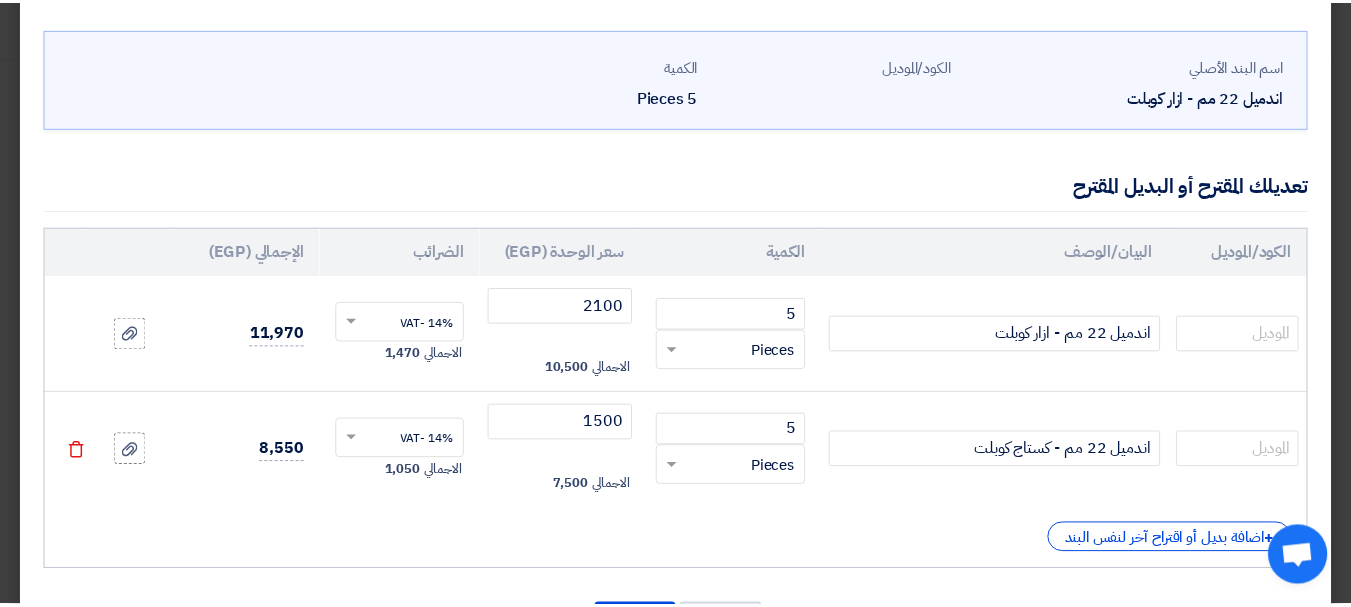 scroll, scrollTop: 80, scrollLeft: 0, axis: vertical 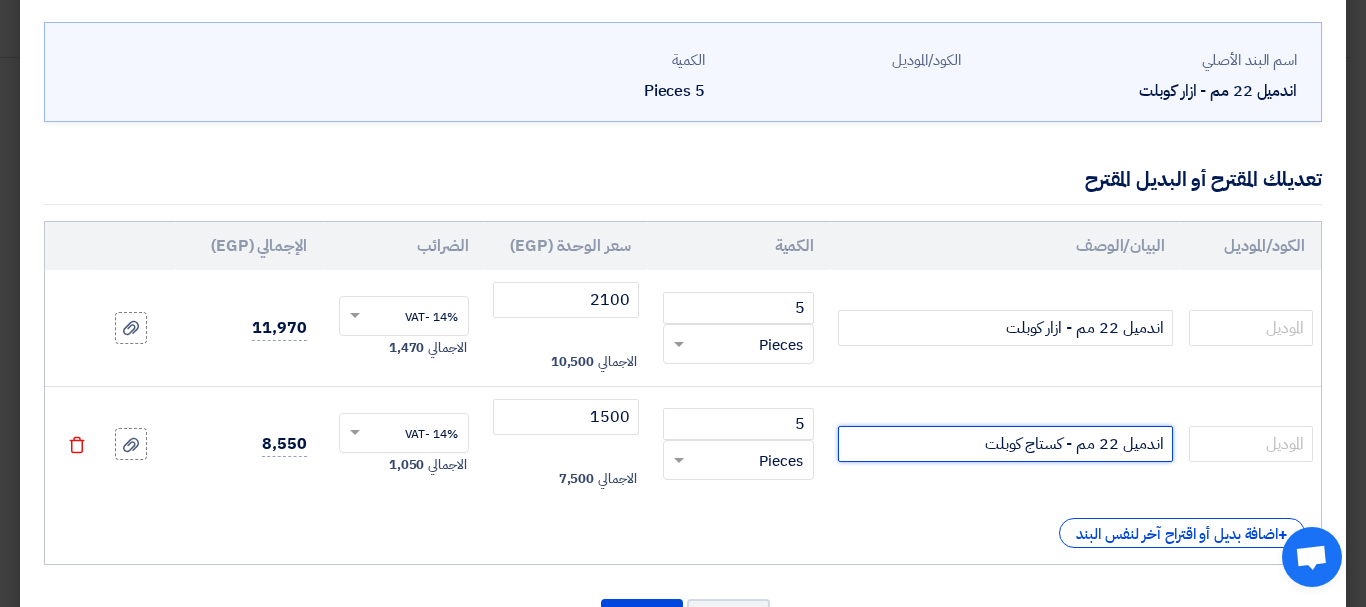 click on "اندميل 22 مم - كستاج كوبلت" 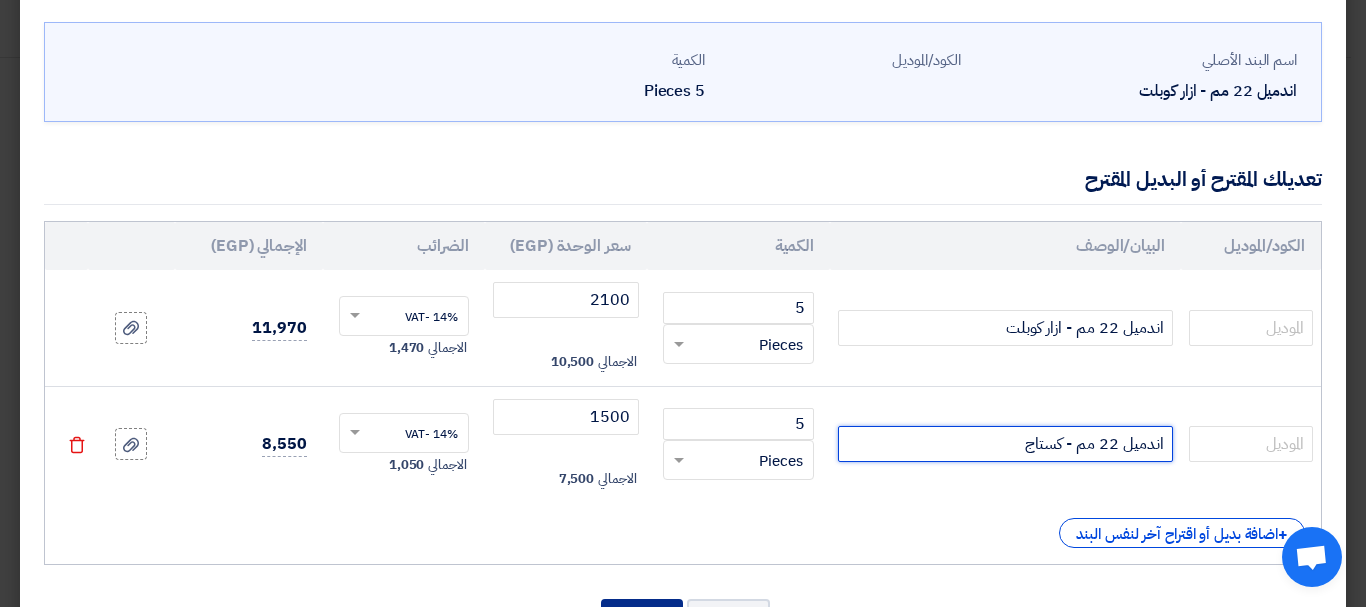 type on "اندميل 22 مم - كستاج" 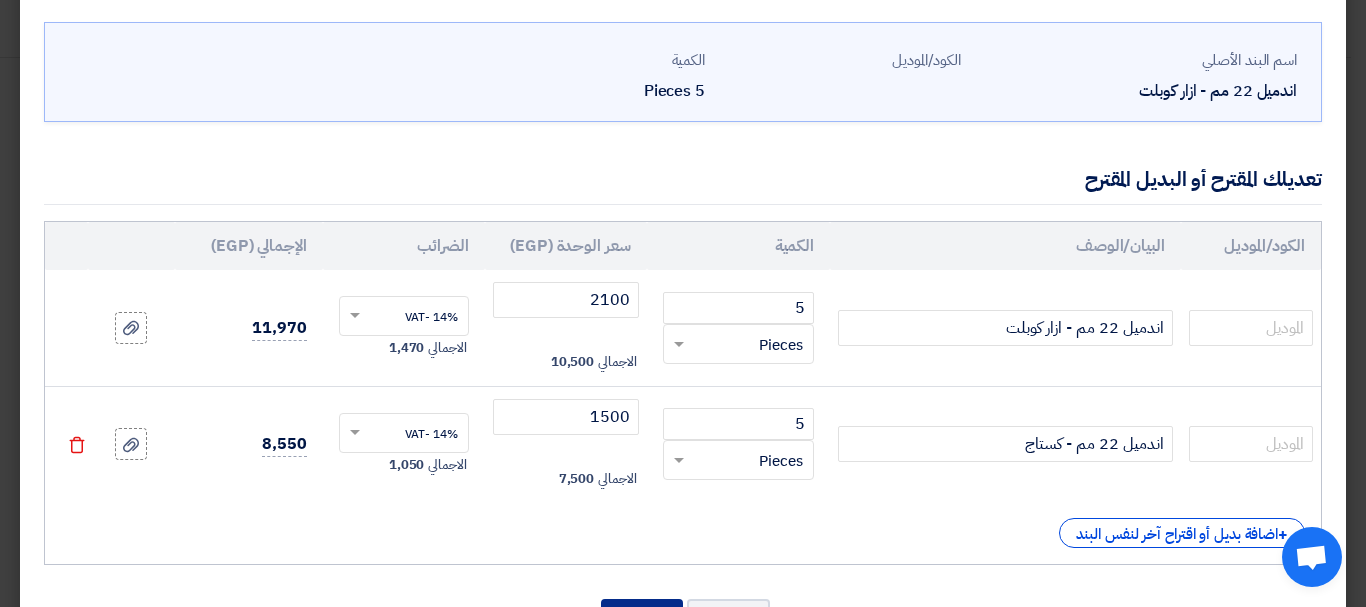 click on "تأكيد" 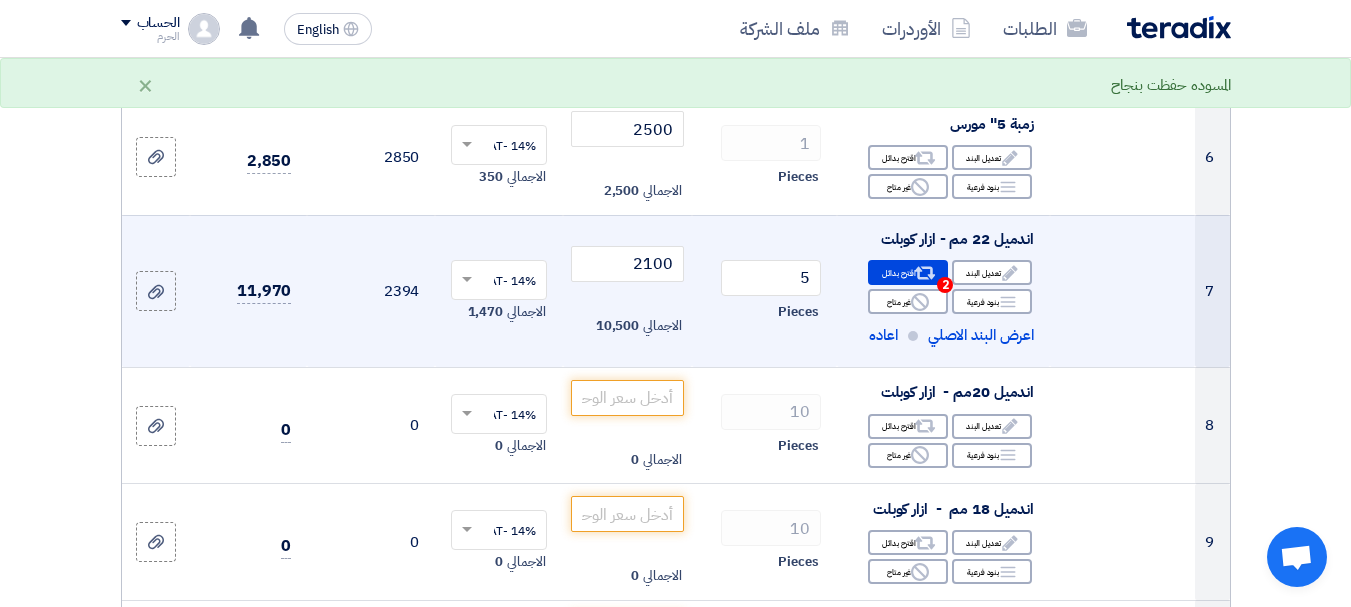 scroll, scrollTop: 1000, scrollLeft: 0, axis: vertical 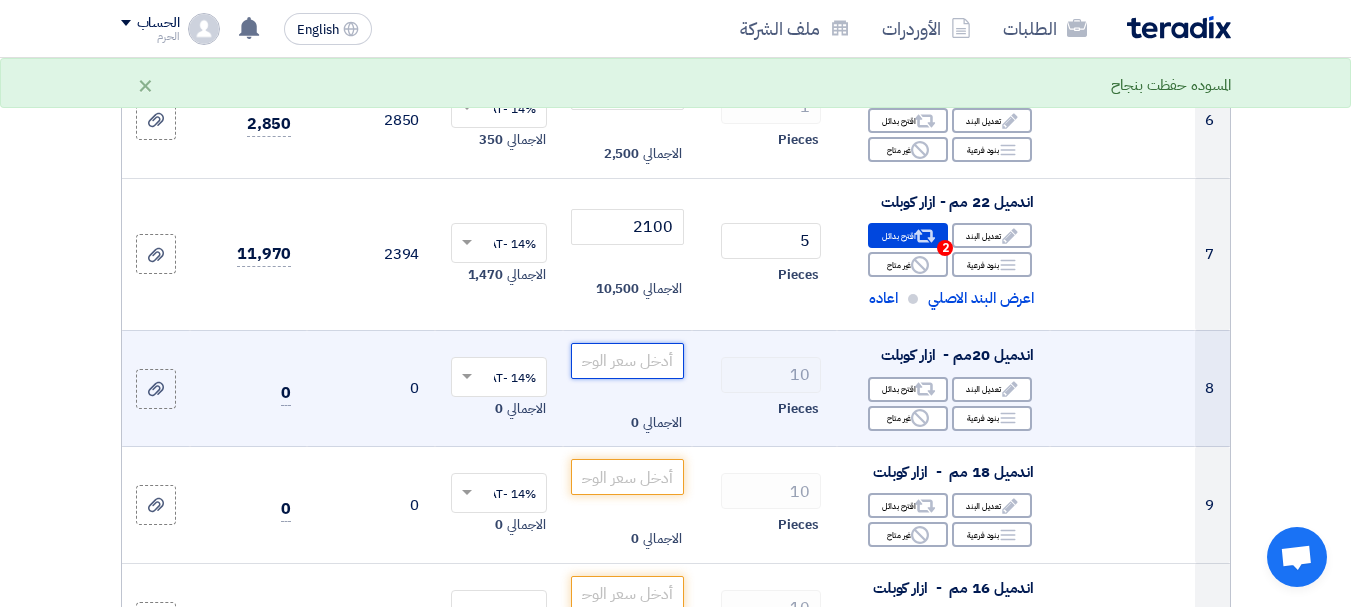 click 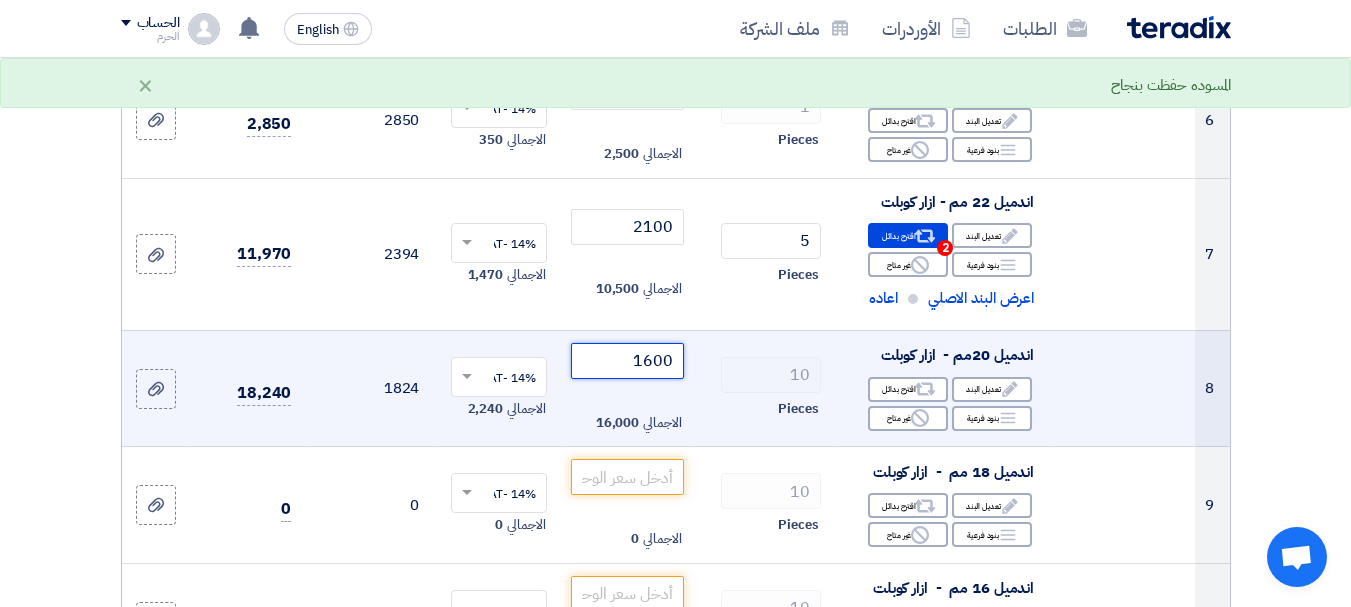 type on "1600" 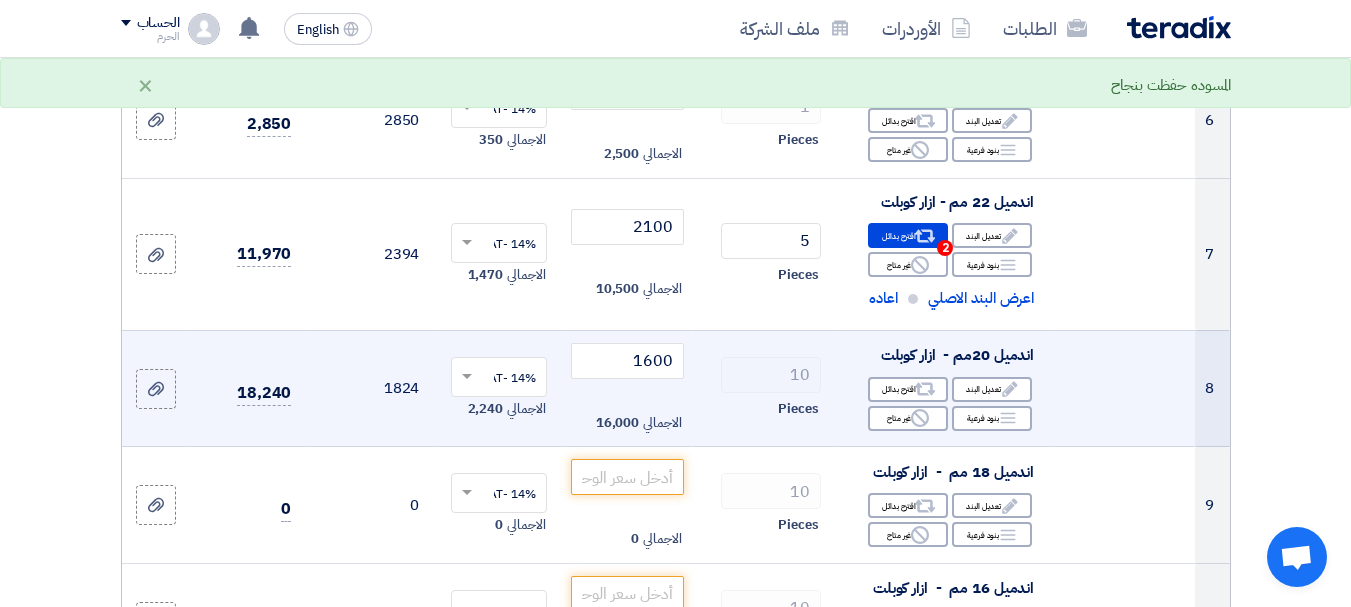 click on "10
Pieces" 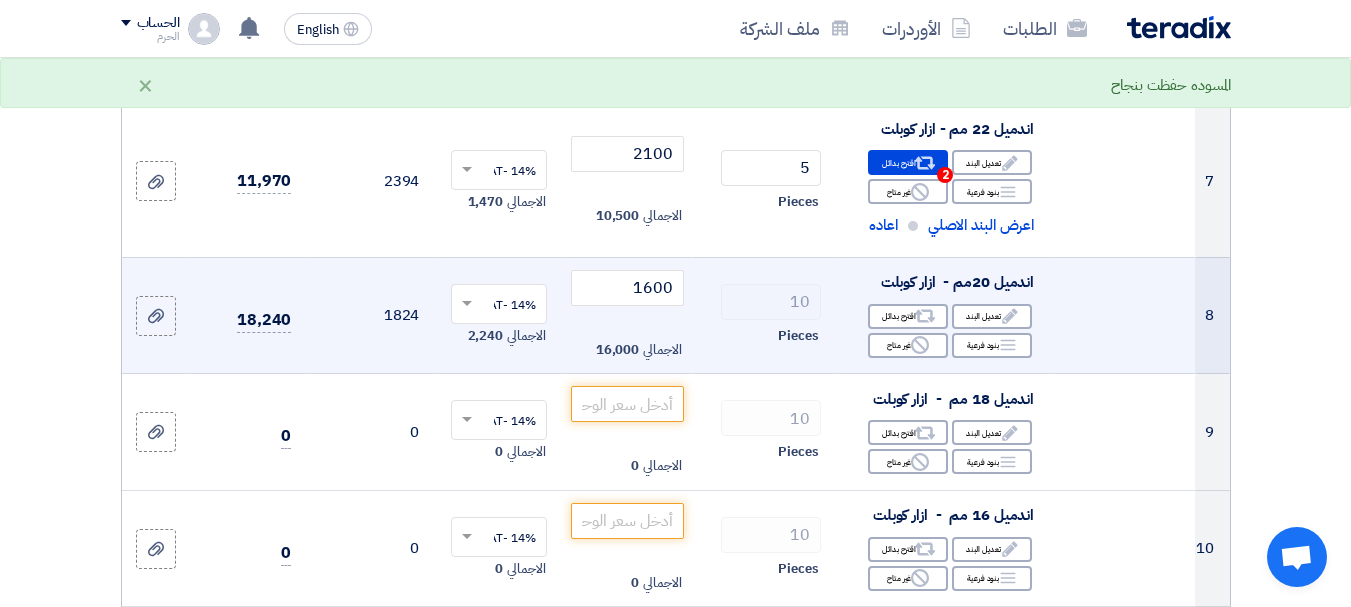 scroll, scrollTop: 1080, scrollLeft: 0, axis: vertical 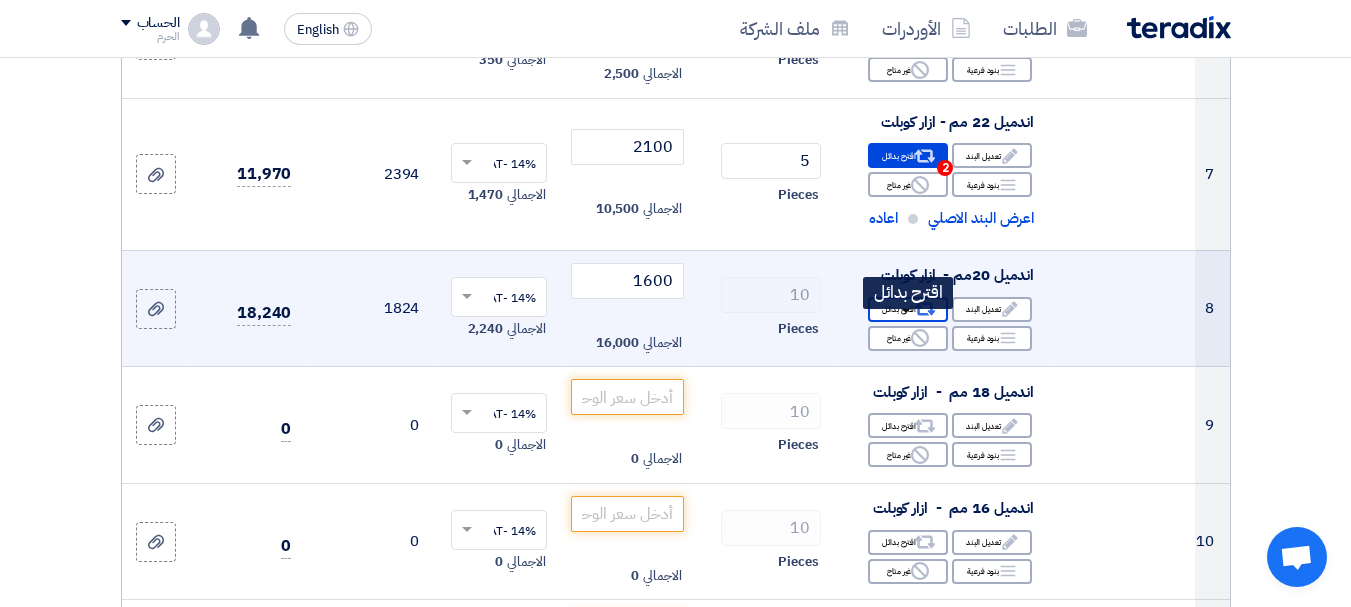 click on "Alternative
اقترح بدائل" 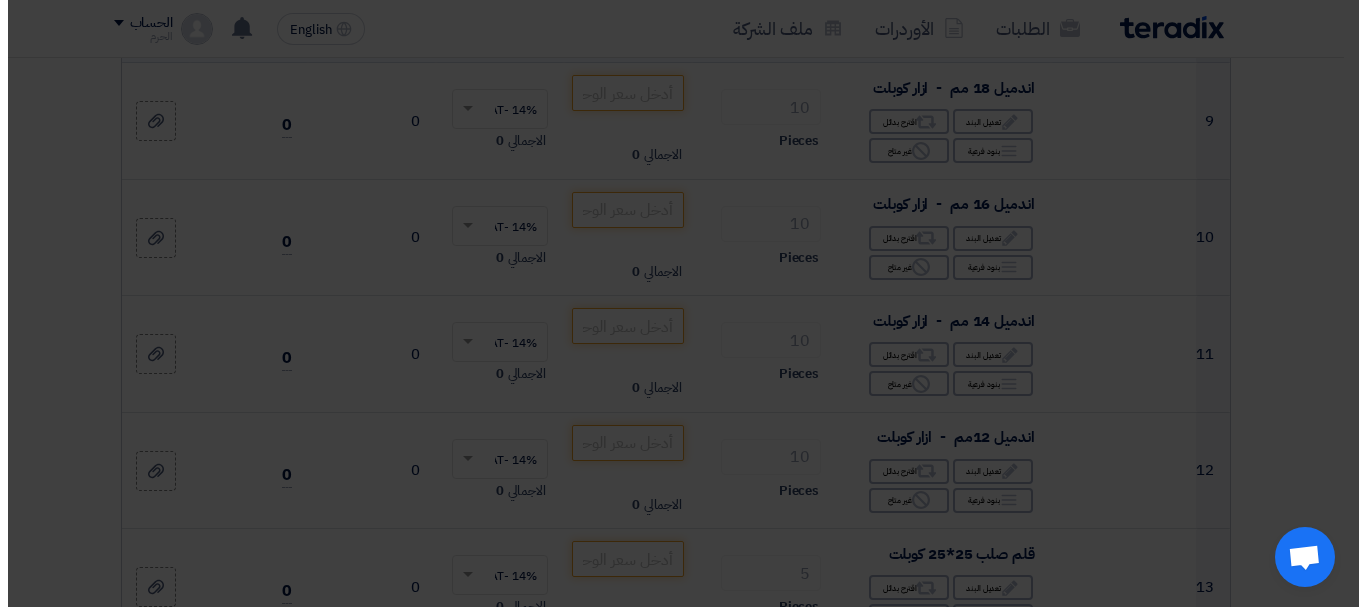 scroll, scrollTop: 928, scrollLeft: 0, axis: vertical 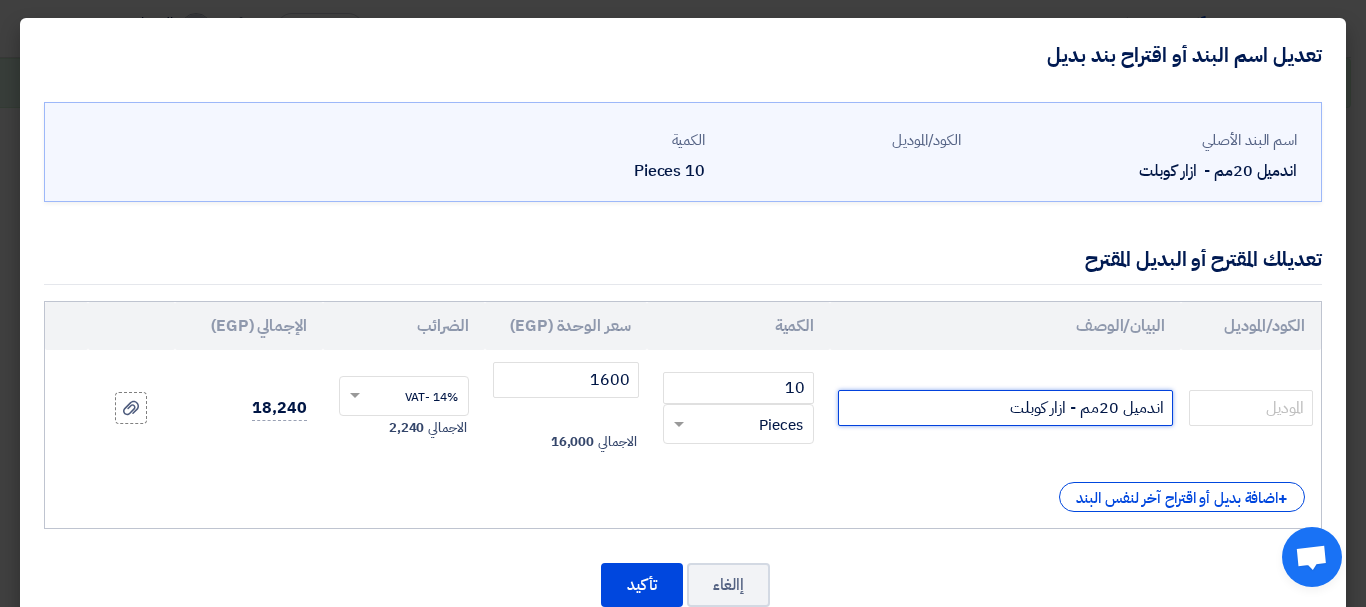 click on "اندميل 20مم - ازار كوبلت" 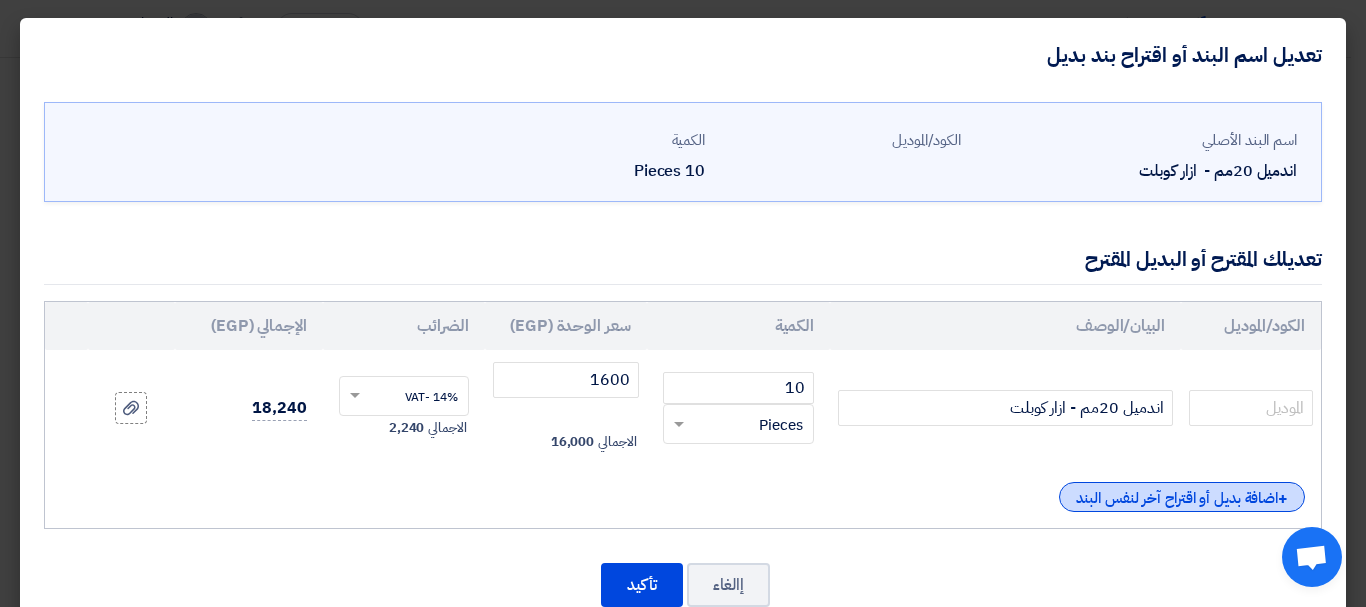 click on "+
اضافة بديل أو اقتراح آخر لنفس البند" 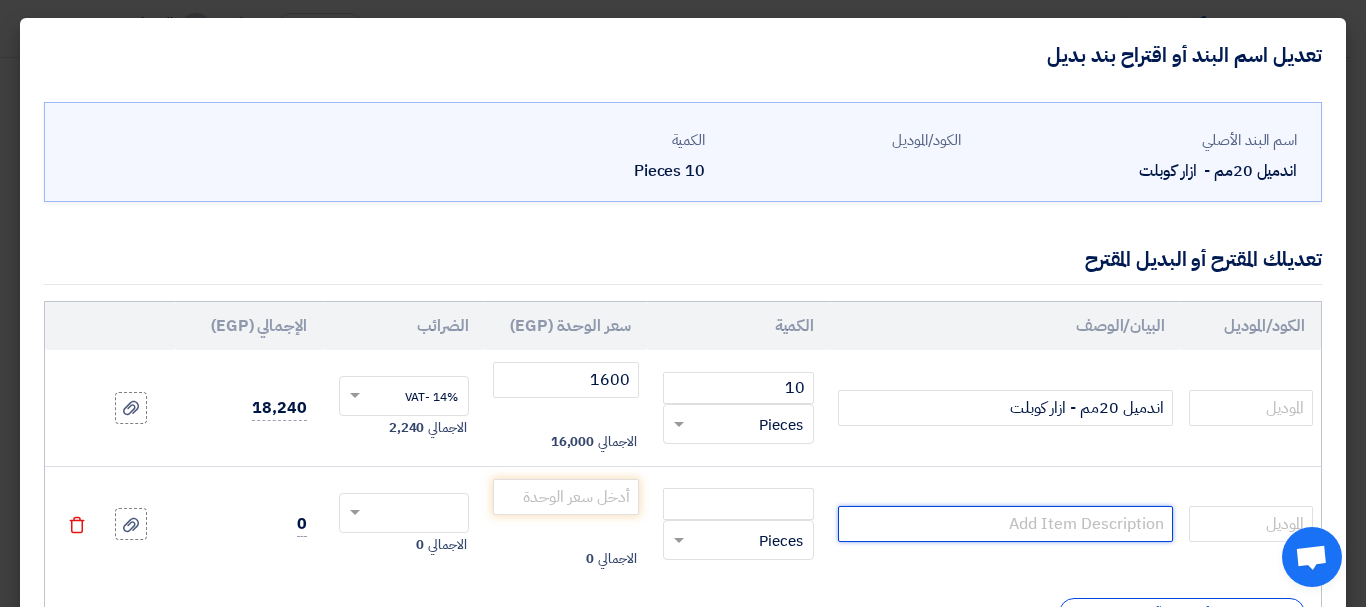 click 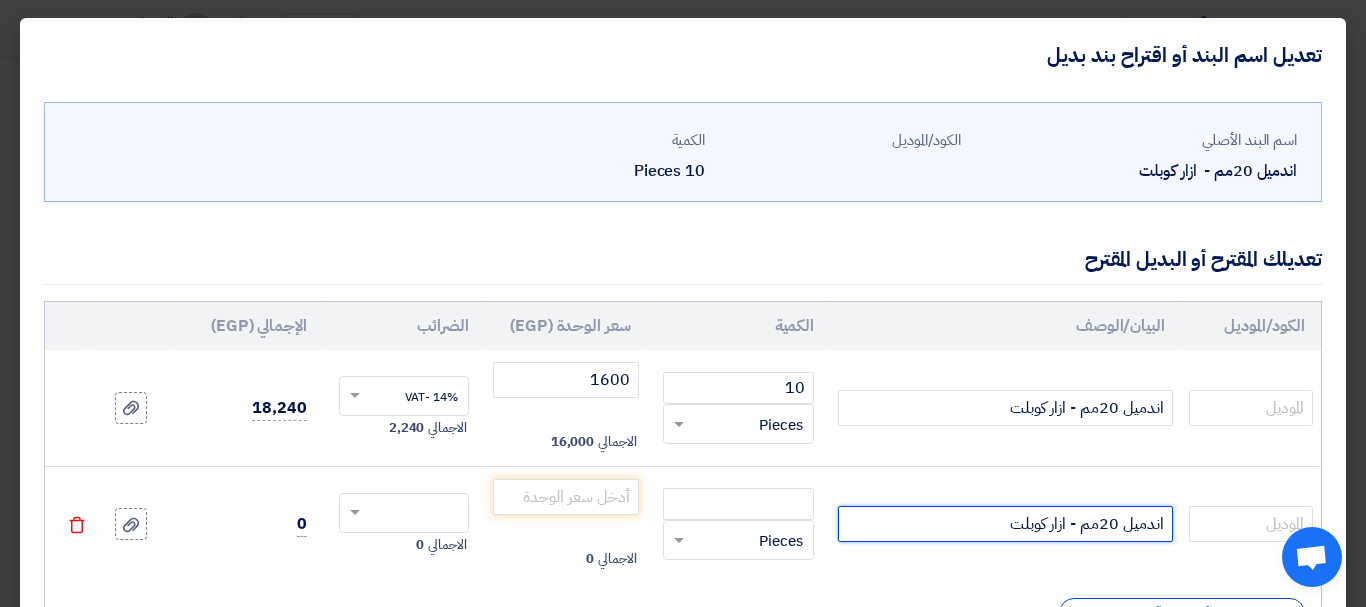 click on "اندميل 20مم - ازار كوبلت" 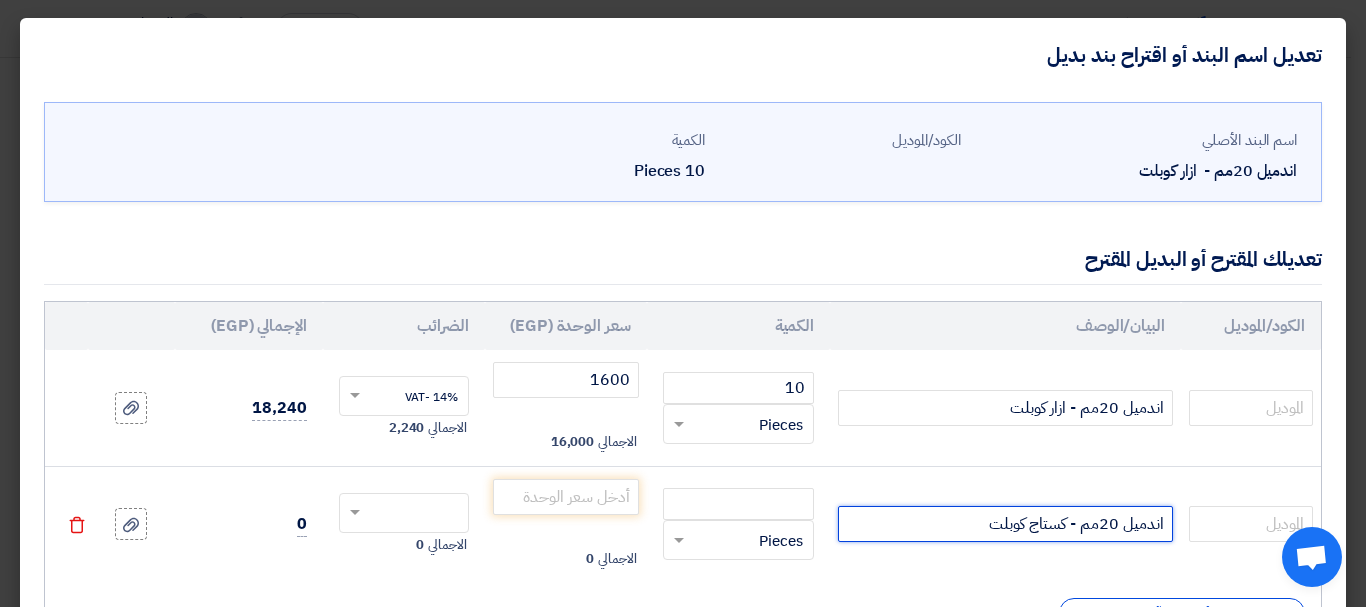 click on "اندميل 20مم - كستاج كوبلت" 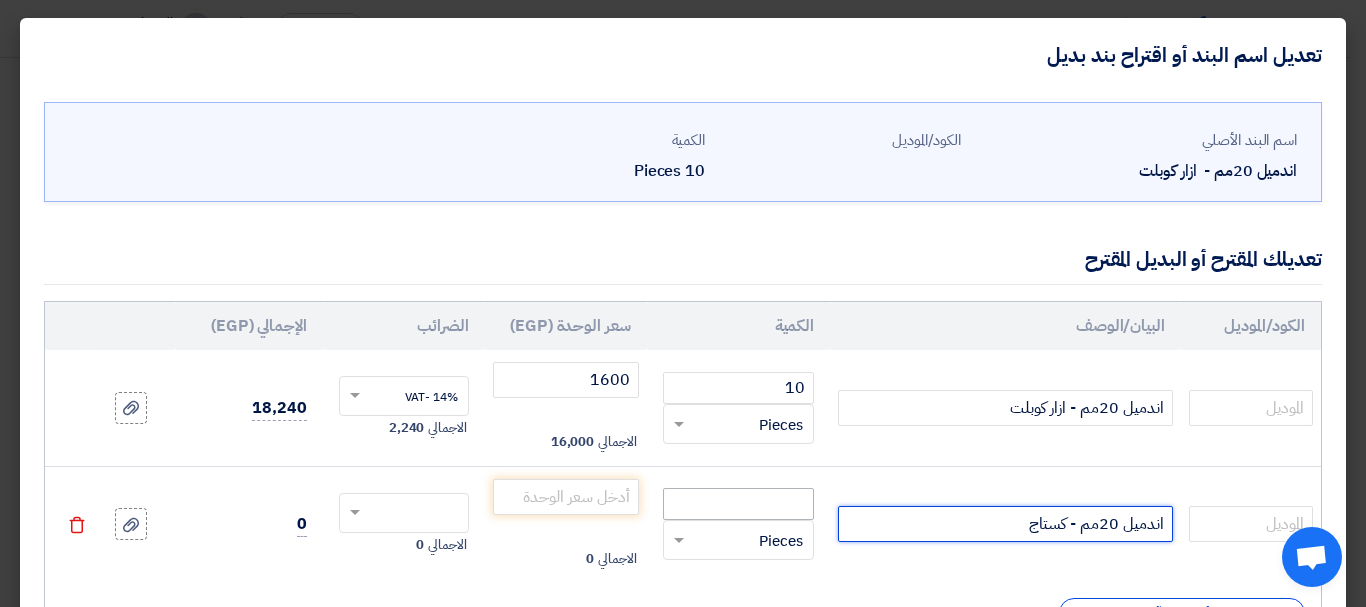 type on "اندميل 20مم - كستاج" 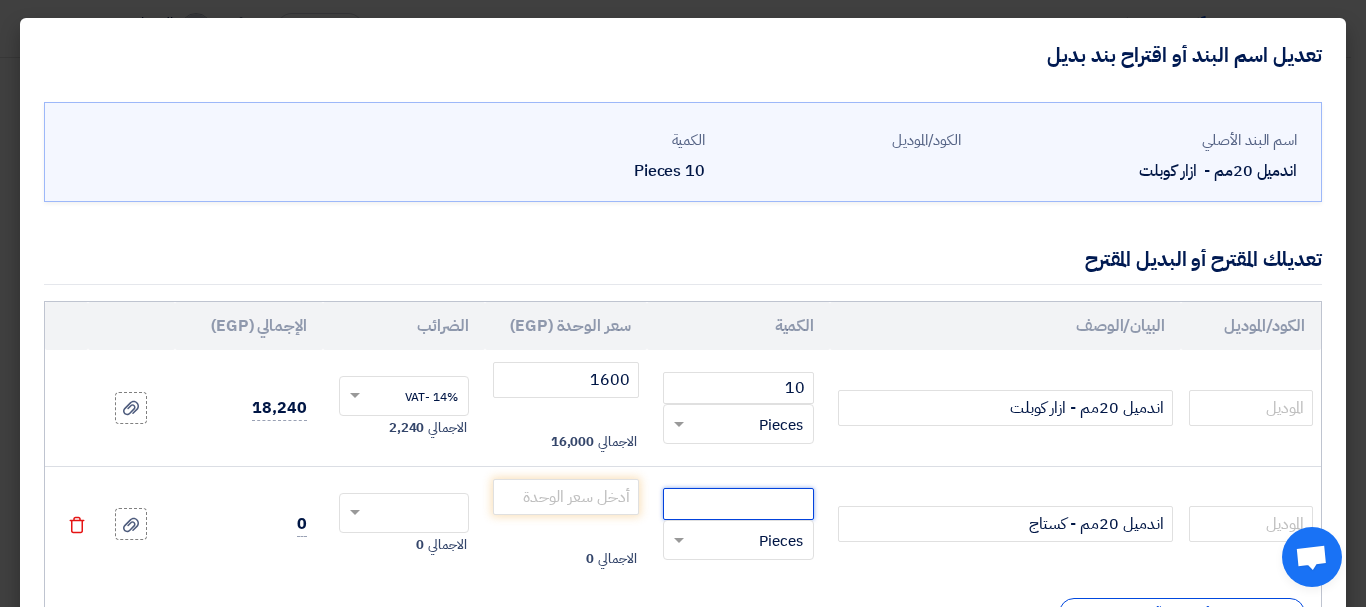 click 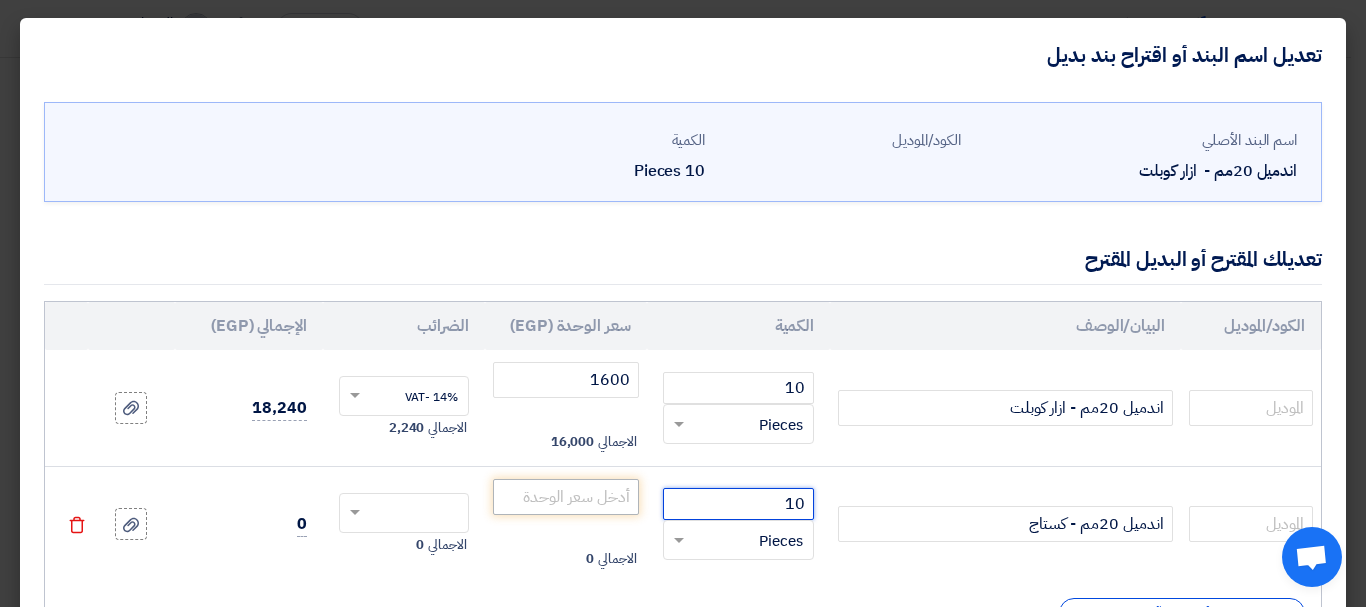 type on "10" 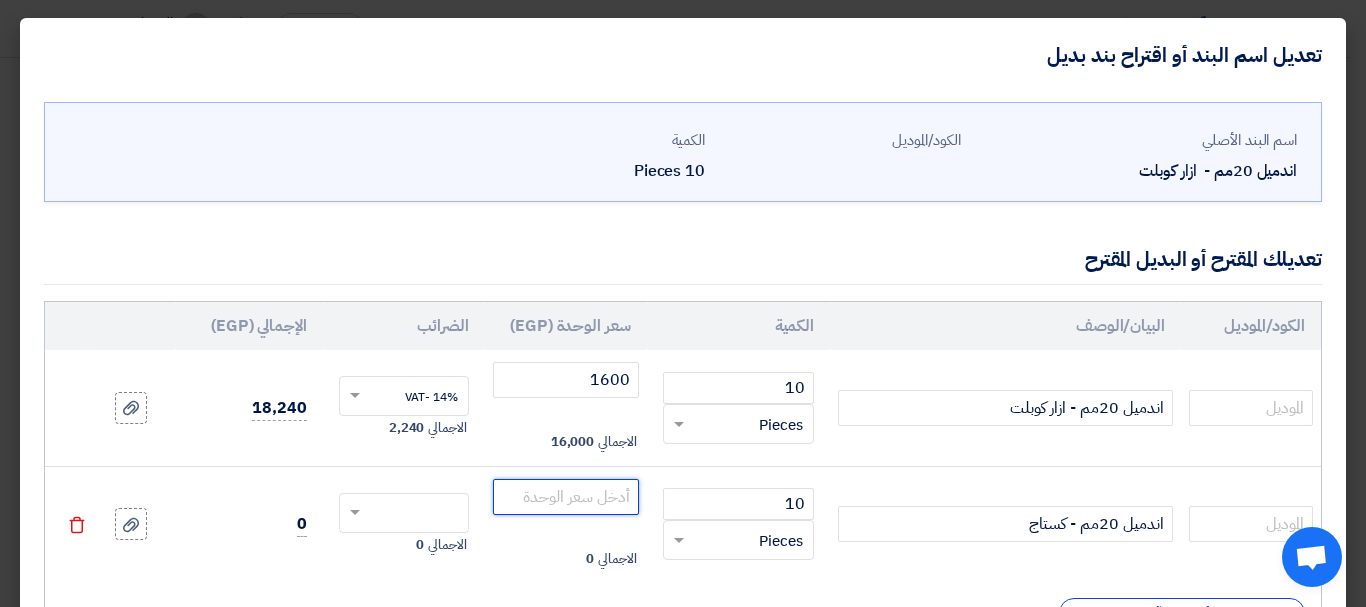 click 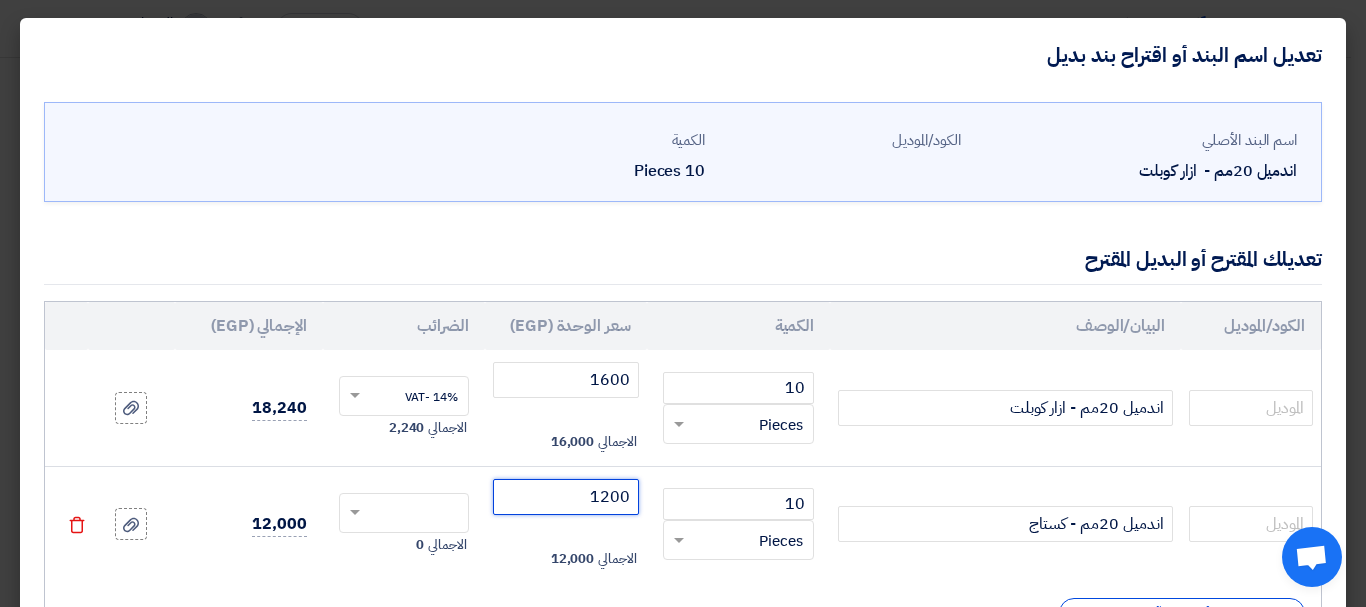 type on "1200" 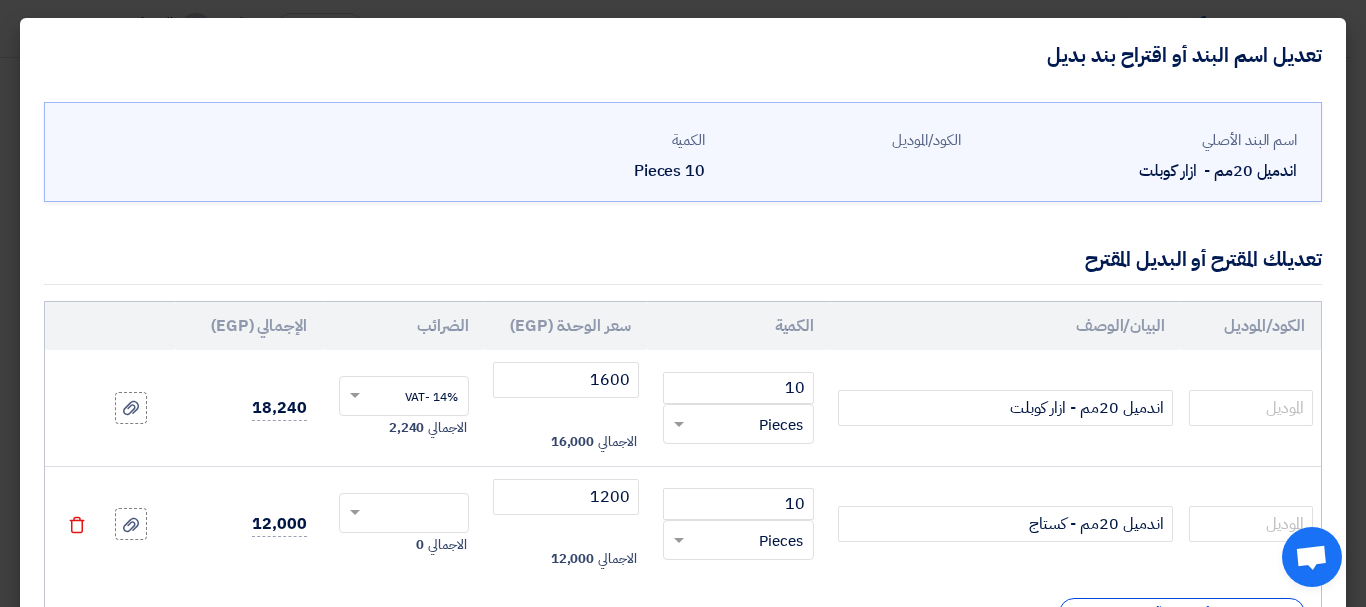 click on "الاجمالي
0" 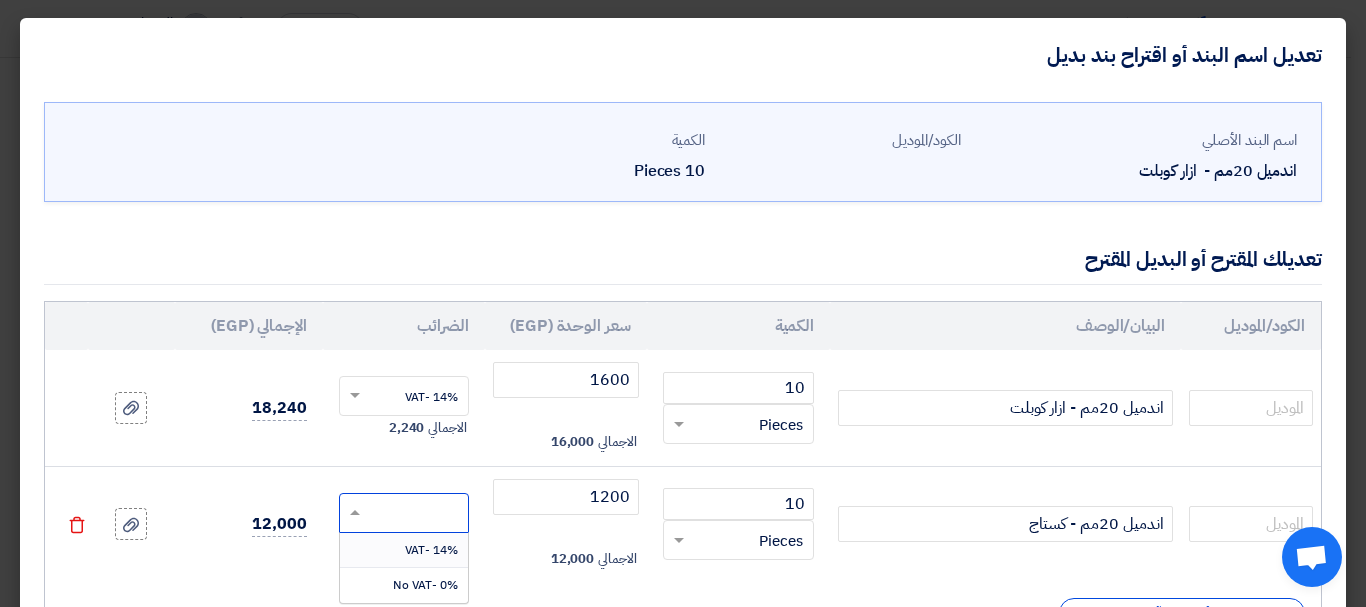 click on "14% -VAT" at bounding box center [404, 550] 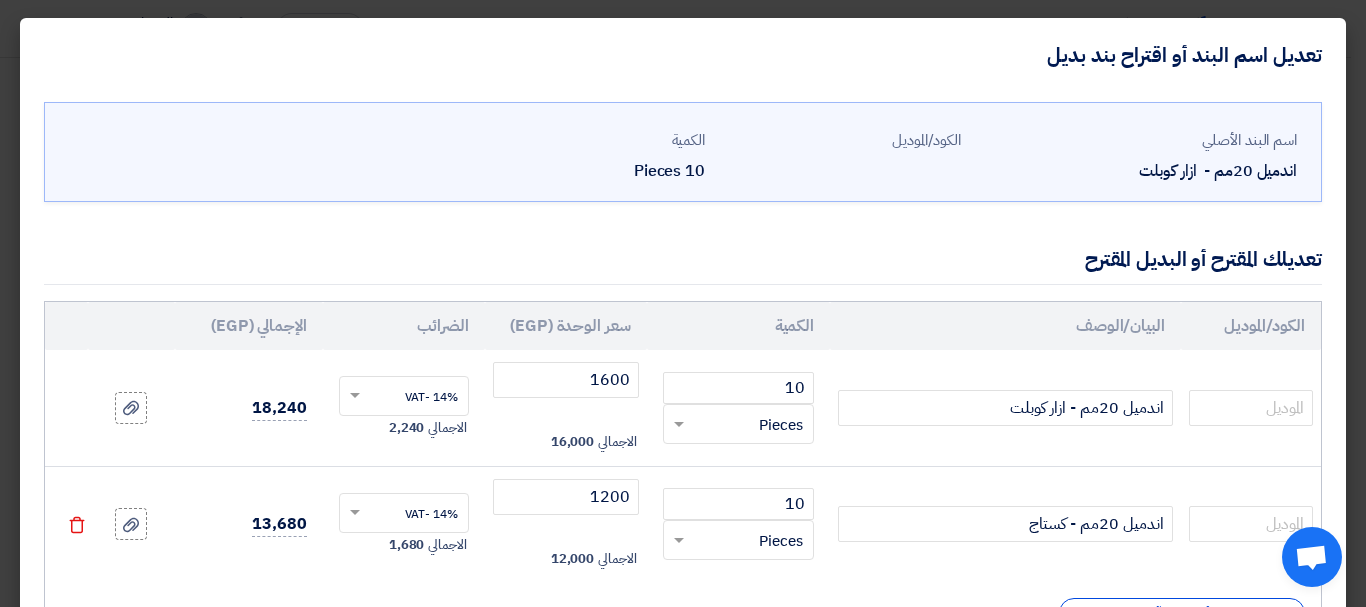 click on "14% -VAT
×
الاجمالي
1,680" 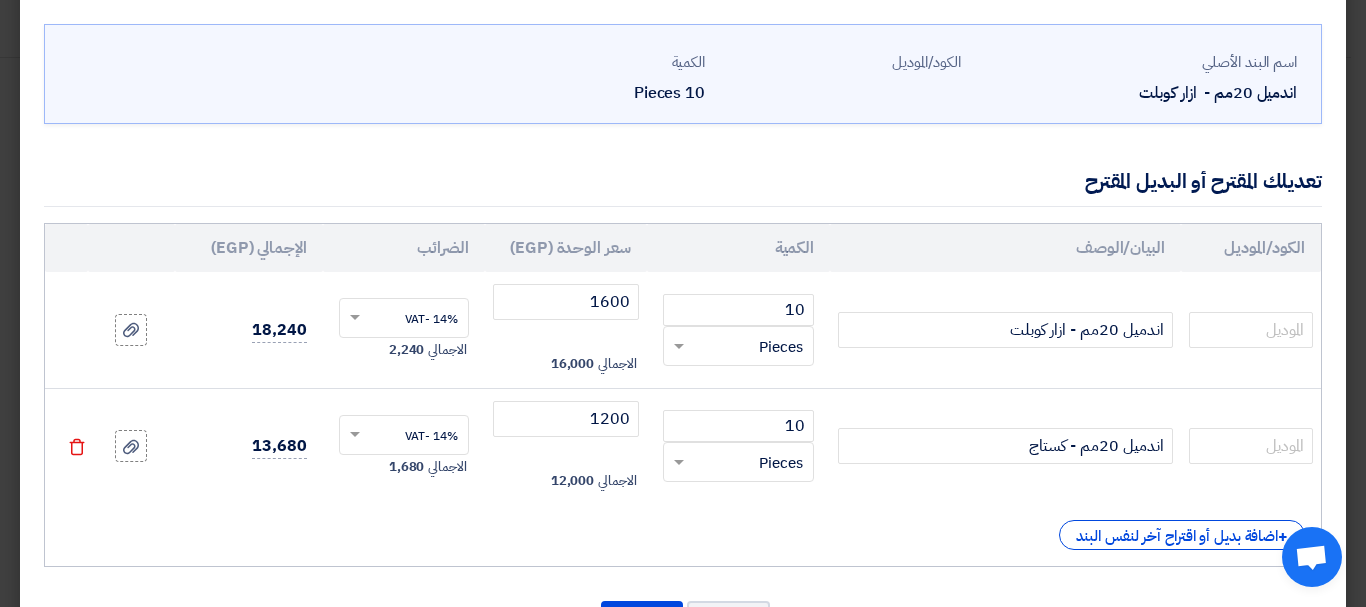 scroll, scrollTop: 80, scrollLeft: 0, axis: vertical 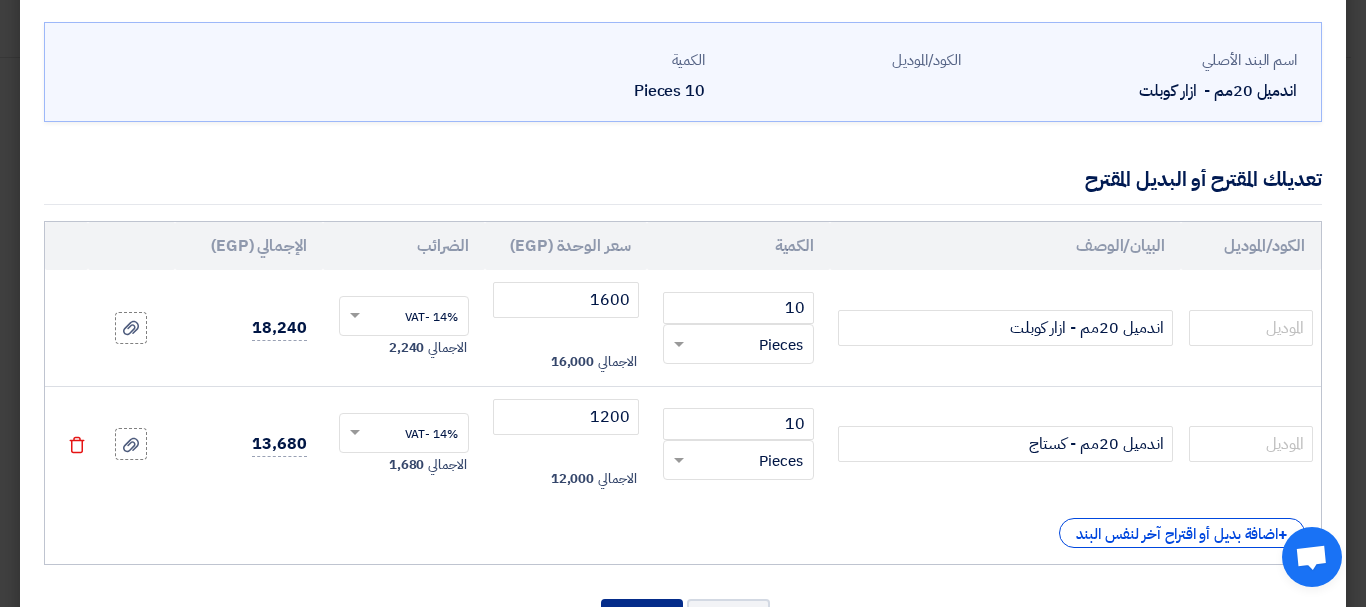 click on "تأكيد" 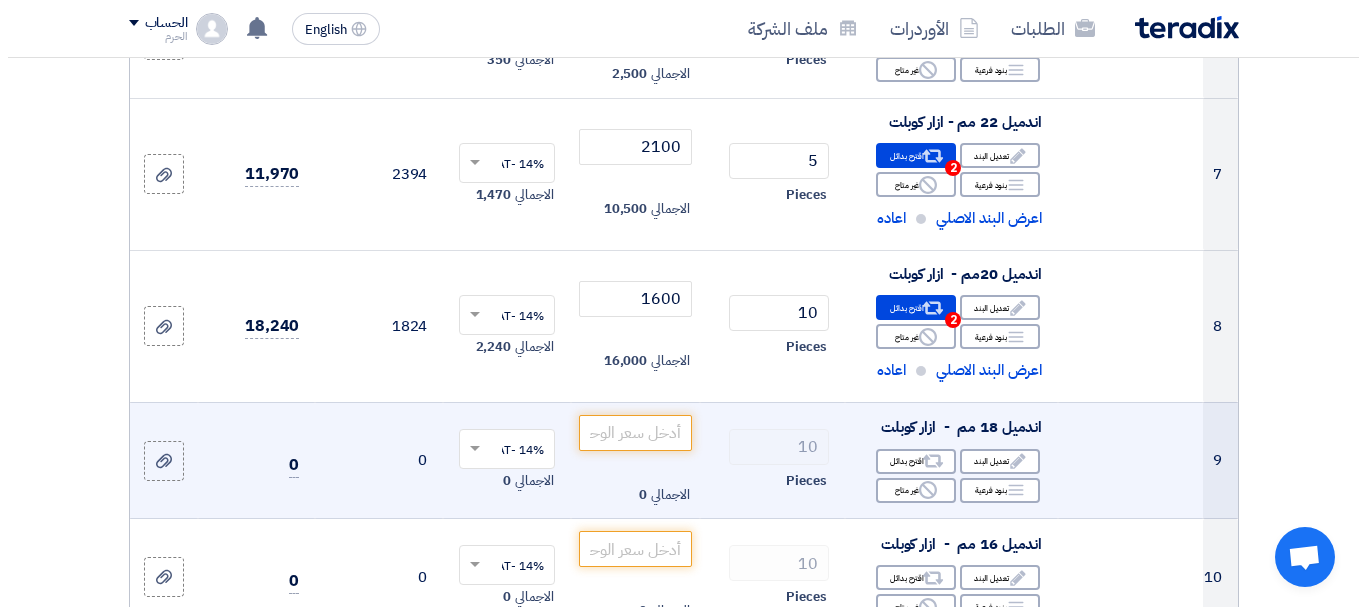 scroll, scrollTop: 1040, scrollLeft: 0, axis: vertical 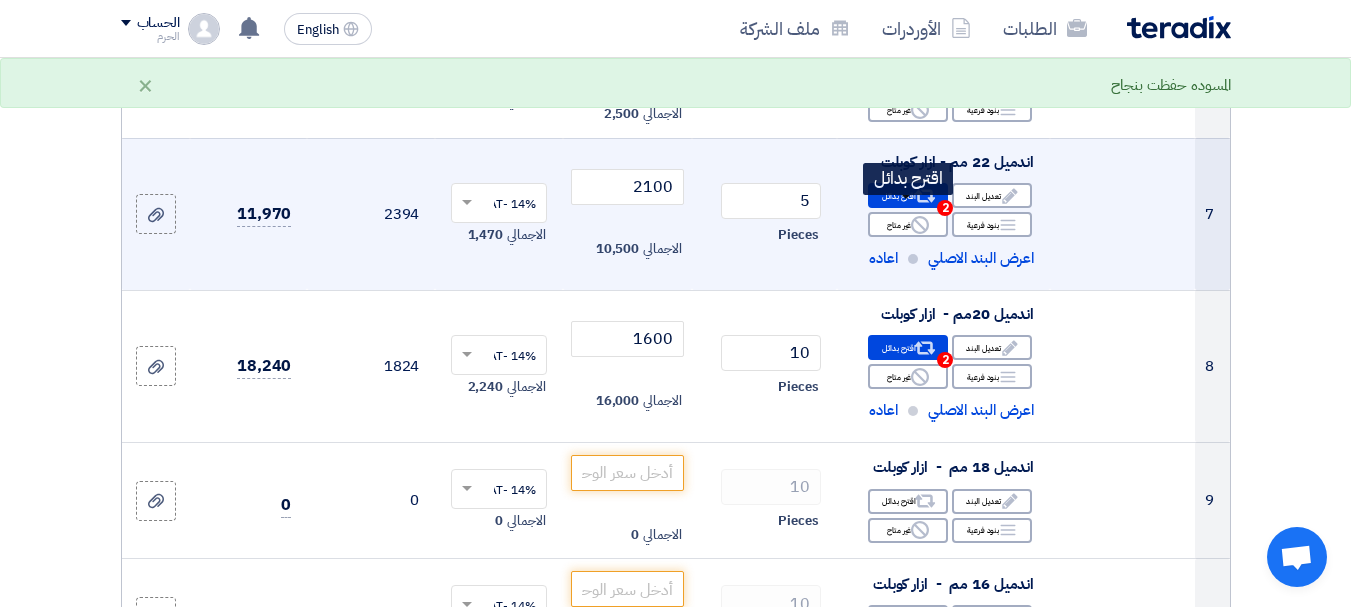 click on "Alternative
اقترح بدائل
2" 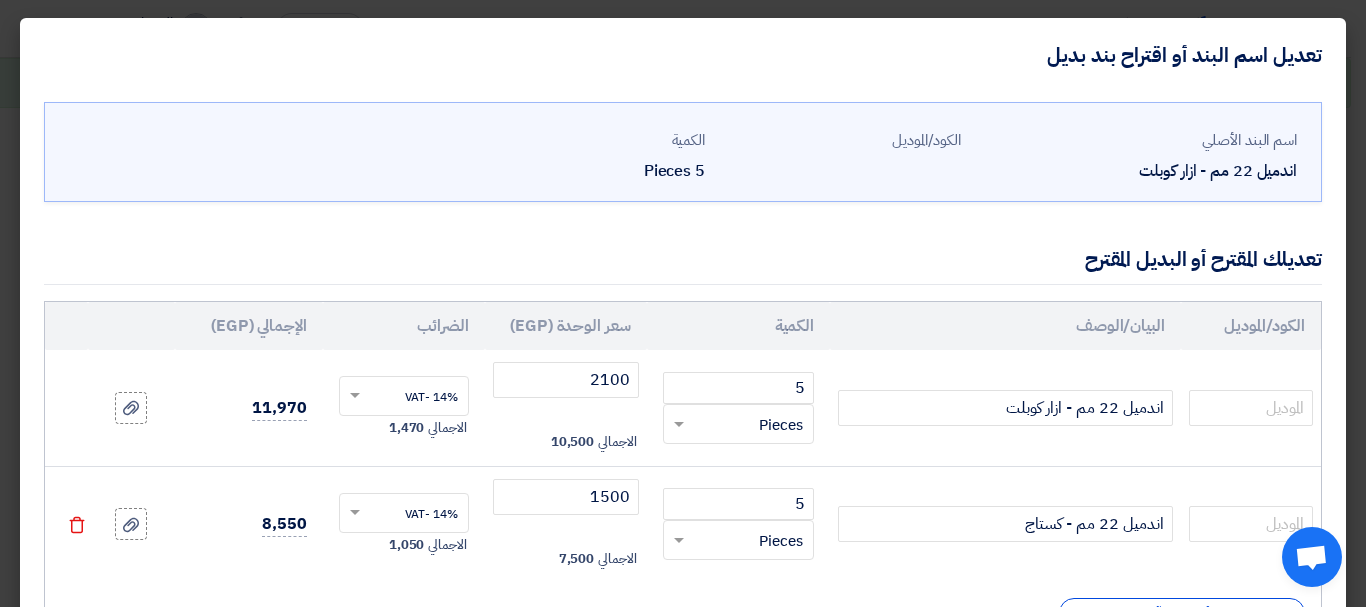 click on "تعديلك المقترح أو البديل المقترح" 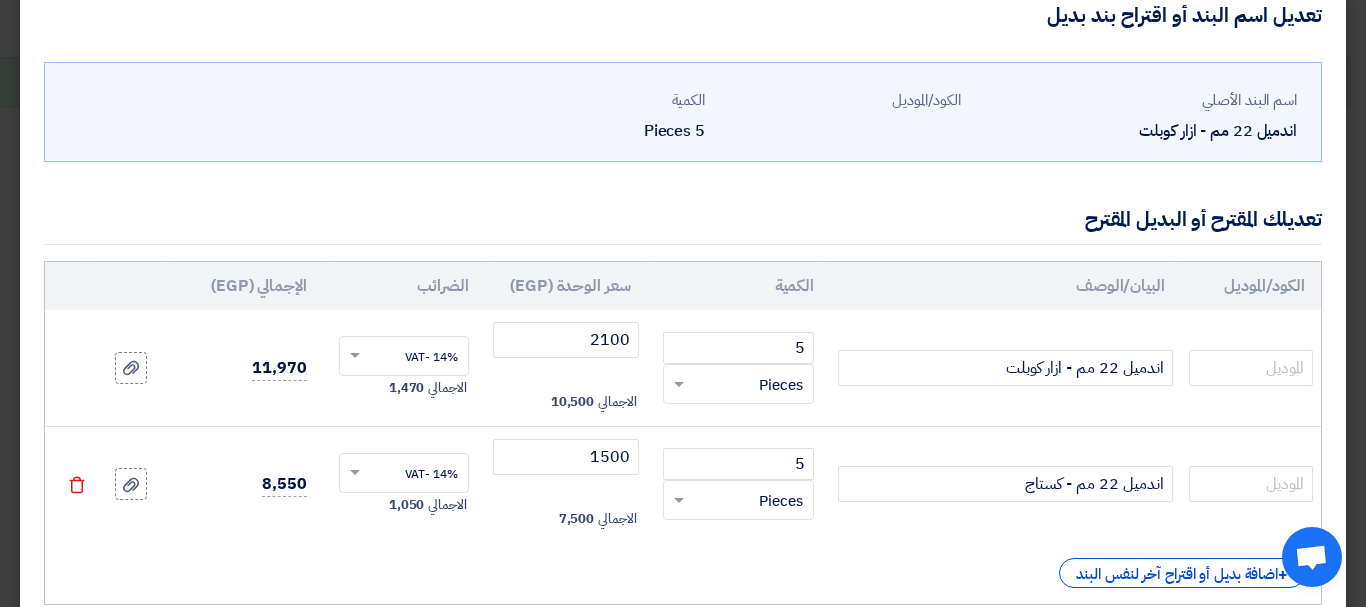 scroll, scrollTop: 80, scrollLeft: 0, axis: vertical 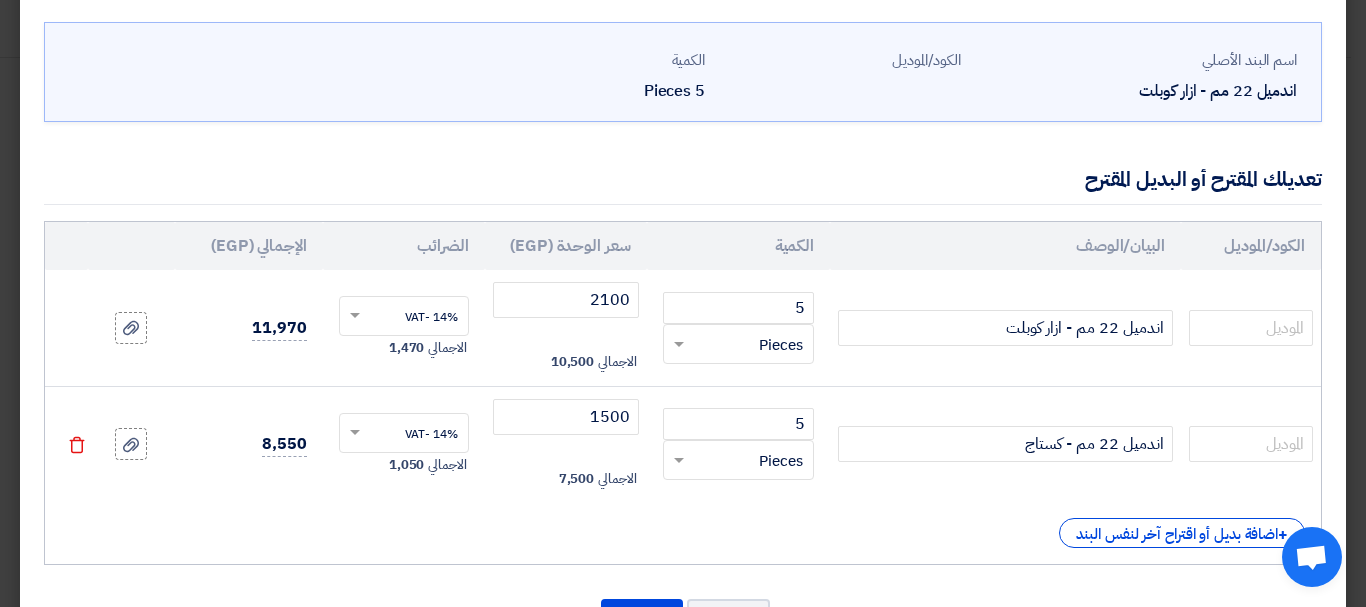 click on "إالغاء
تأكيد" 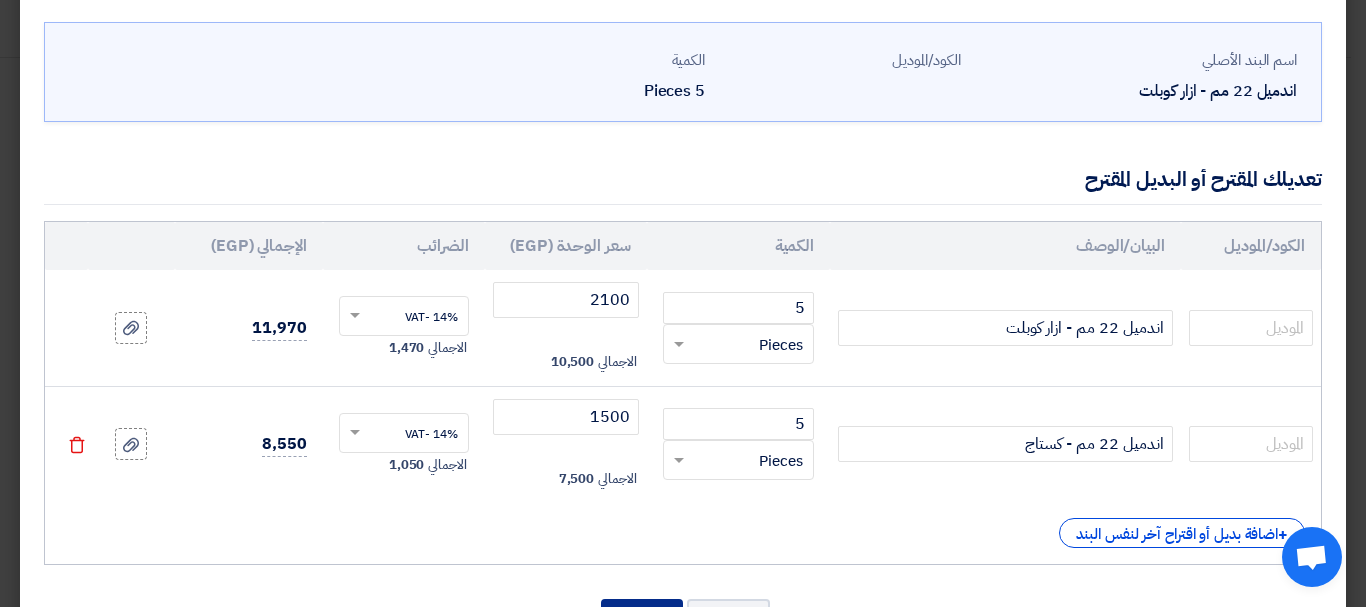 click on "تأكيد" 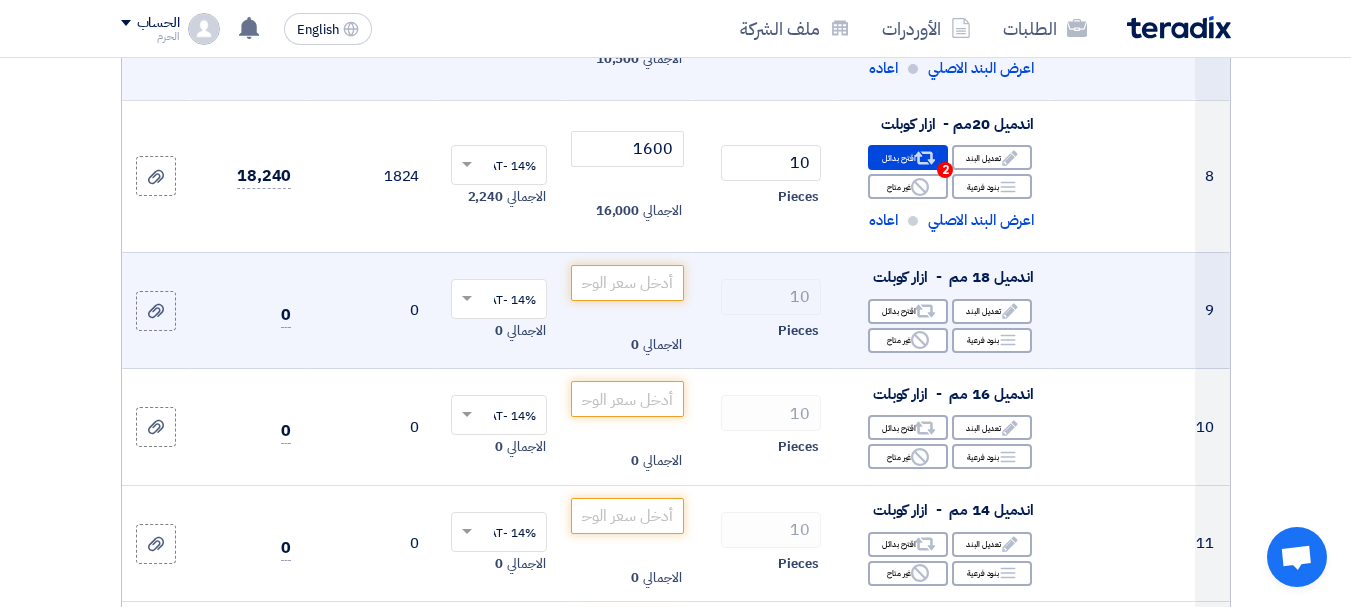 scroll, scrollTop: 1232, scrollLeft: 0, axis: vertical 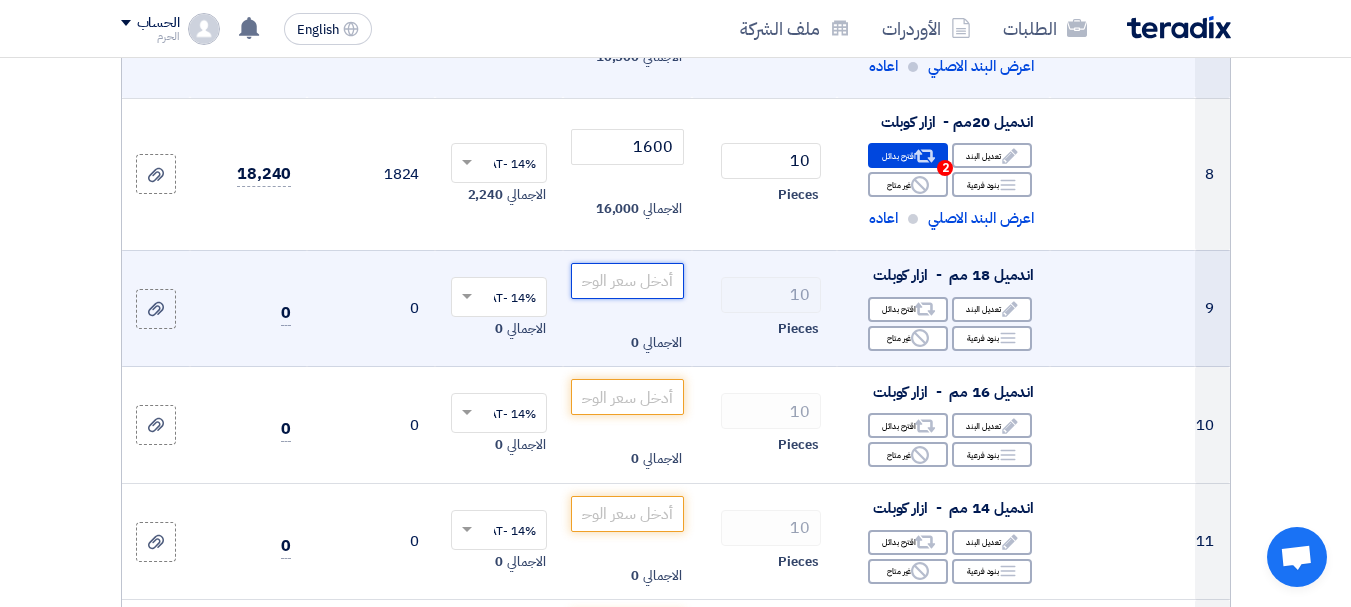 click 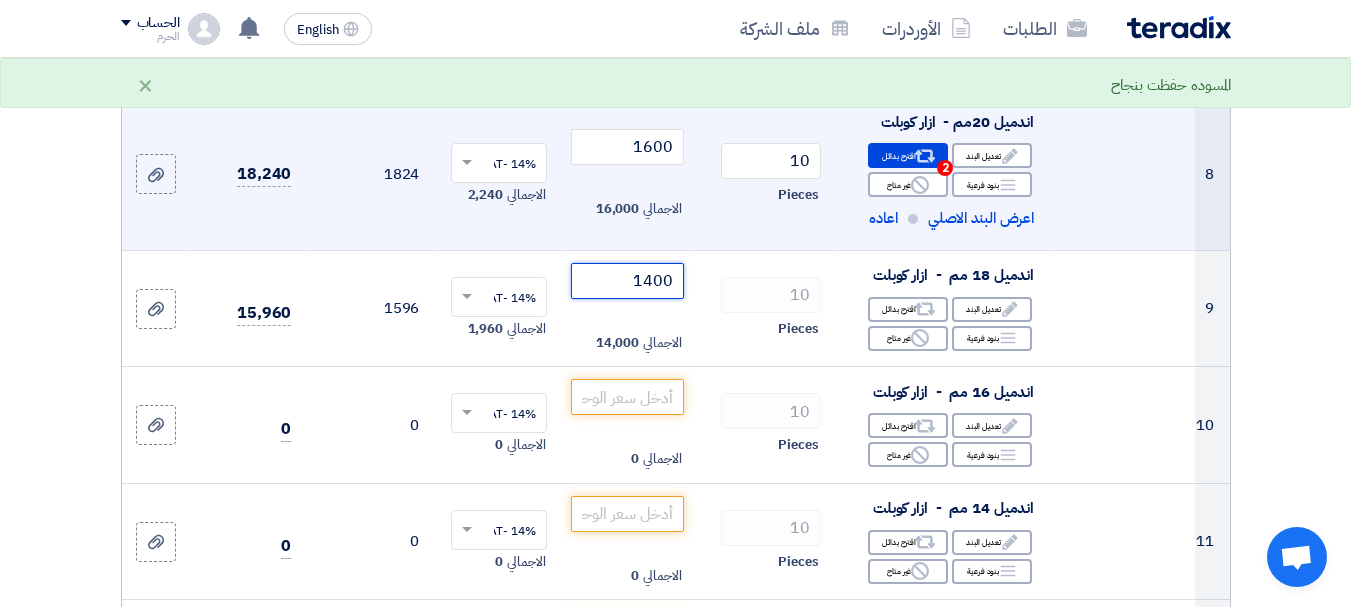 type on "1400" 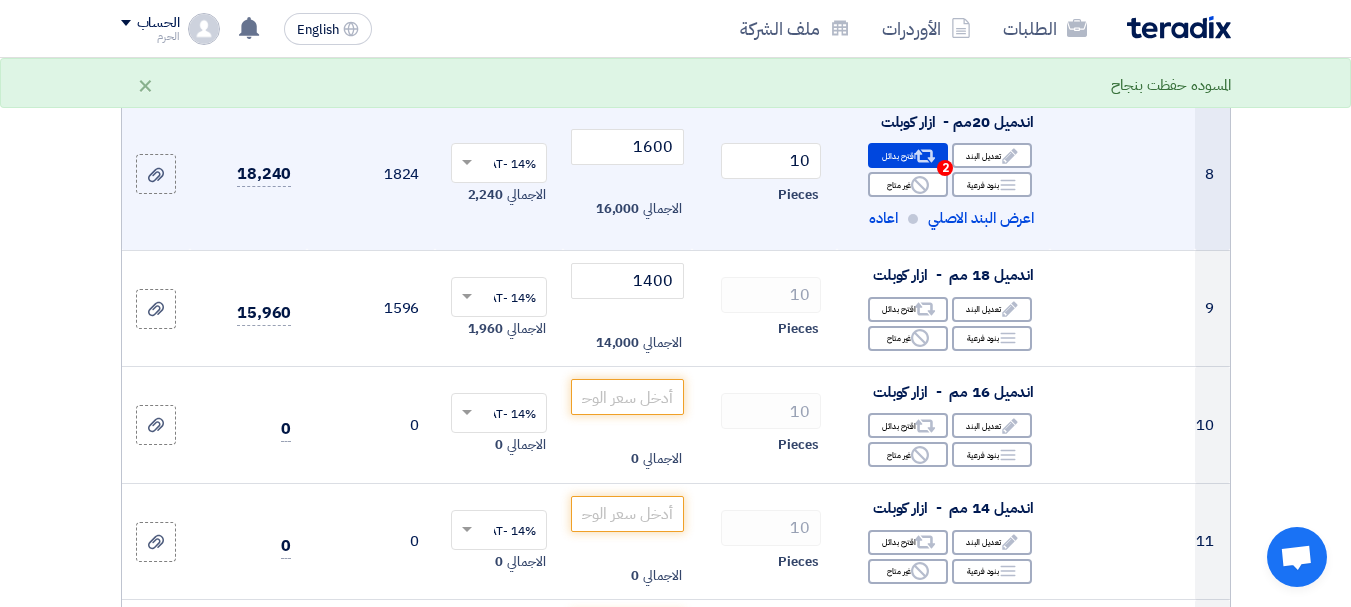 click on "10
Pieces" 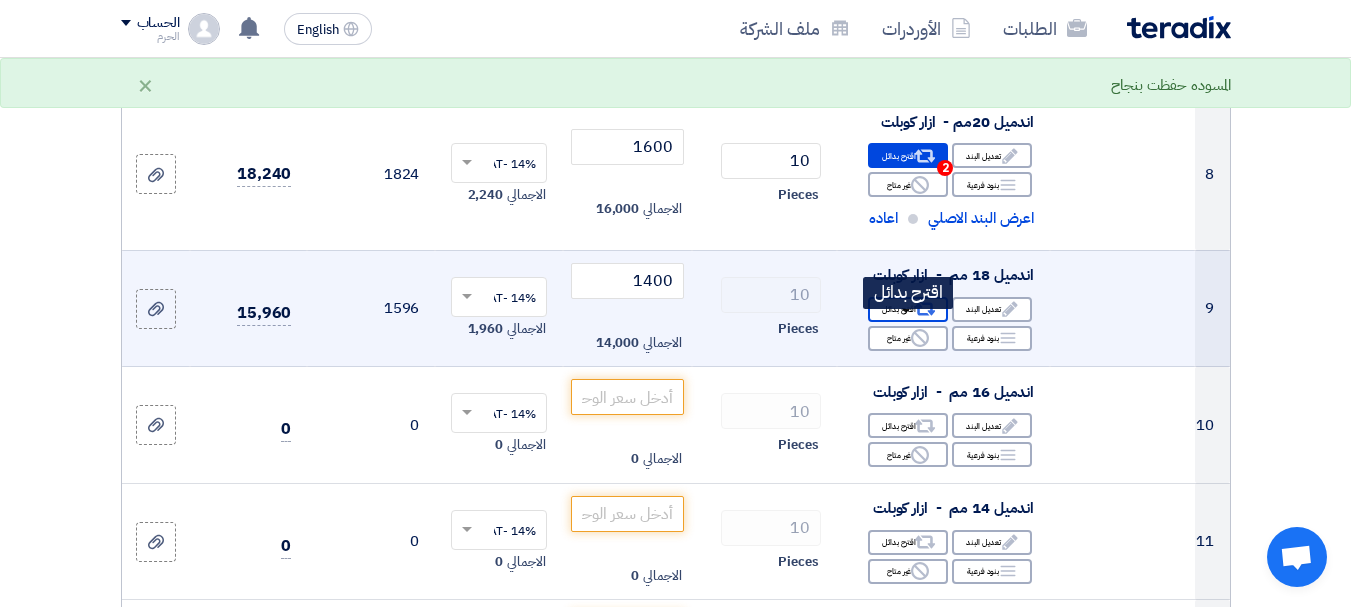 click on "Alternative
اقترح بدائل" 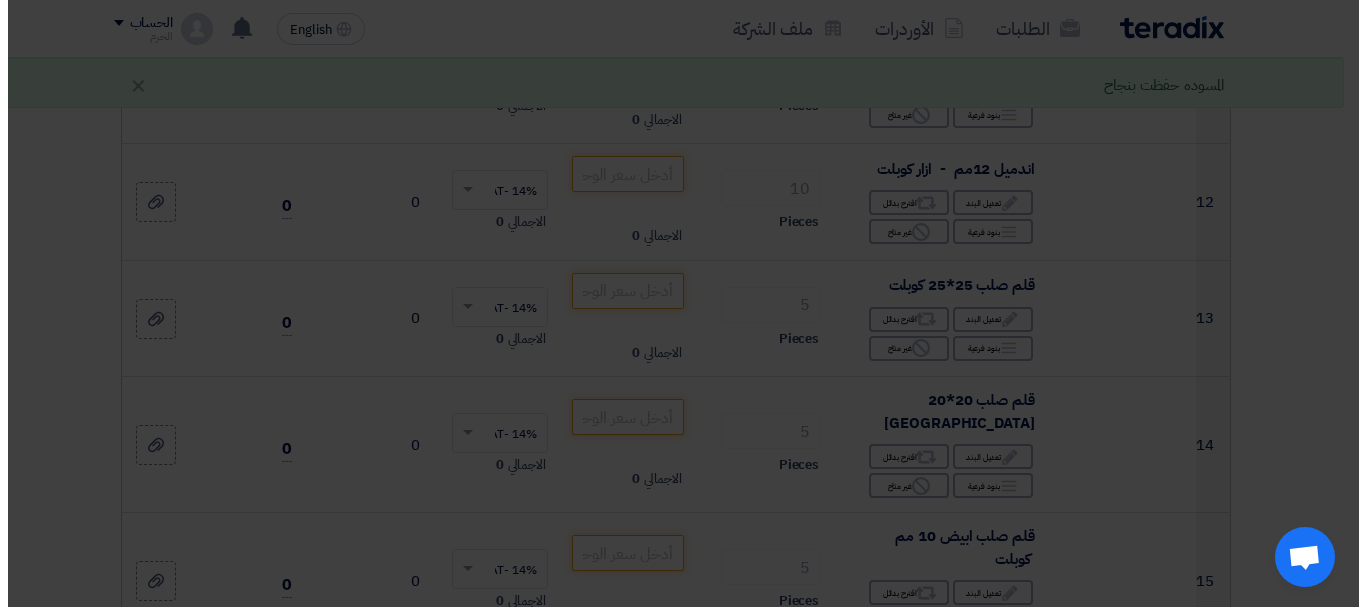 scroll, scrollTop: 1080, scrollLeft: 0, axis: vertical 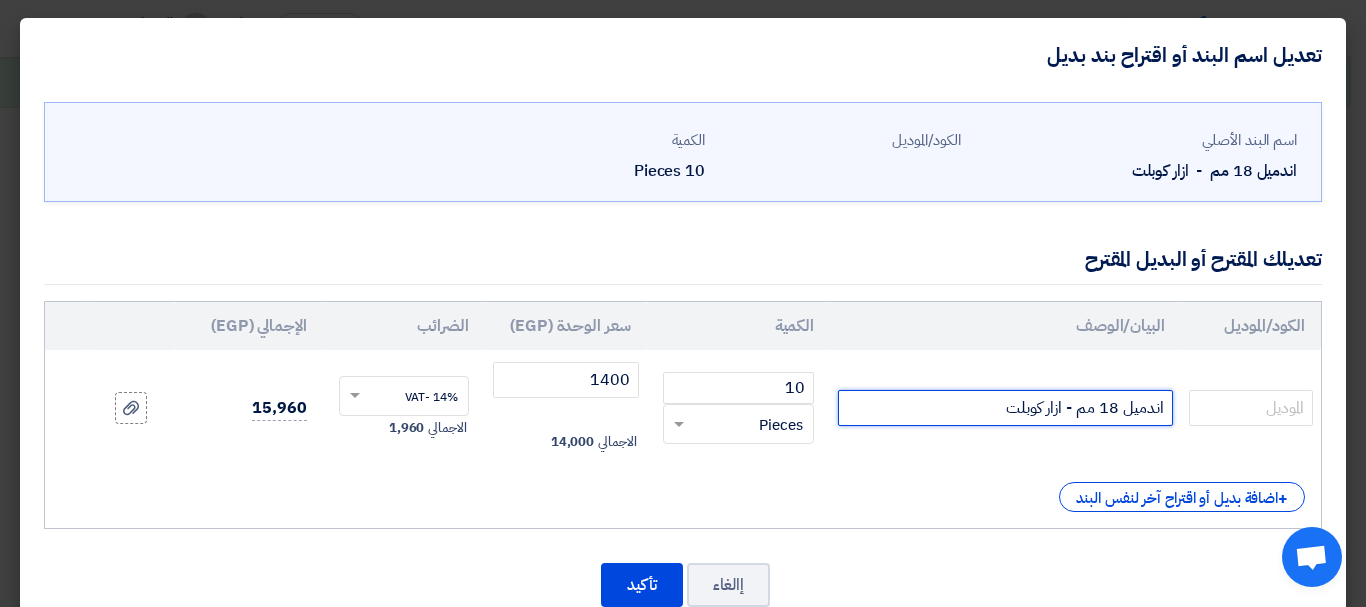 click on "اندميل 18 مم - ازار كوبلت" 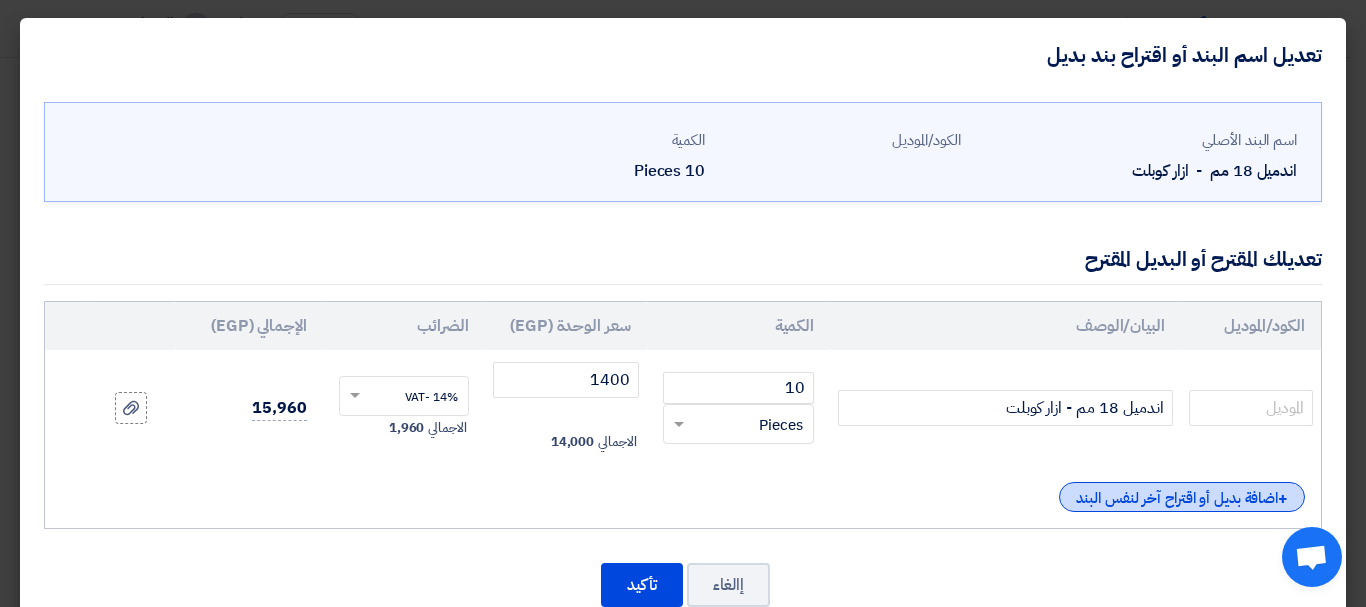 click on "+
اضافة بديل أو اقتراح آخر لنفس البند" 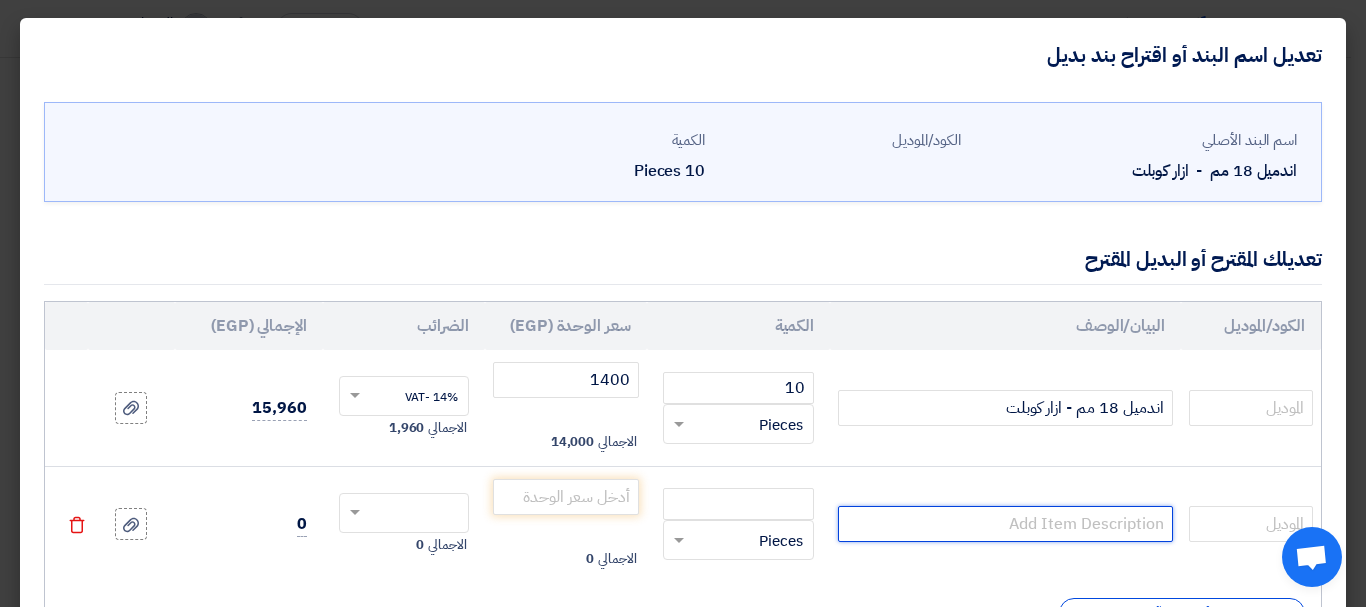 click 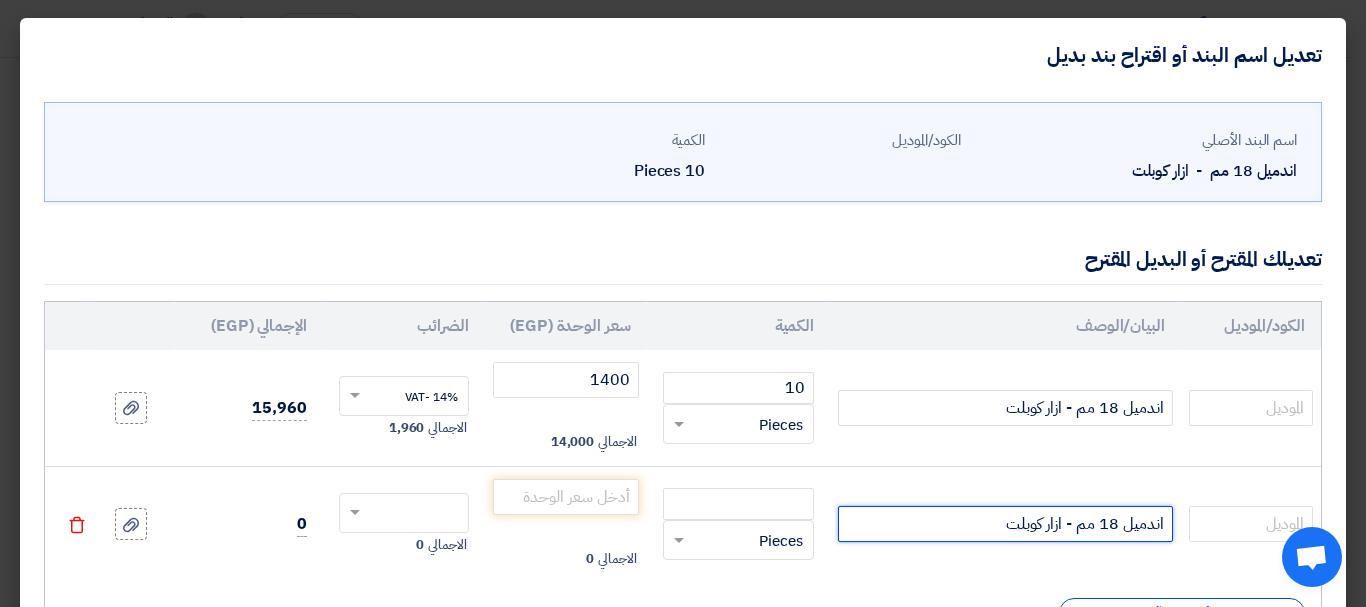 drag, startPoint x: 1066, startPoint y: 523, endPoint x: 932, endPoint y: 533, distance: 134.37262 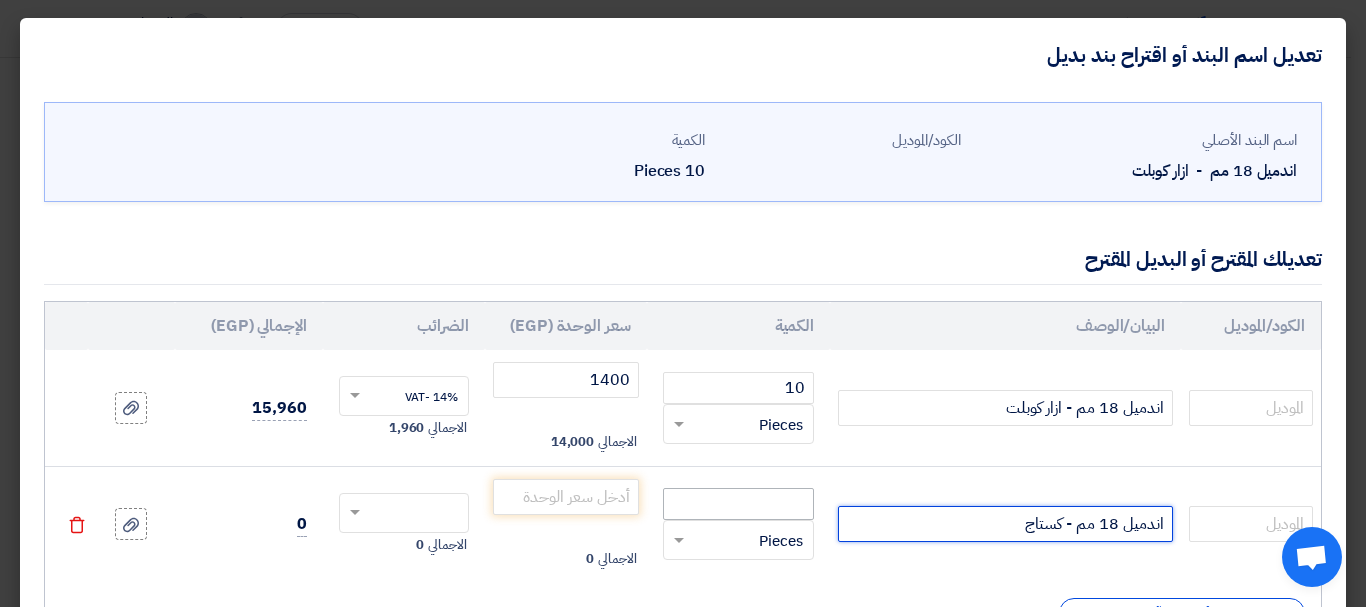 type on "اندميل 18 مم - كستاج" 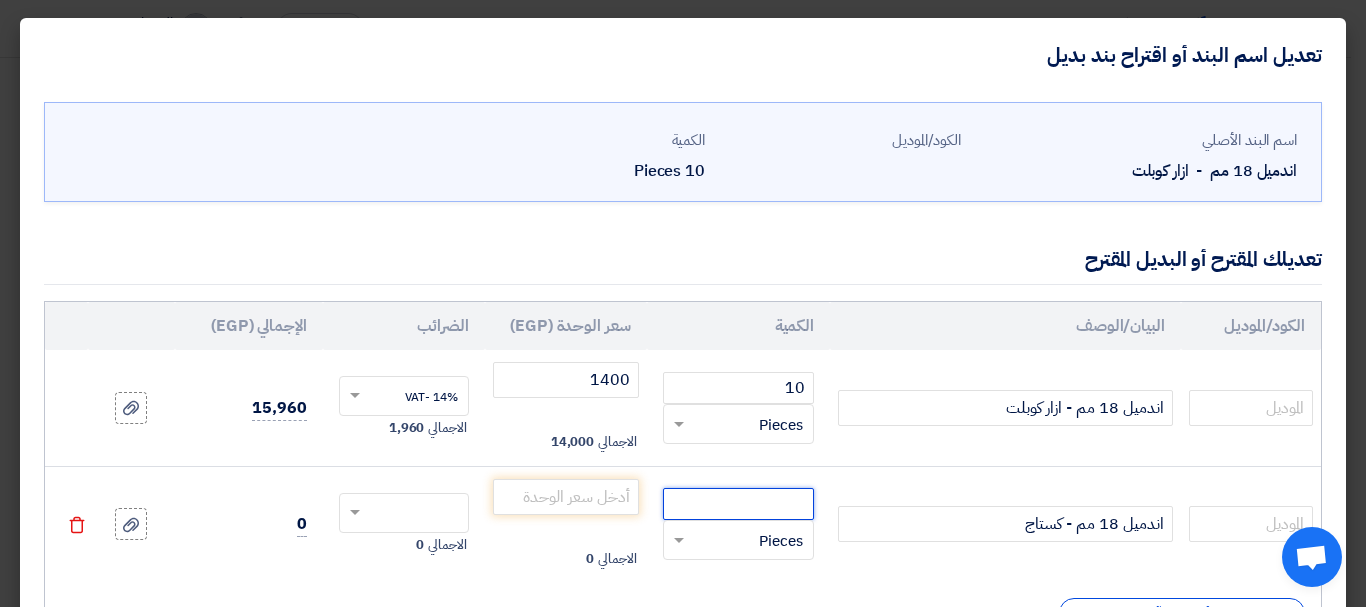 click 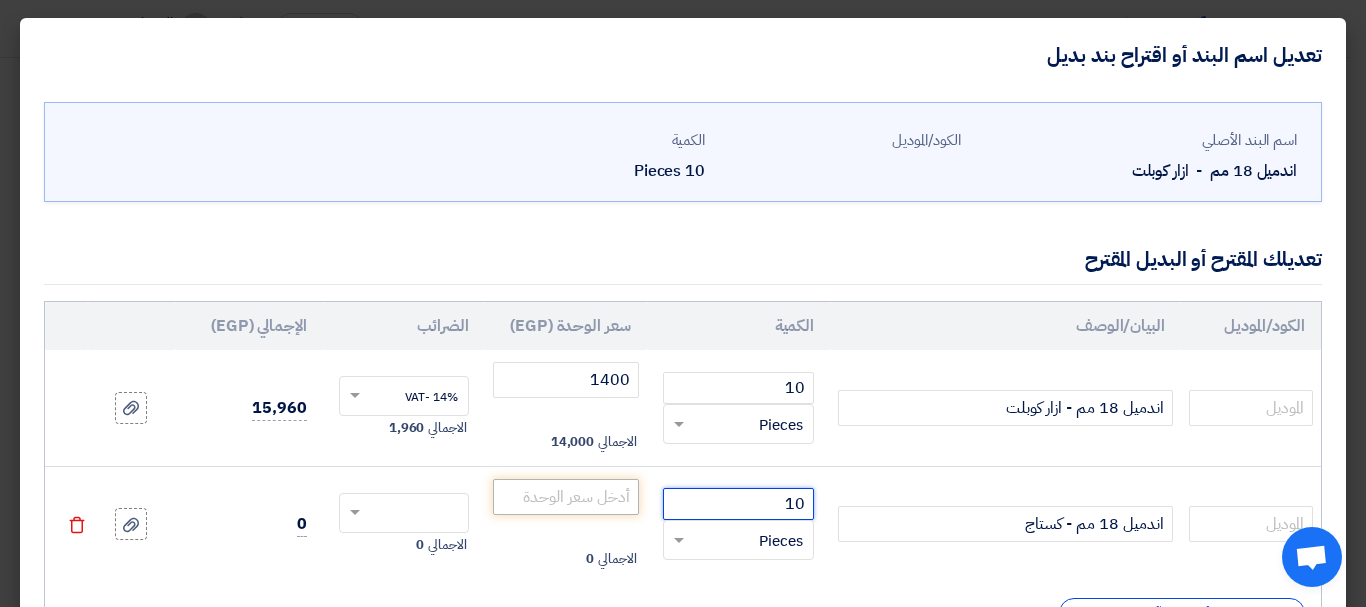 type on "10" 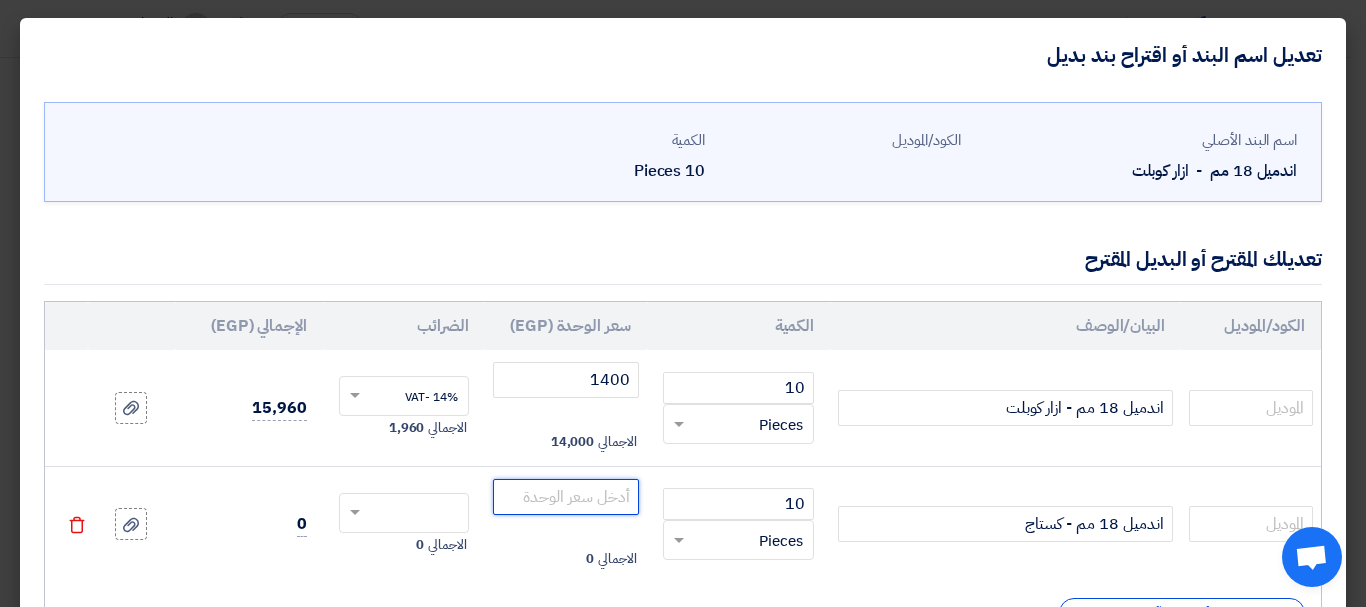 click 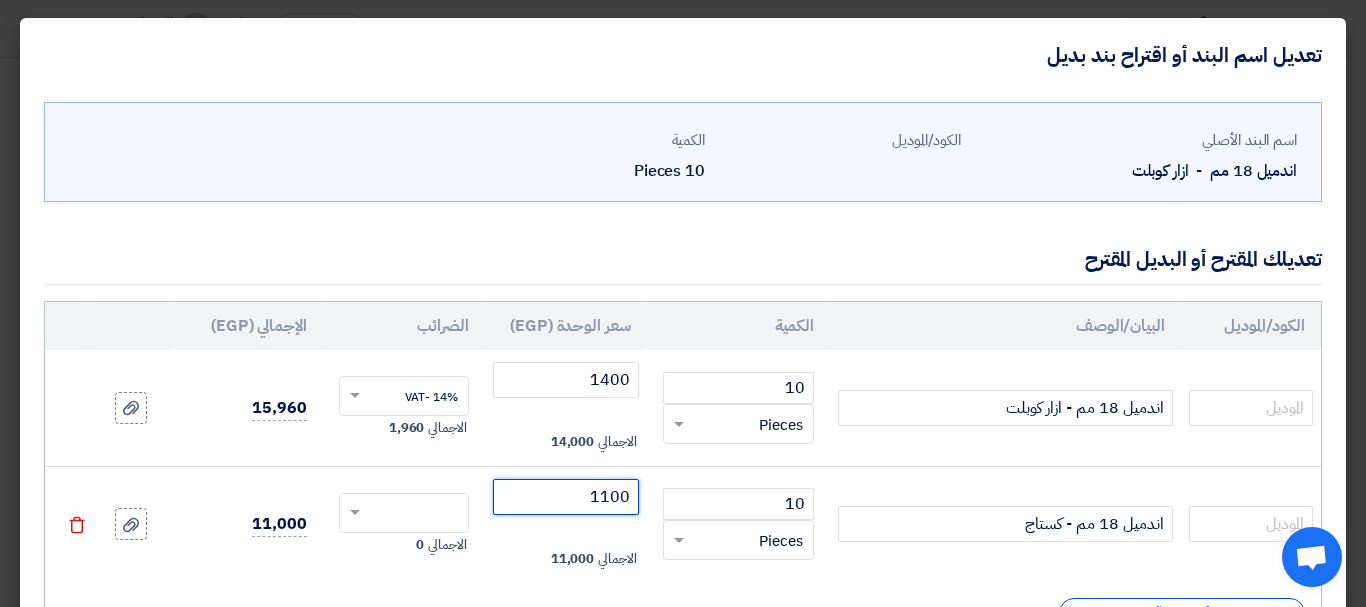 type on "1100" 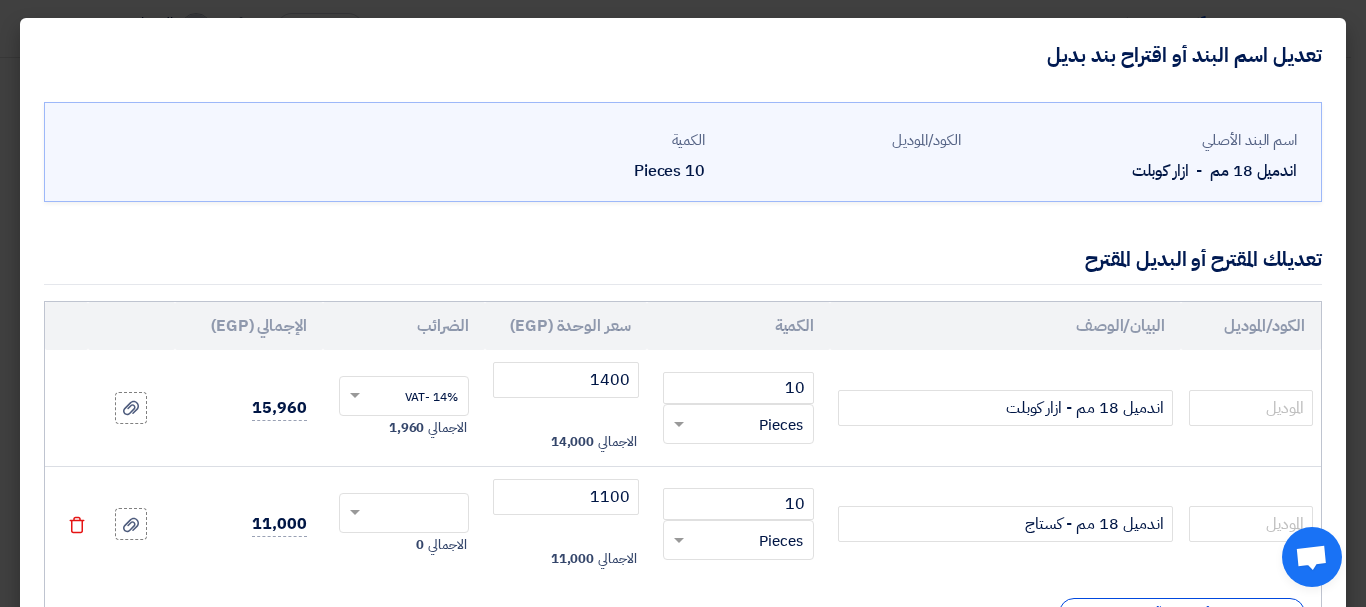 click on "تعديلك المقترح أو البديل المقترح" 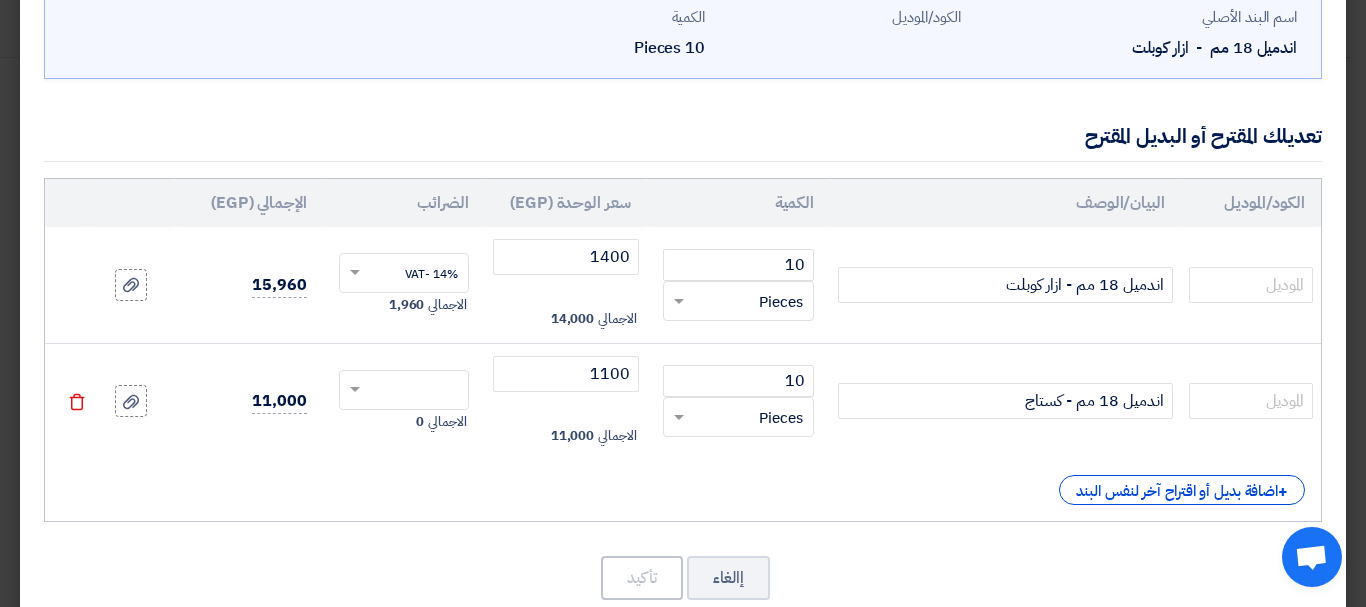 scroll, scrollTop: 168, scrollLeft: 0, axis: vertical 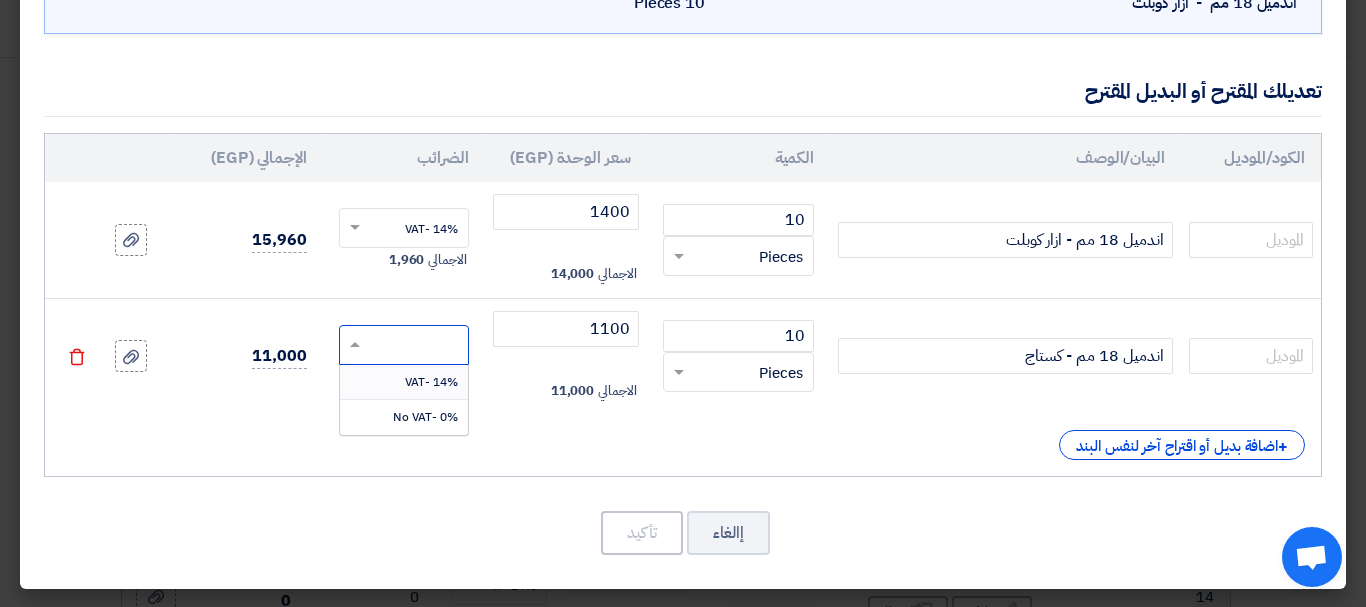 click 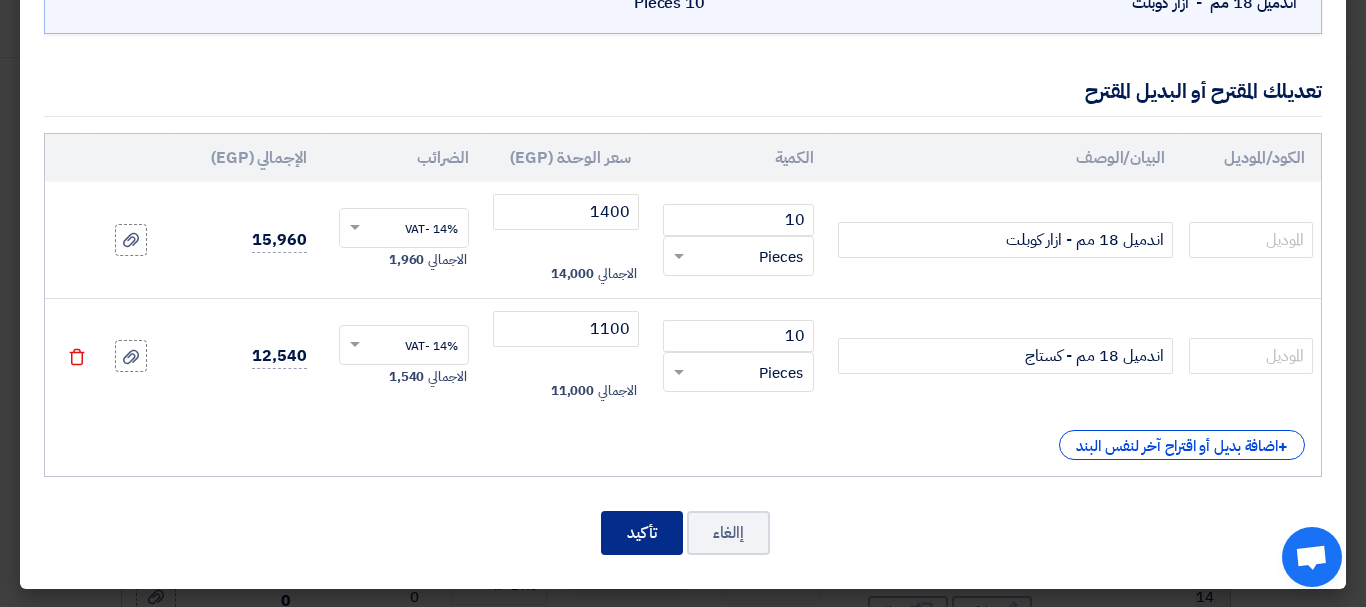click on "تأكيد" 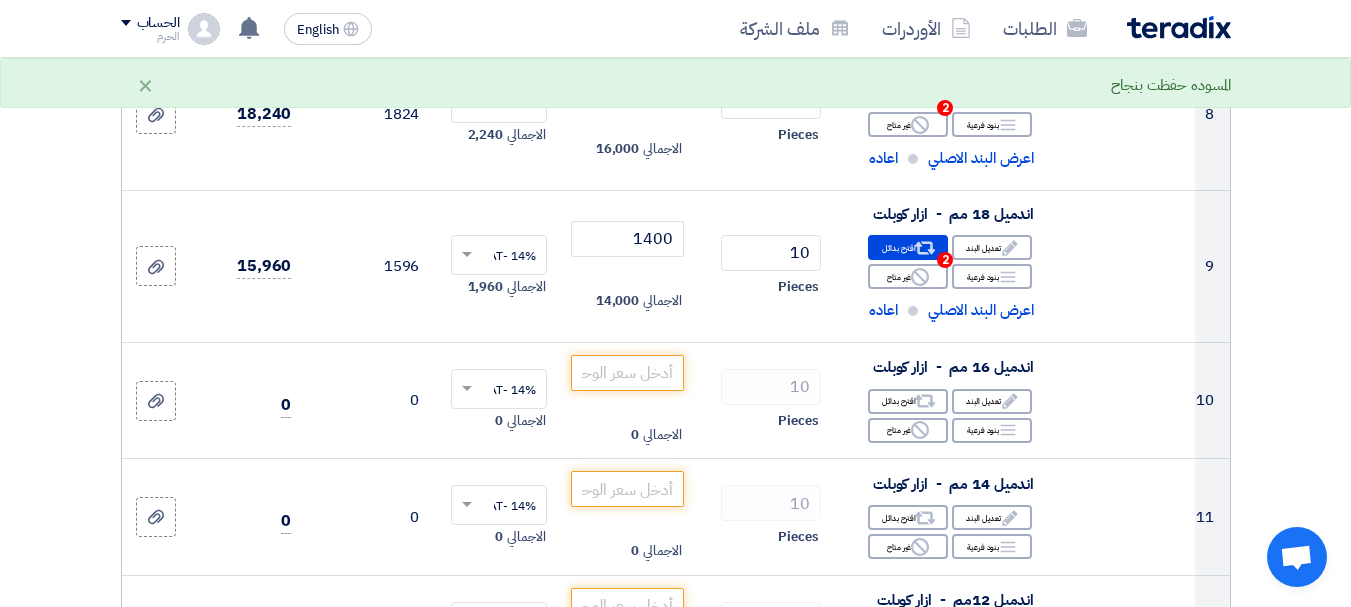 scroll, scrollTop: 1296, scrollLeft: 0, axis: vertical 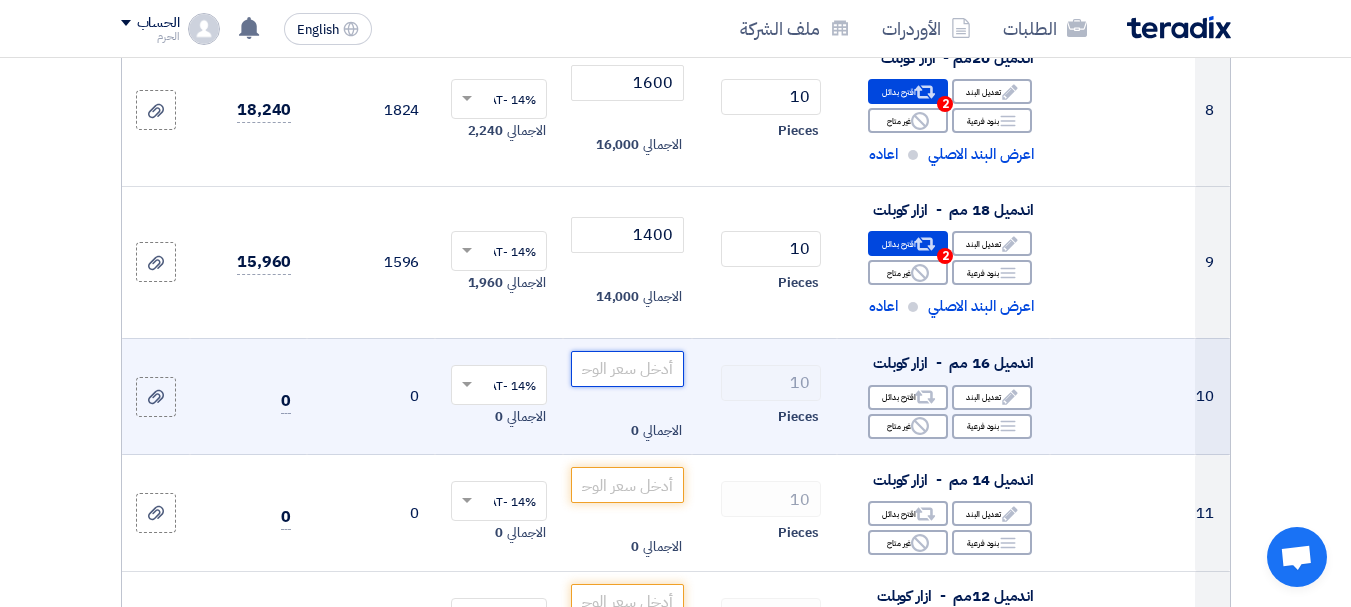 click 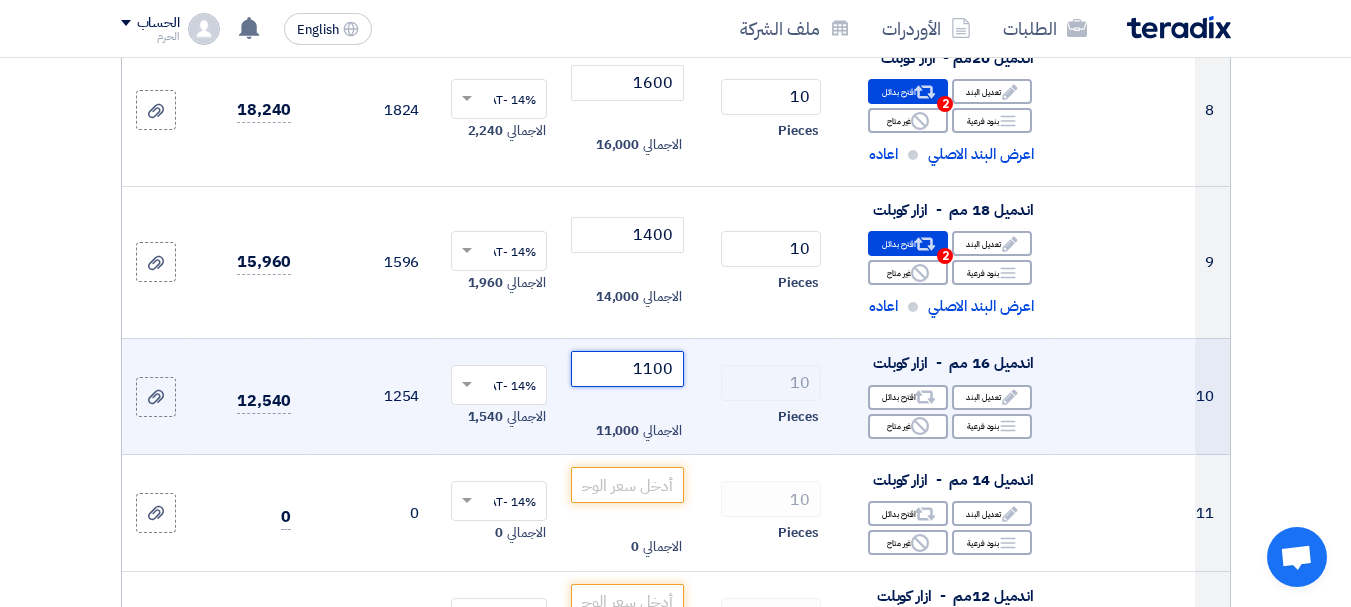 type on "1100" 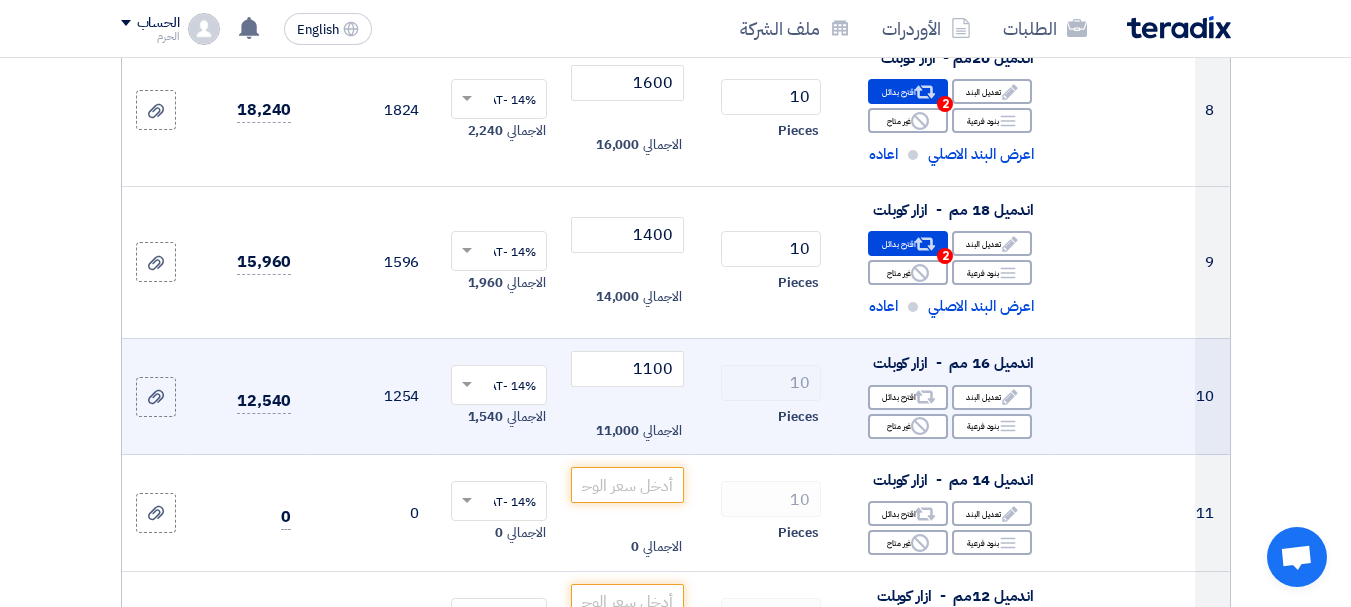 click on "Pieces" 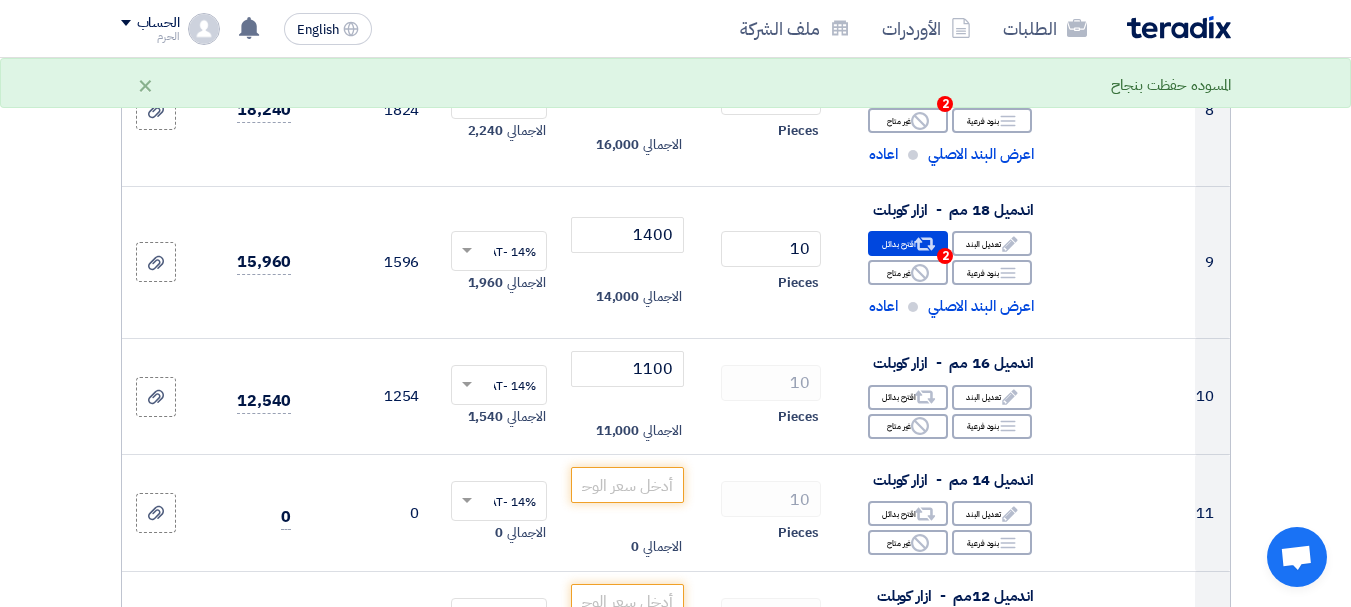 click on "تفاصيل الطلب
#
الكود/الموديل
البيان/الوصف
الكمية/العدد
سعر الوحدة (EGP)
الضرائب
+
'Select taxes...
14% -VAT" 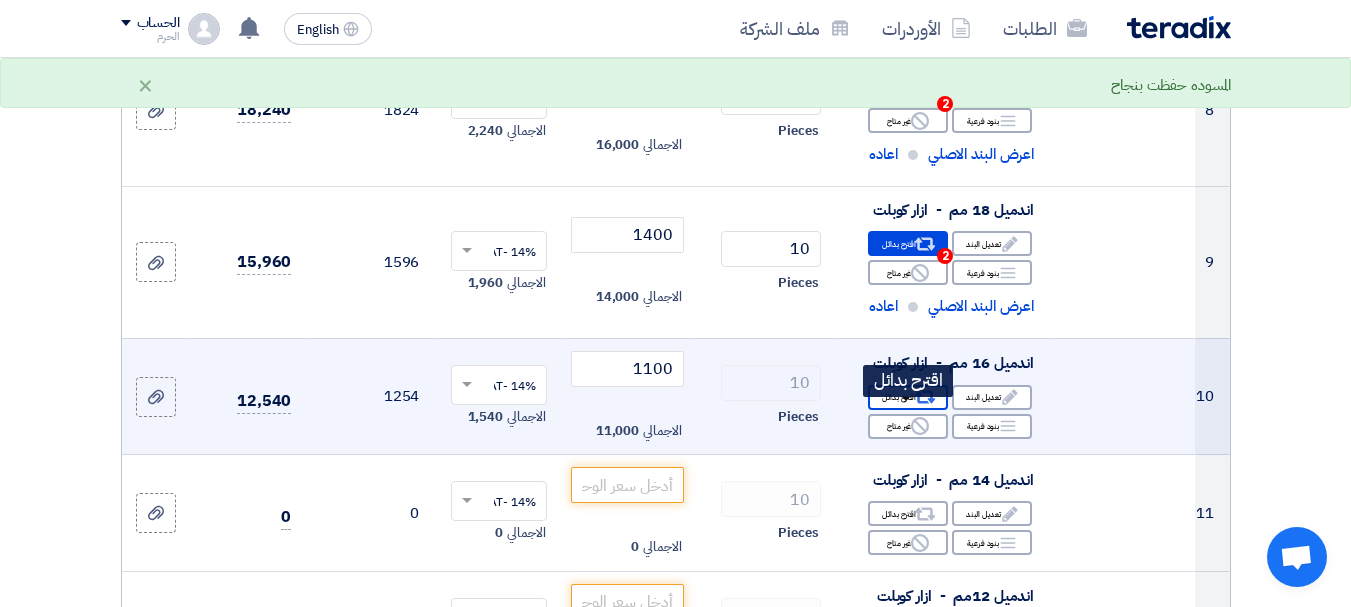 click on "Alternative
اقترح بدائل" 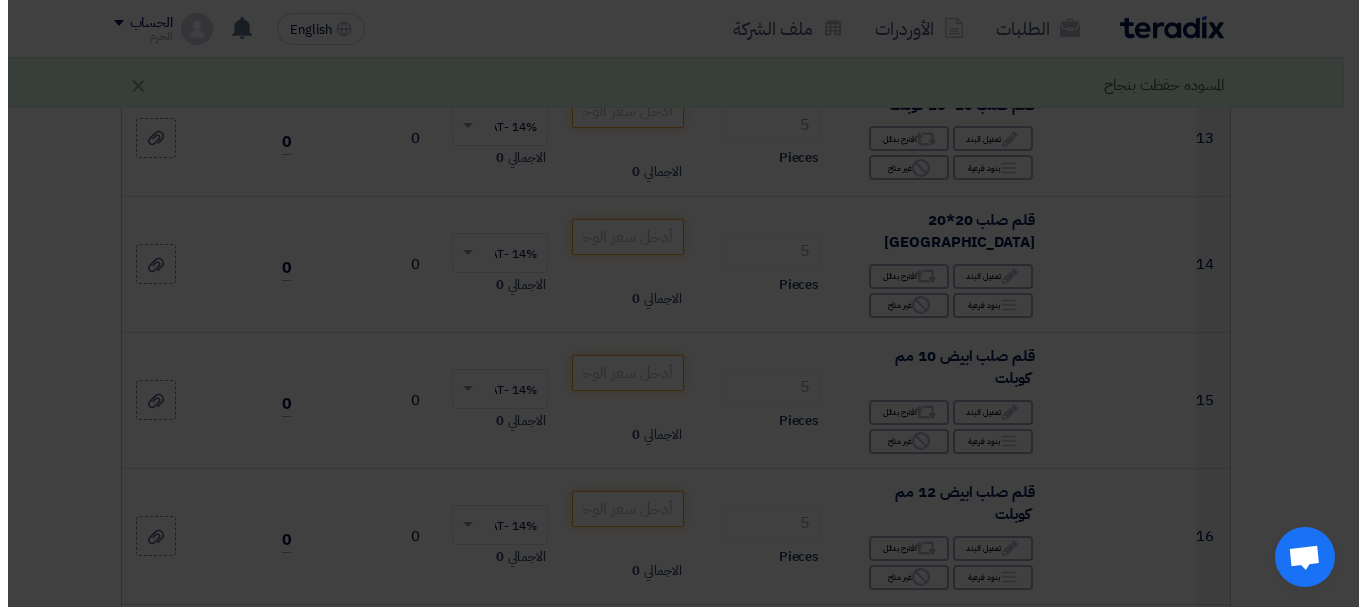 scroll, scrollTop: 1144, scrollLeft: 0, axis: vertical 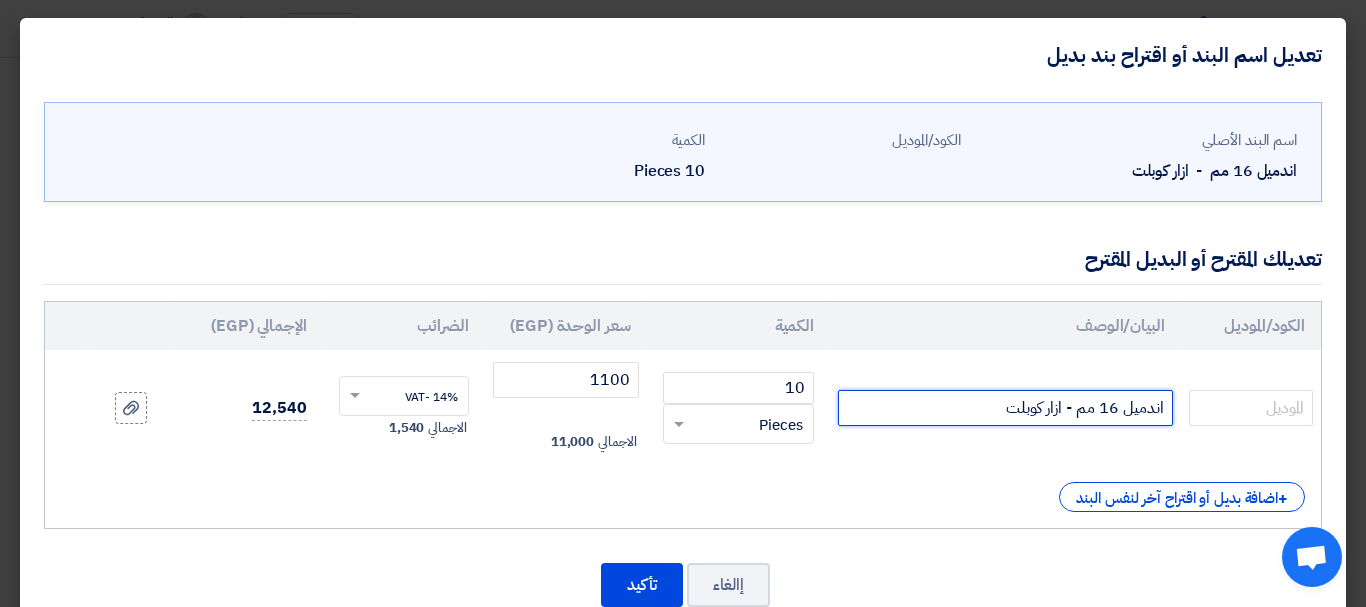 click on "اندميل 16 مم - ازار كوبلت" 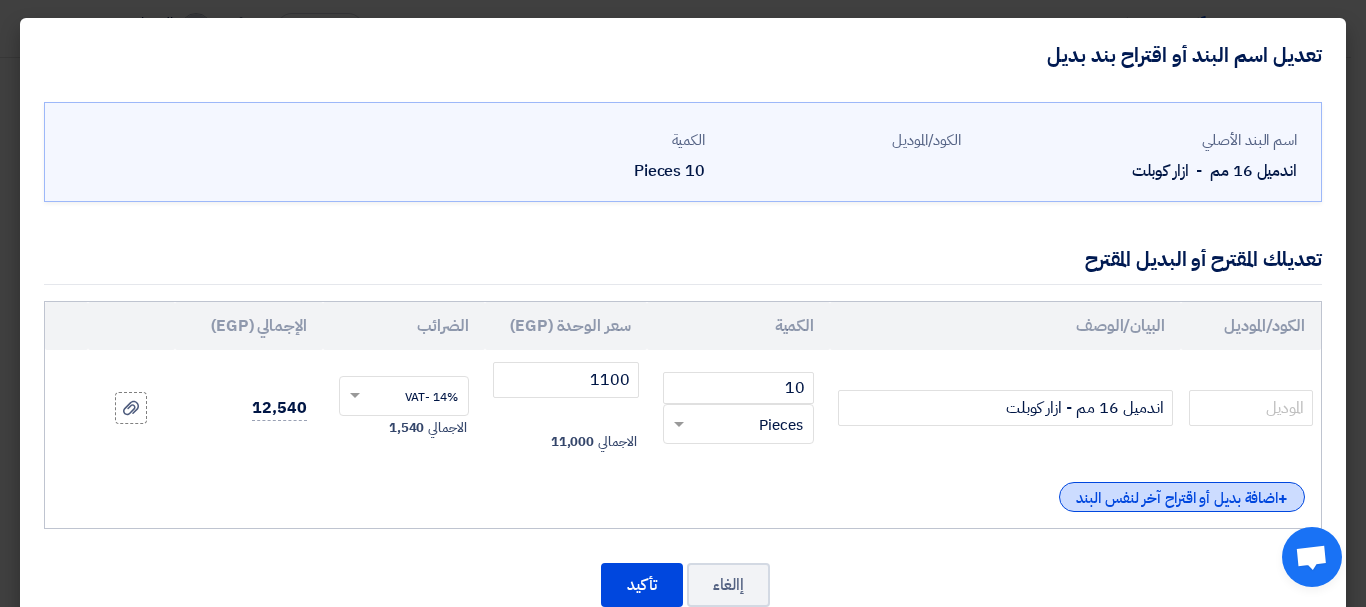 click on "+
اضافة بديل أو اقتراح آخر لنفس البند" 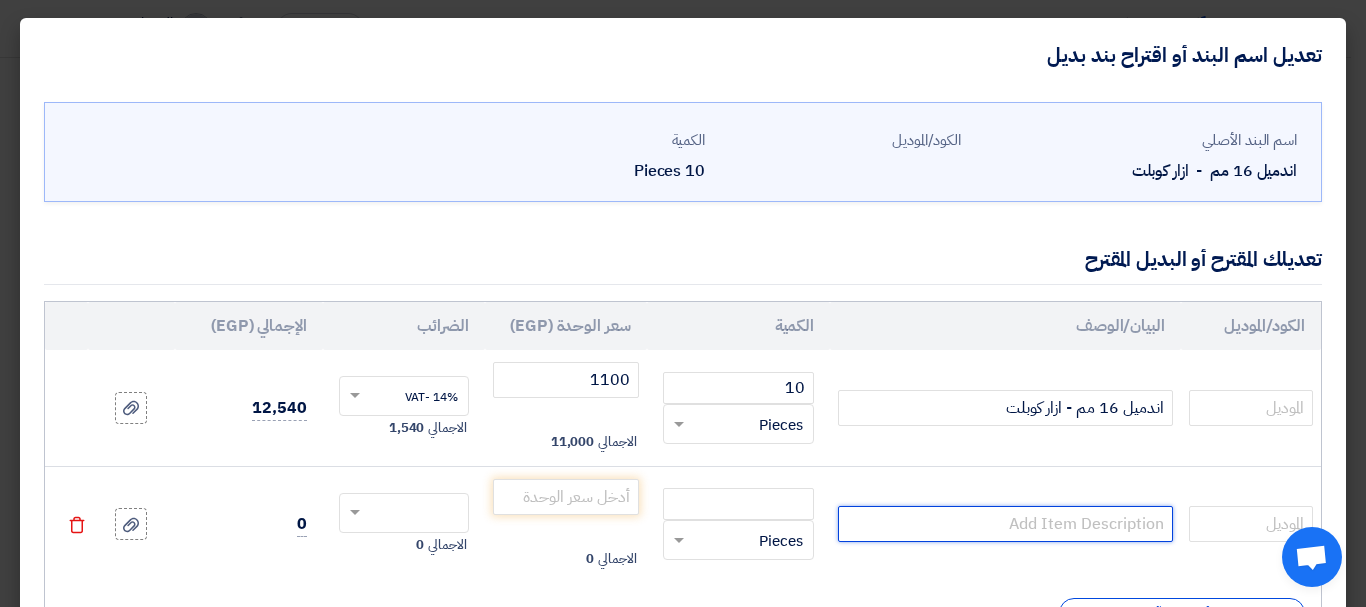 click 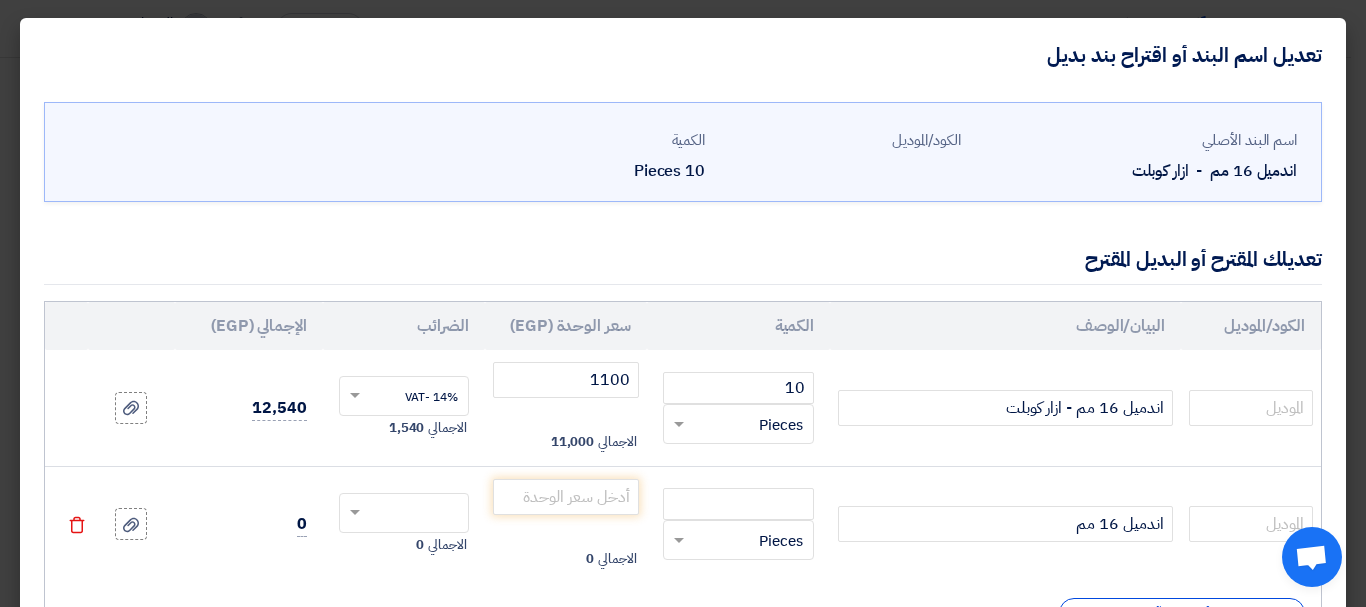 click on "اندميل 16 مم" 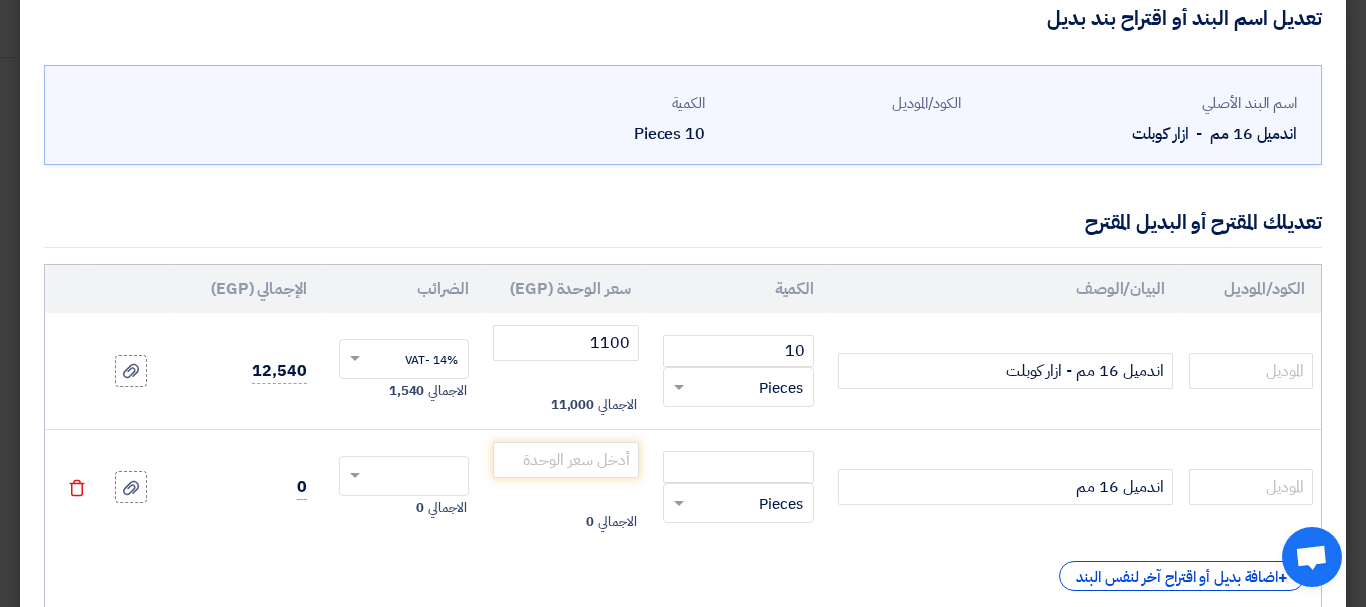scroll, scrollTop: 40, scrollLeft: 0, axis: vertical 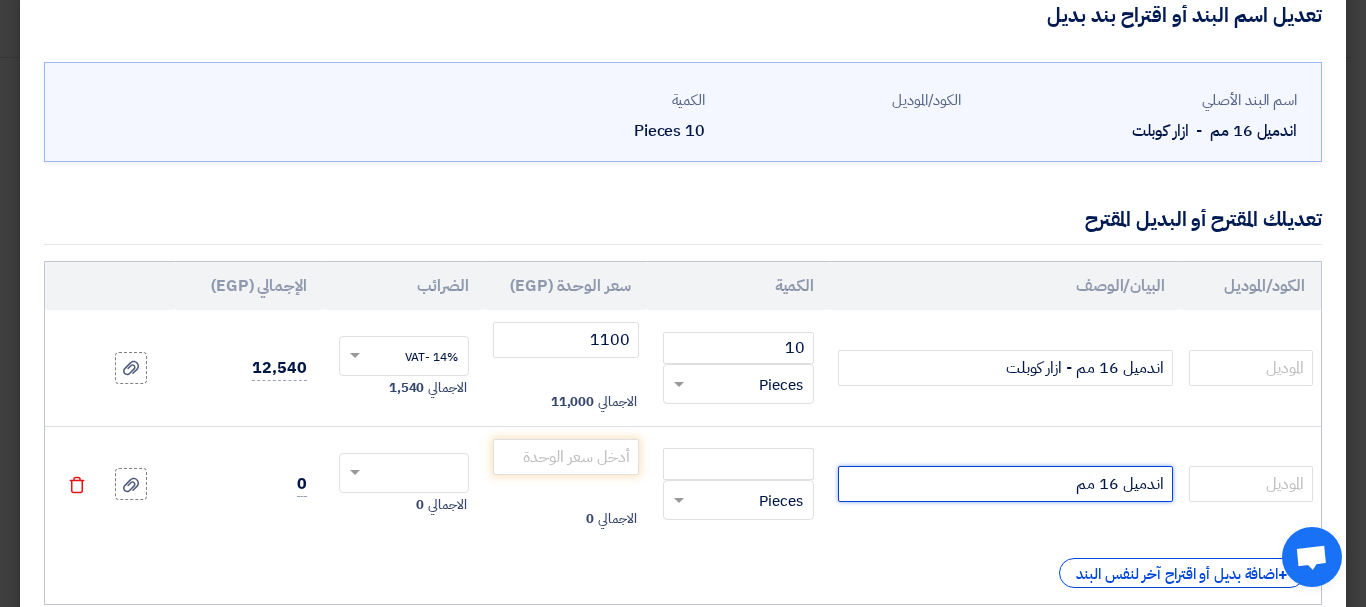 click on "اندميل 16 مم" 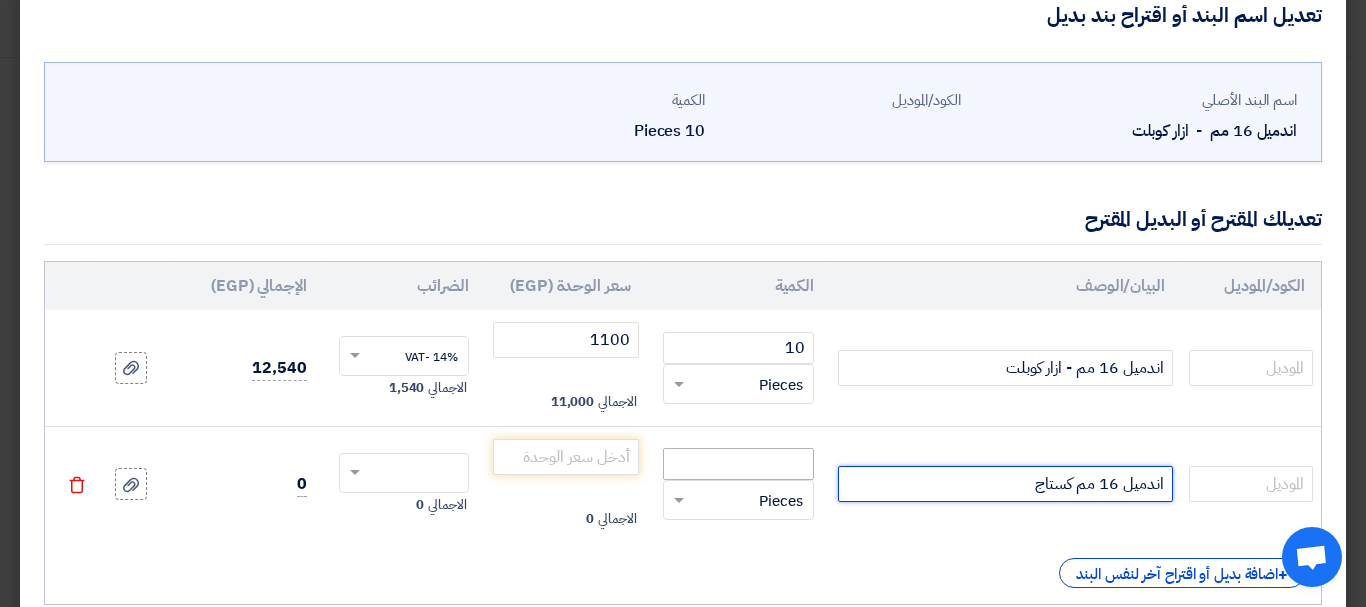 type on "اندميل 16 مم كستاج" 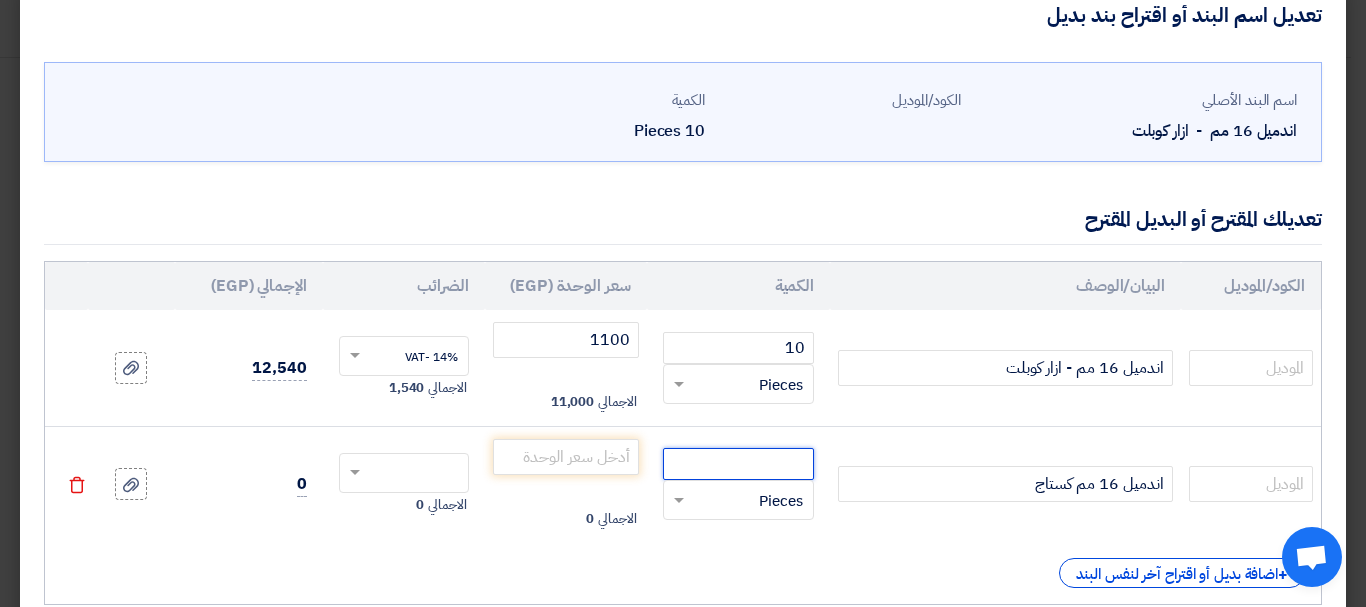 click 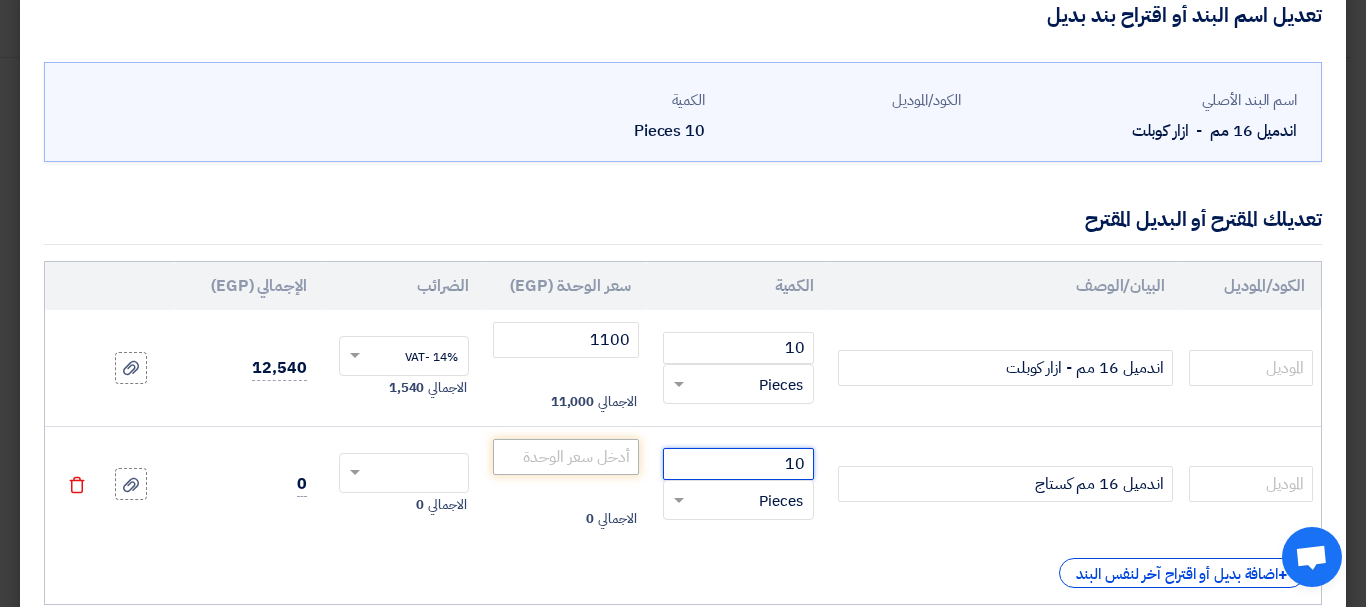 type on "10" 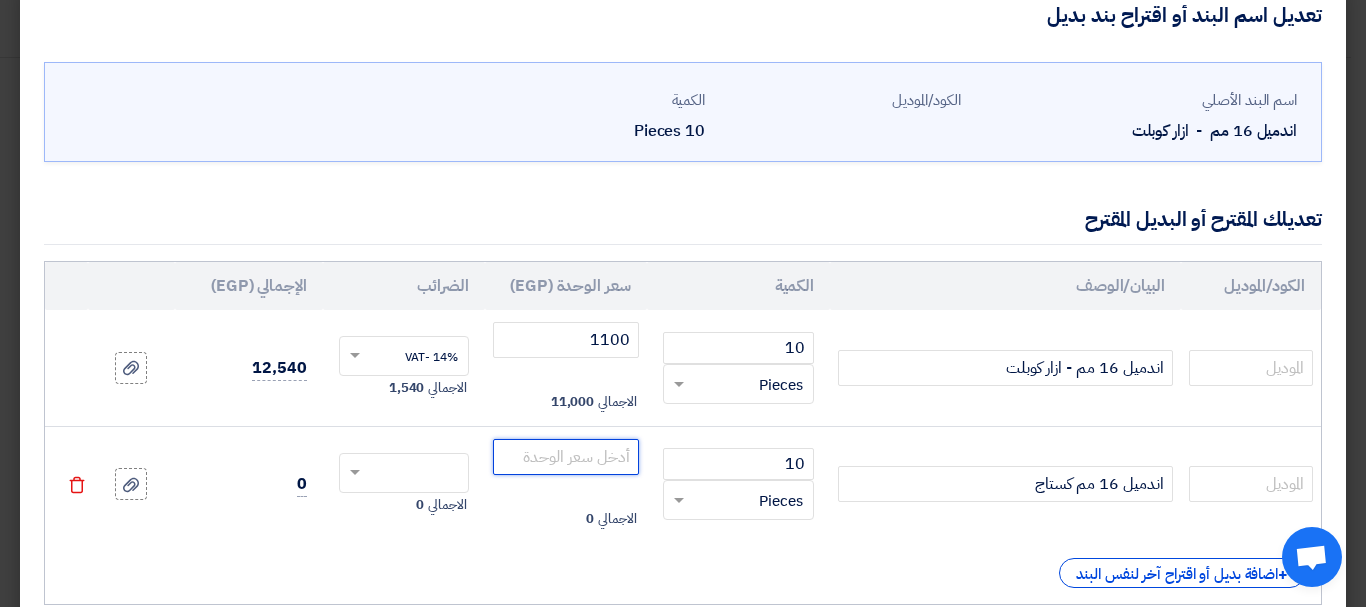 click 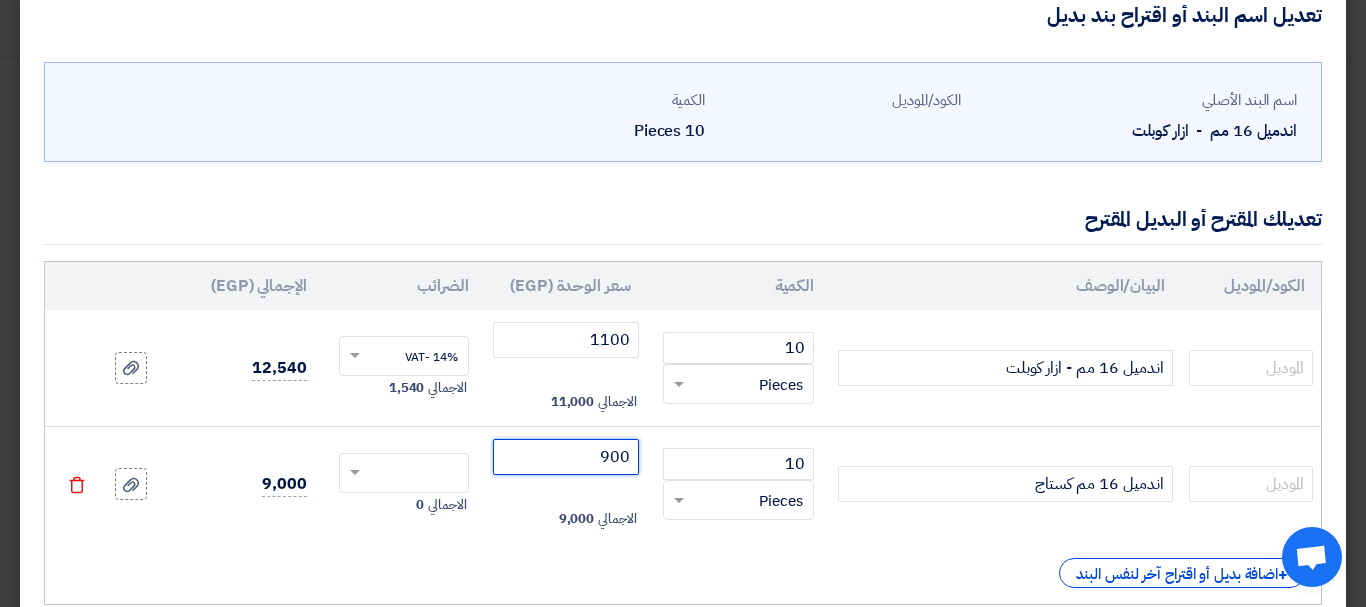 type on "900" 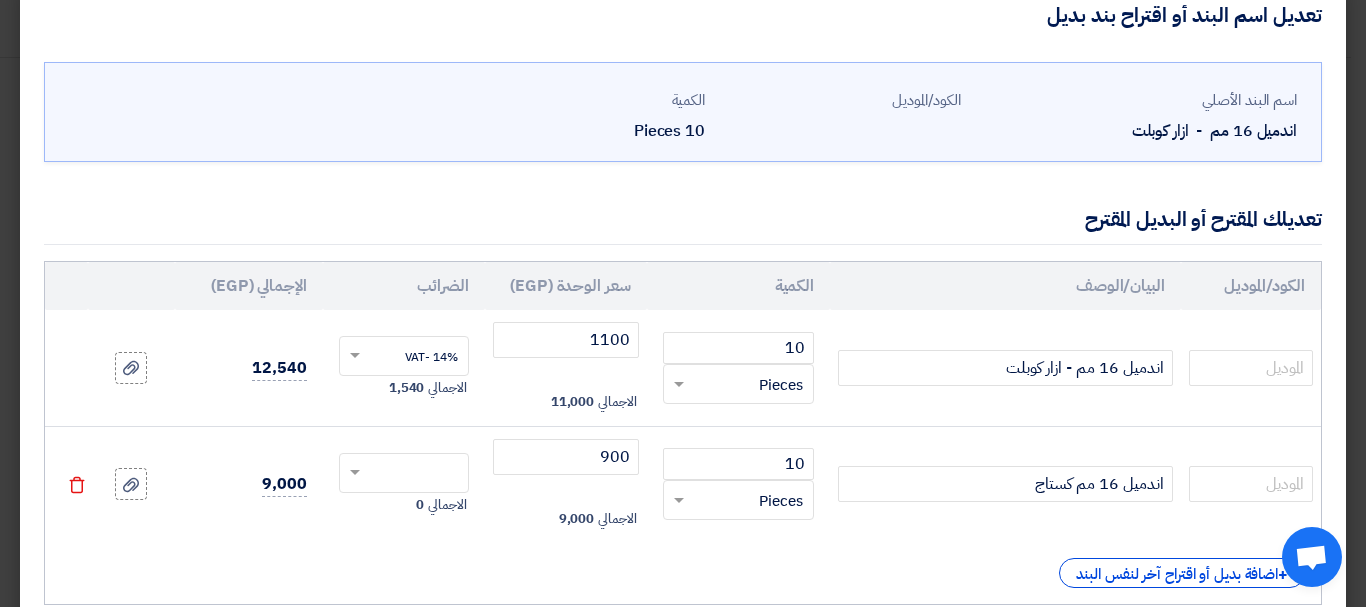 click on "10
RFQ_STEP1.ITEMS.2.TYPE_PLACEHOLDER
×
Pieces" 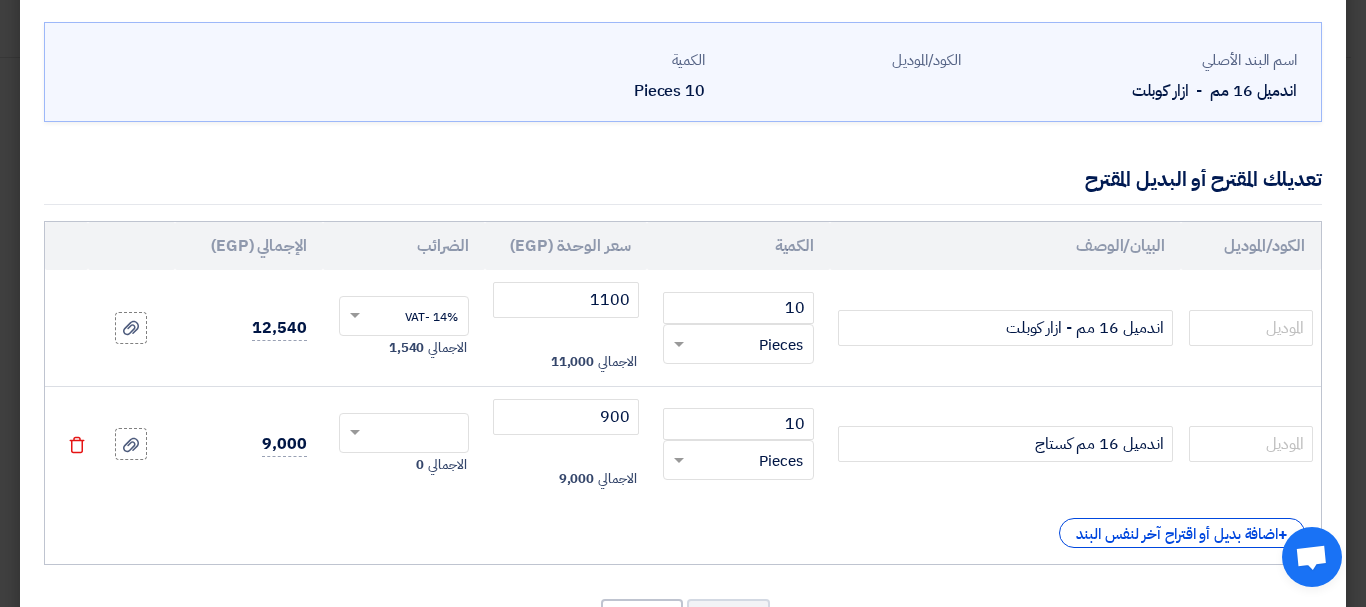 scroll, scrollTop: 120, scrollLeft: 0, axis: vertical 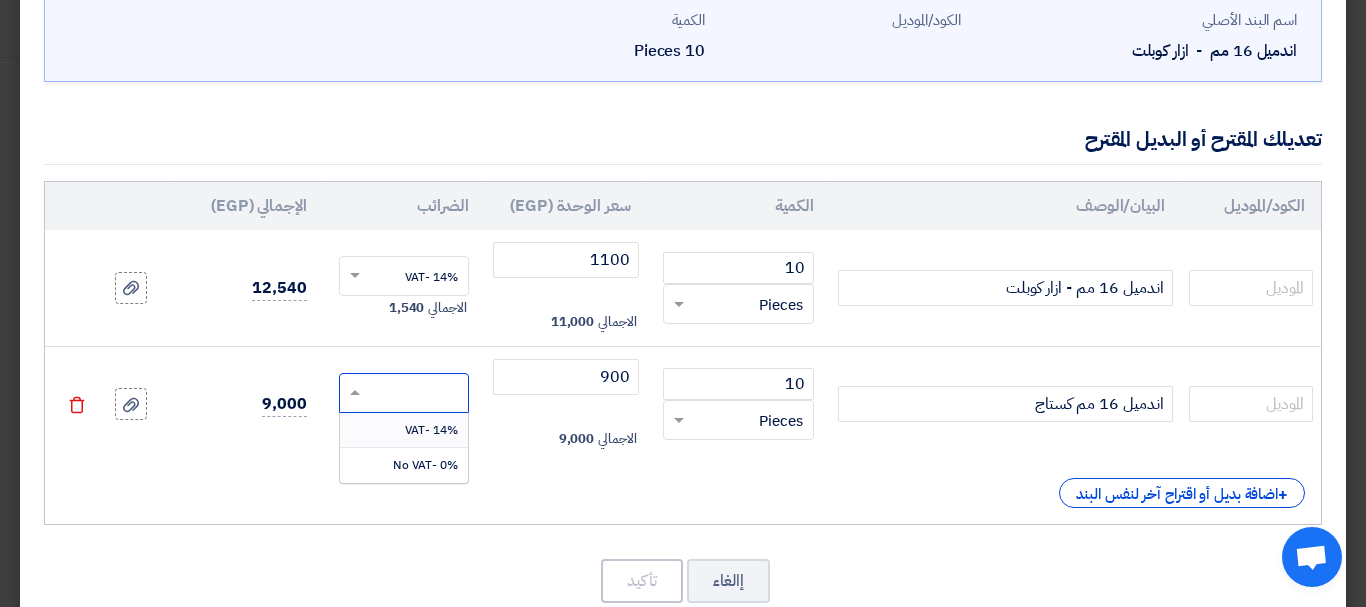 click 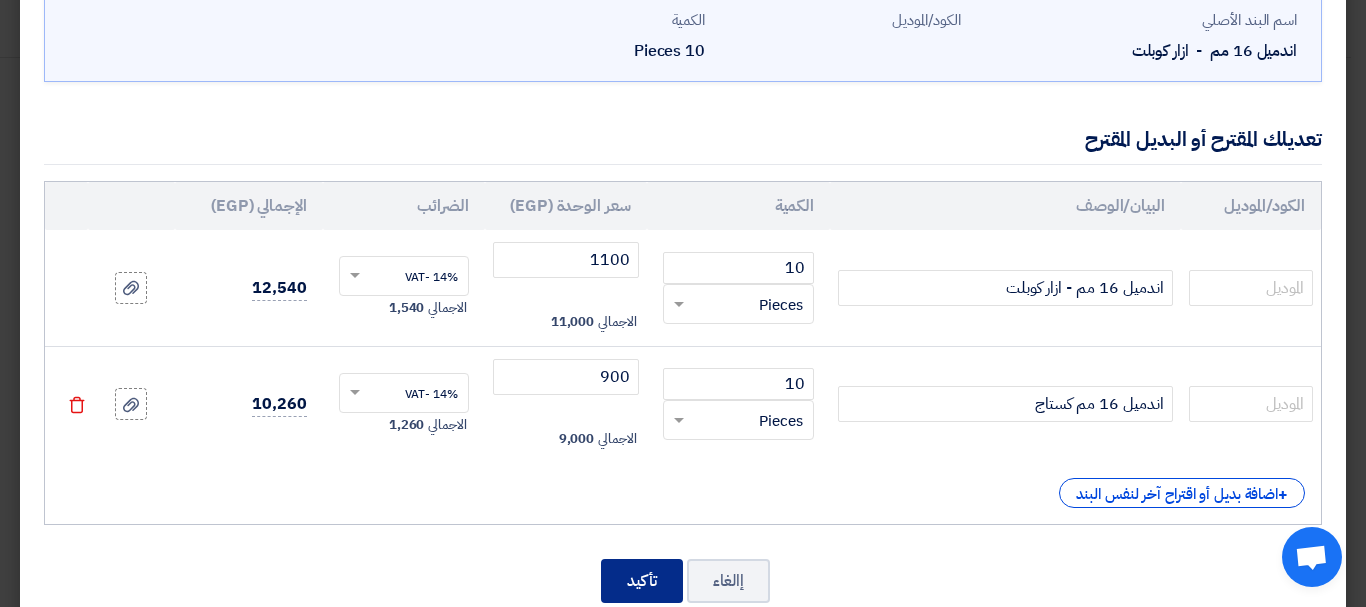 click on "تأكيد" 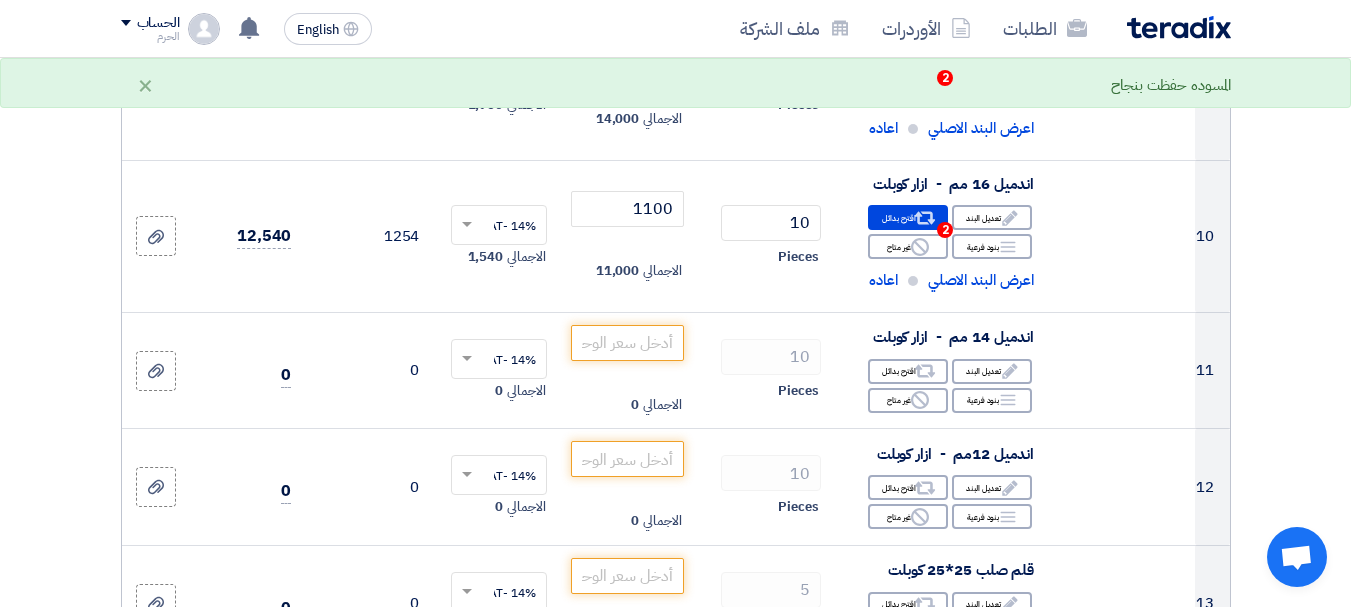 scroll, scrollTop: 1472, scrollLeft: 0, axis: vertical 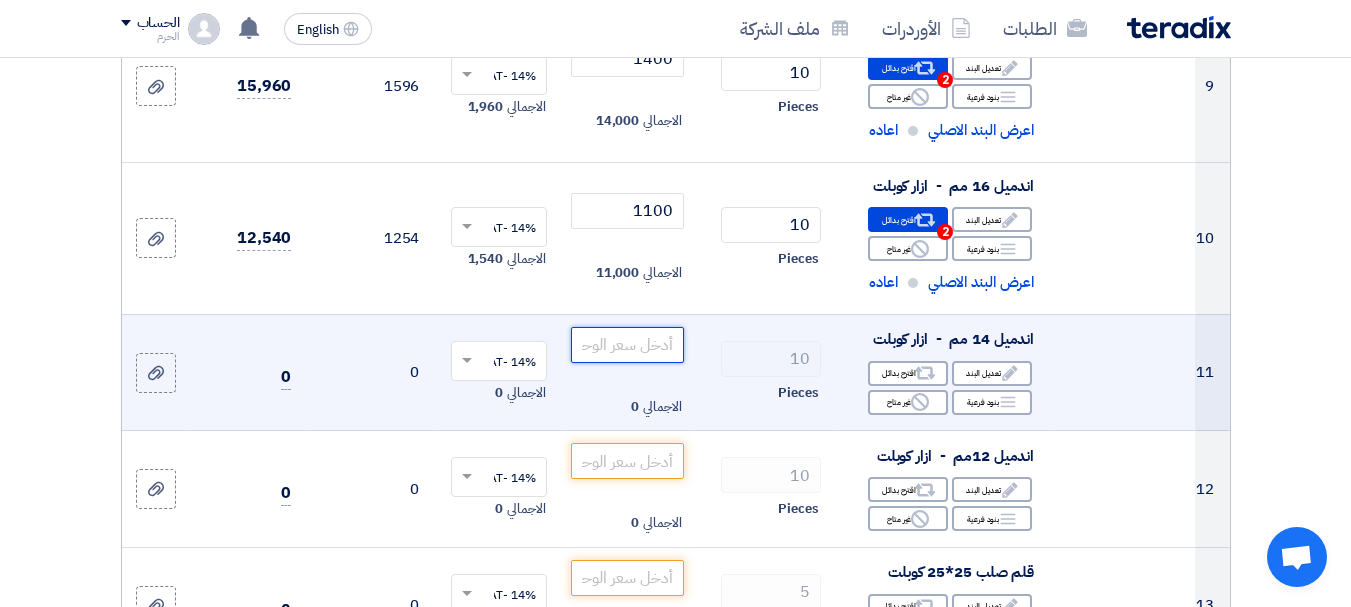 click 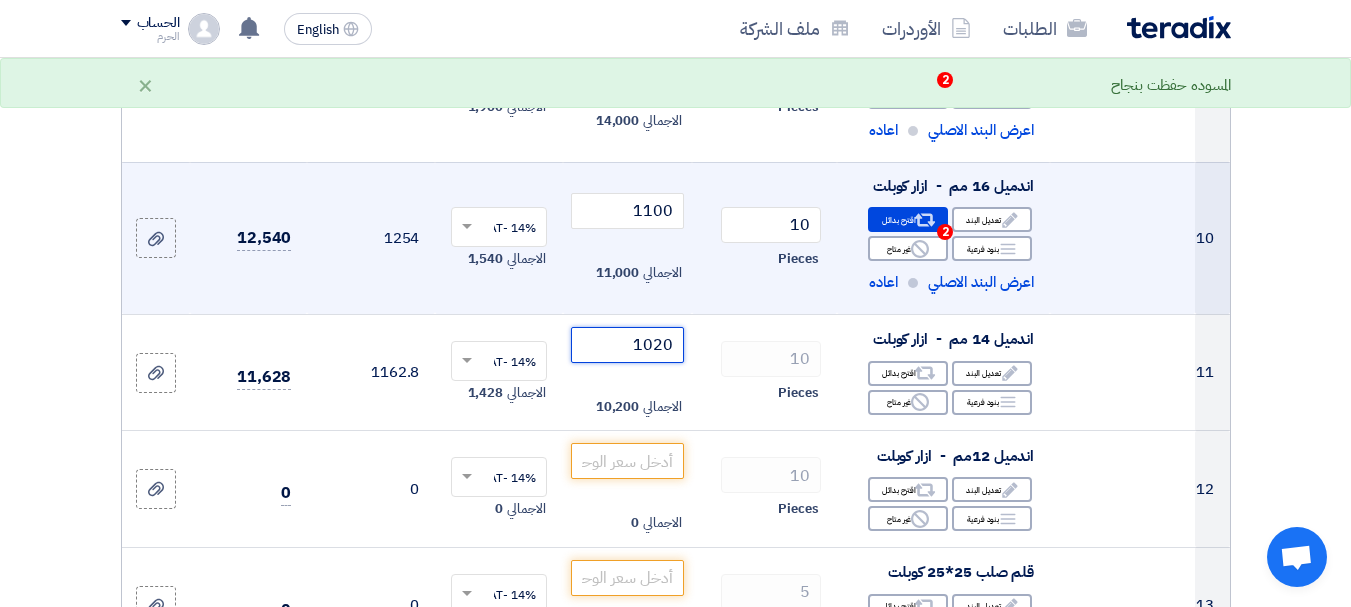 type on "1020" 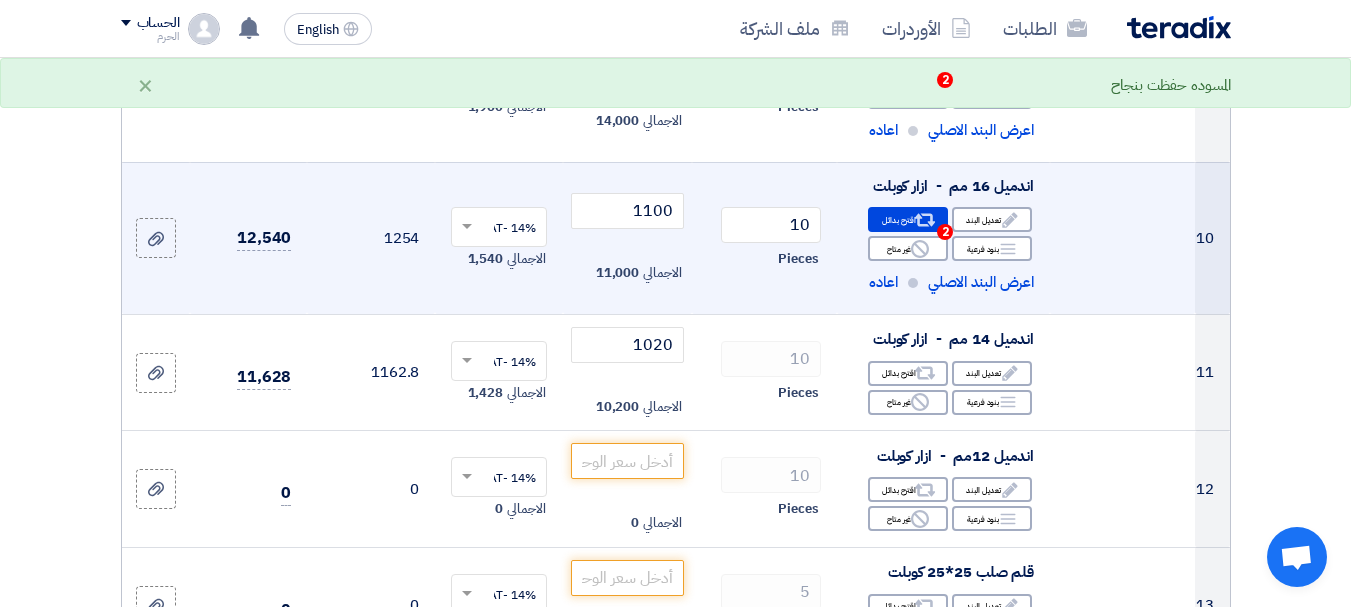 click on "10
Pieces" 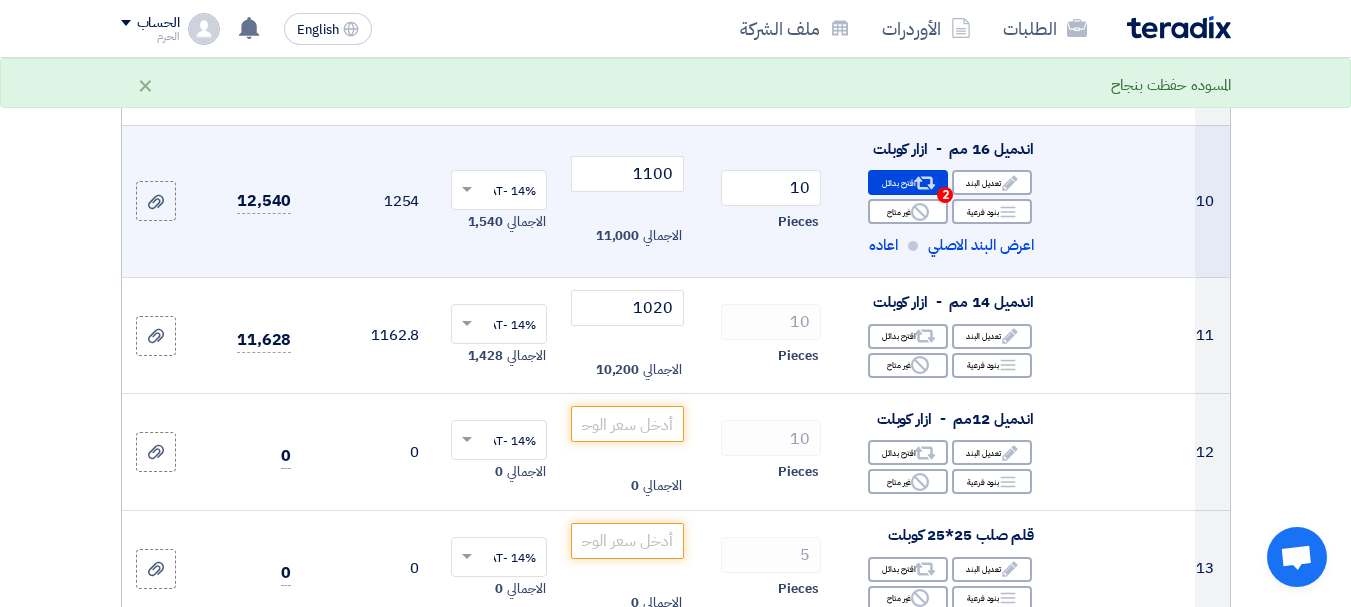 scroll, scrollTop: 1512, scrollLeft: 0, axis: vertical 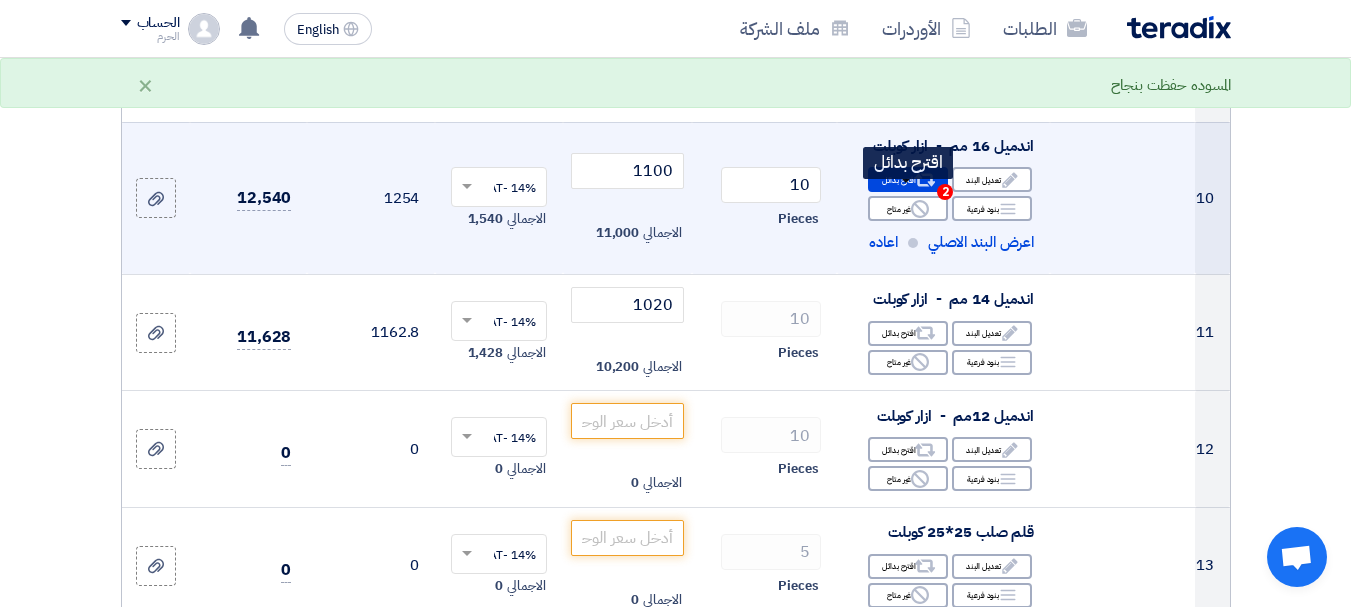 click on "Alternative
اقترح بدائل
2" 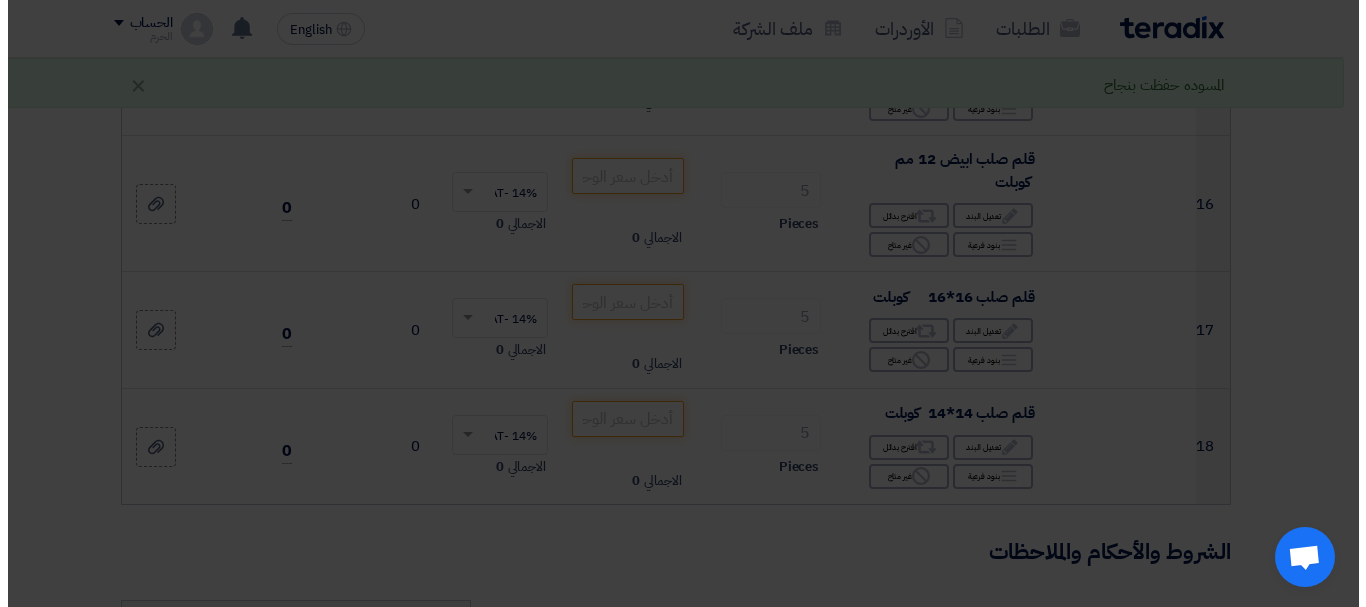 scroll, scrollTop: 1056, scrollLeft: 0, axis: vertical 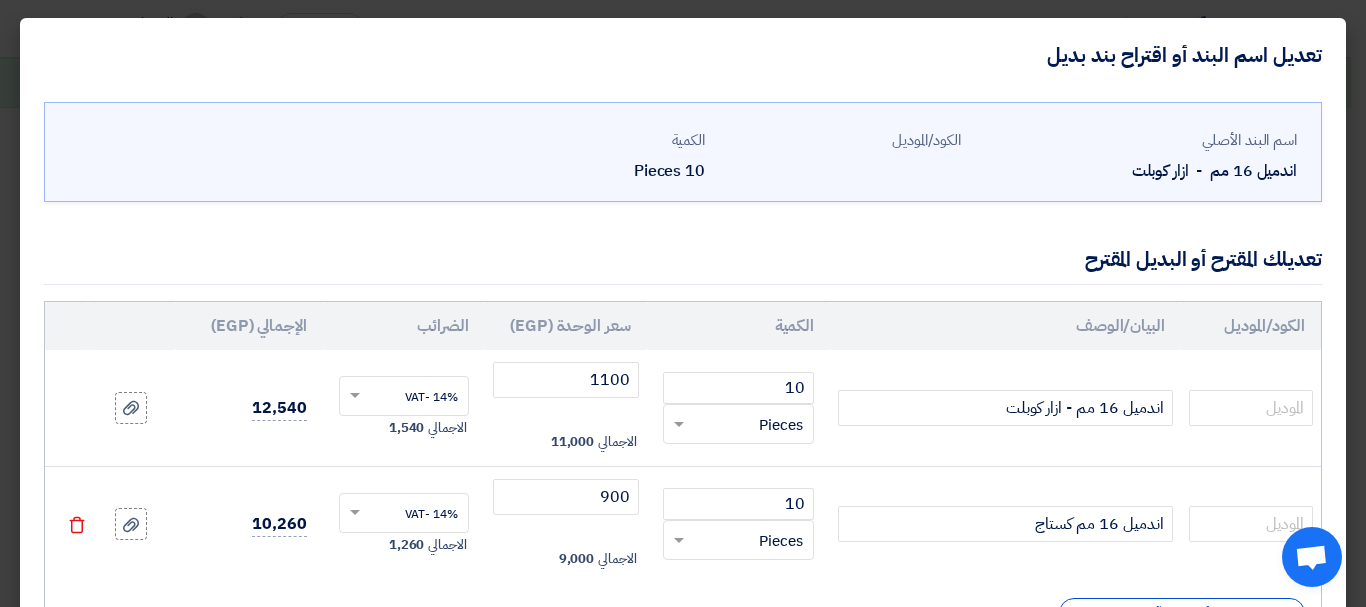 click on "تعديلك المقترح أو البديل المقترح" 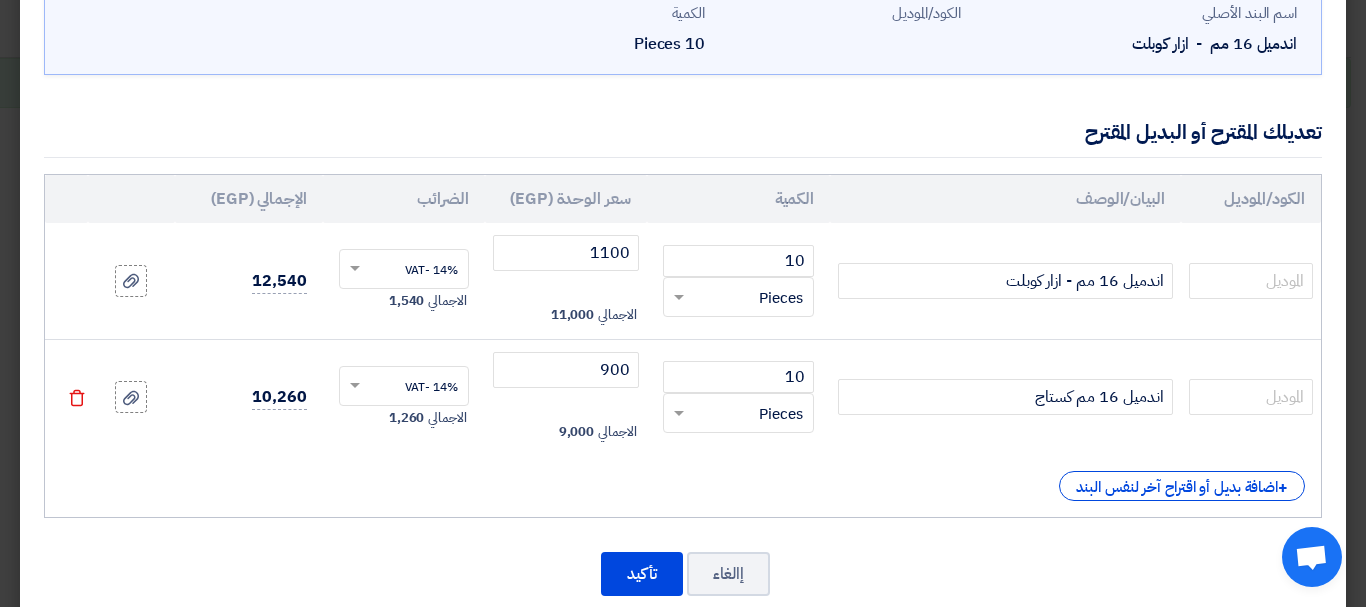 scroll, scrollTop: 168, scrollLeft: 0, axis: vertical 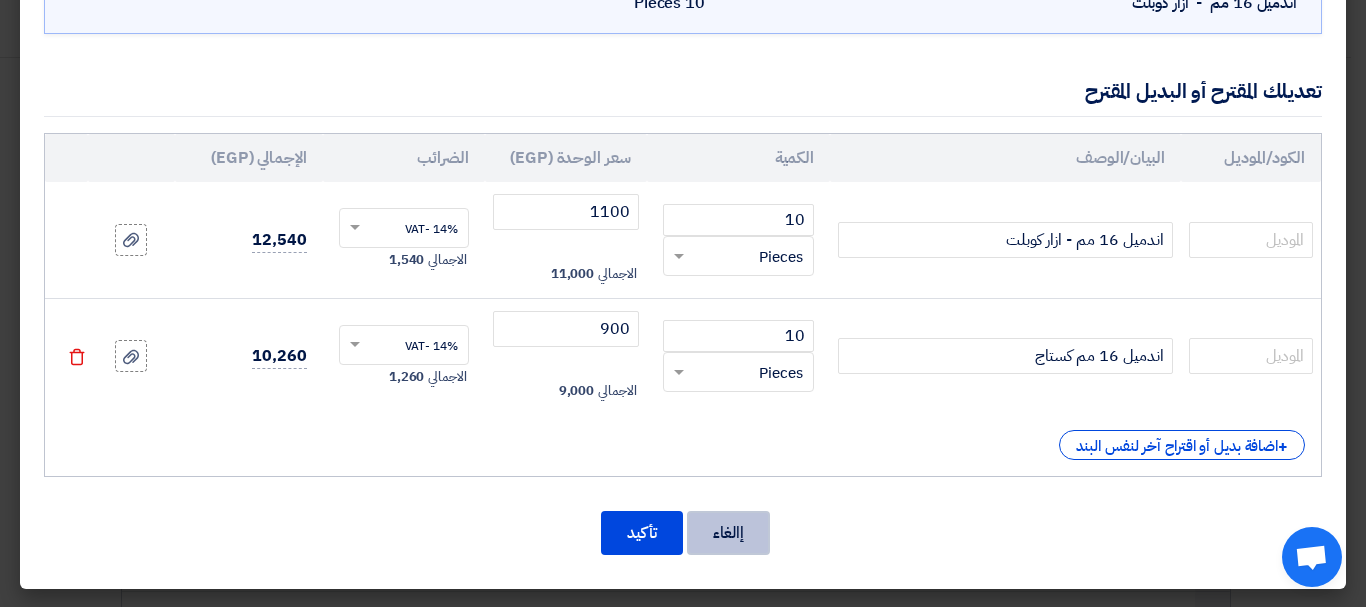 click on "إالغاء" 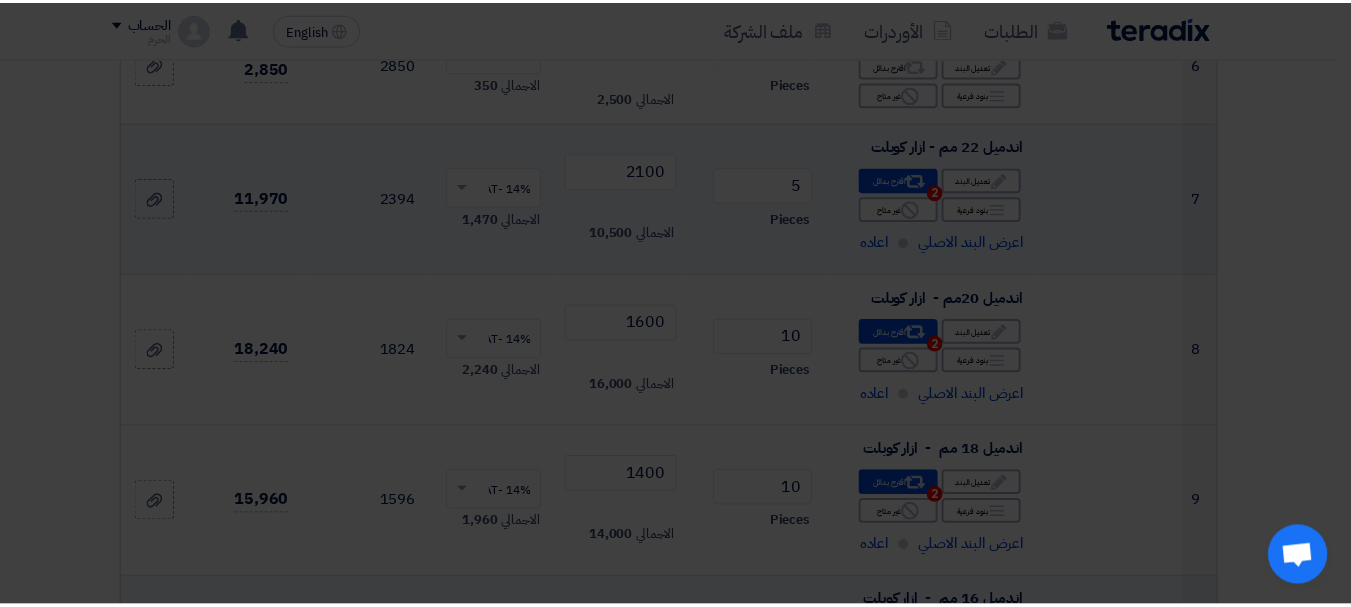 scroll, scrollTop: 0, scrollLeft: 0, axis: both 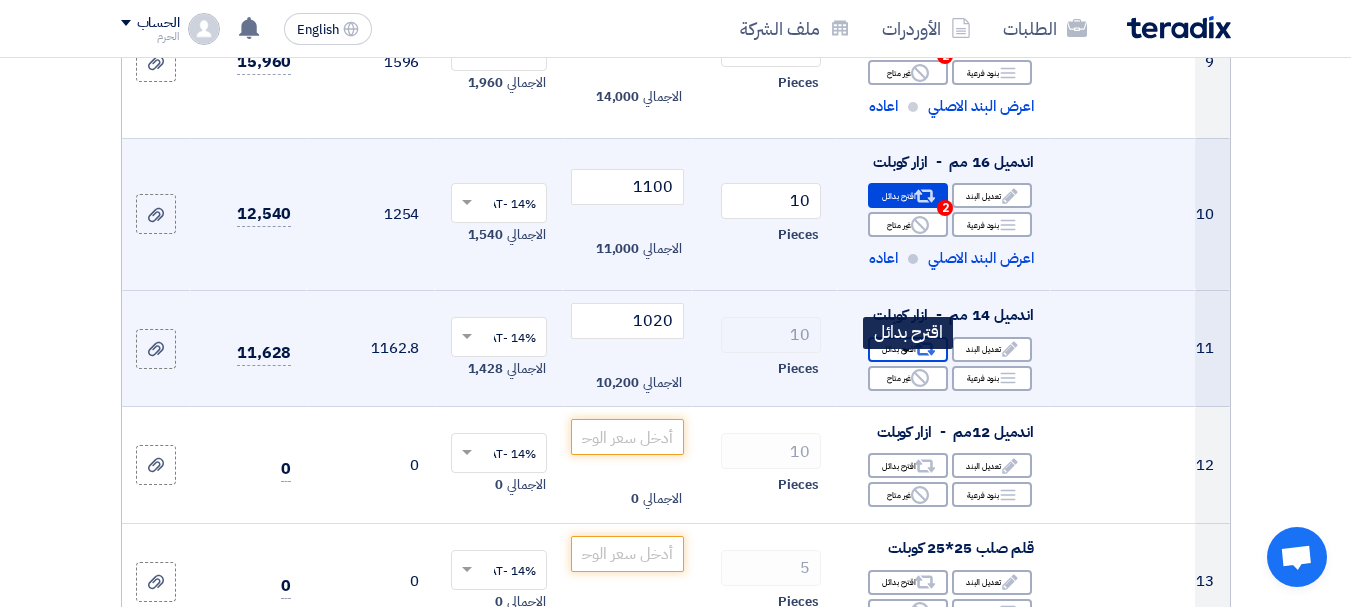 click on "Alternative
اقترح بدائل" 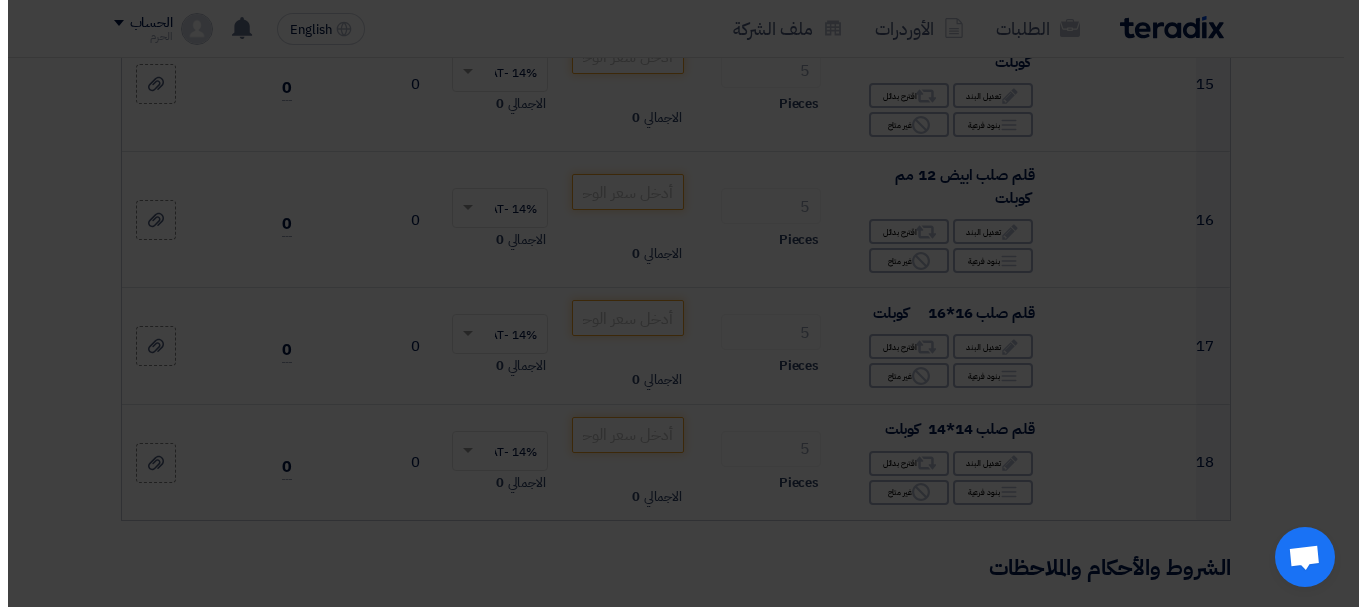 scroll, scrollTop: 1192, scrollLeft: 0, axis: vertical 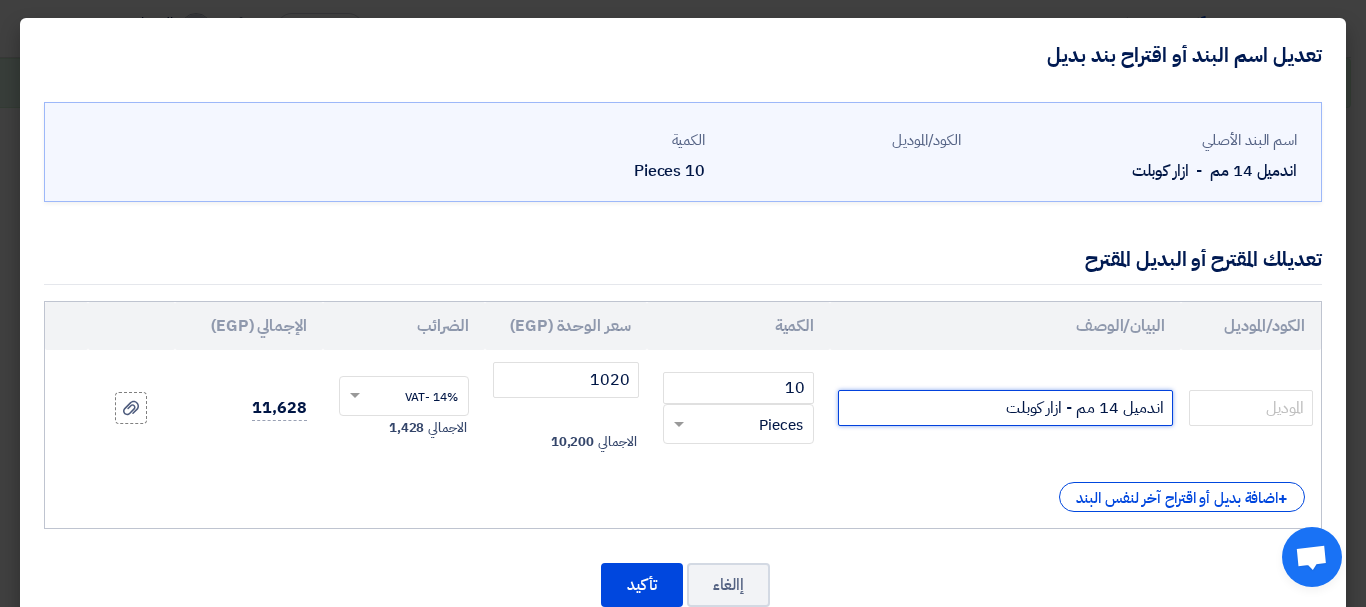 click on "اندميل 14 مم - ازار كوبلت" 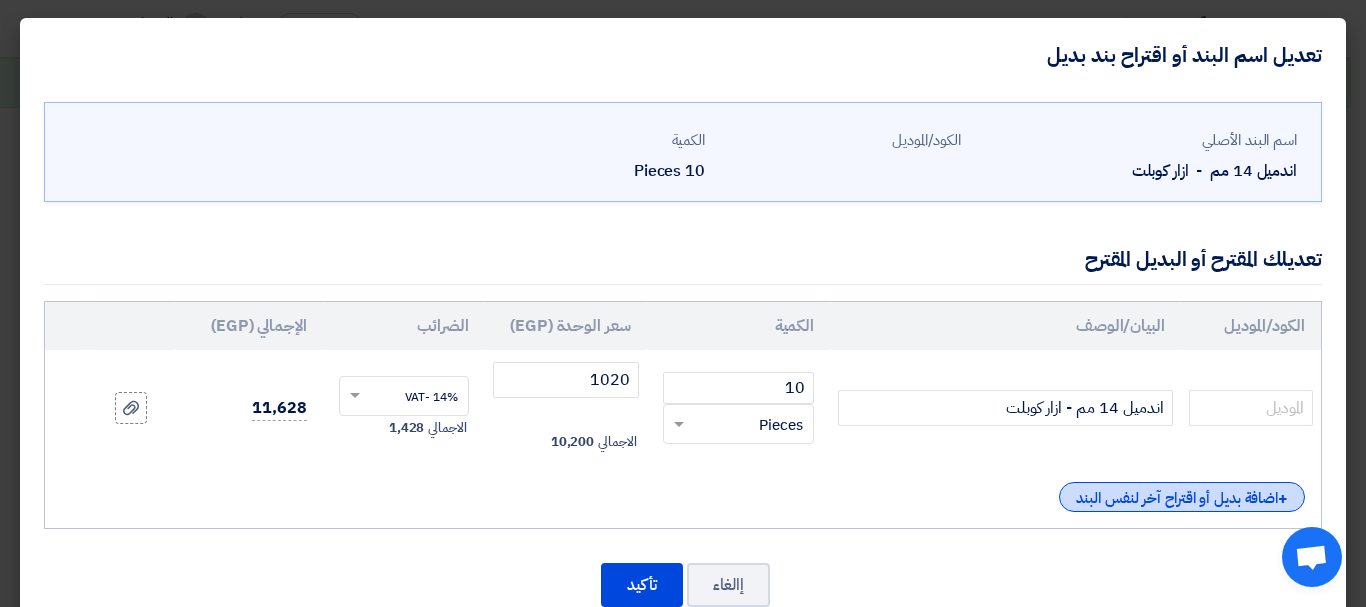 click on "+
اضافة بديل أو اقتراح آخر لنفس البند" 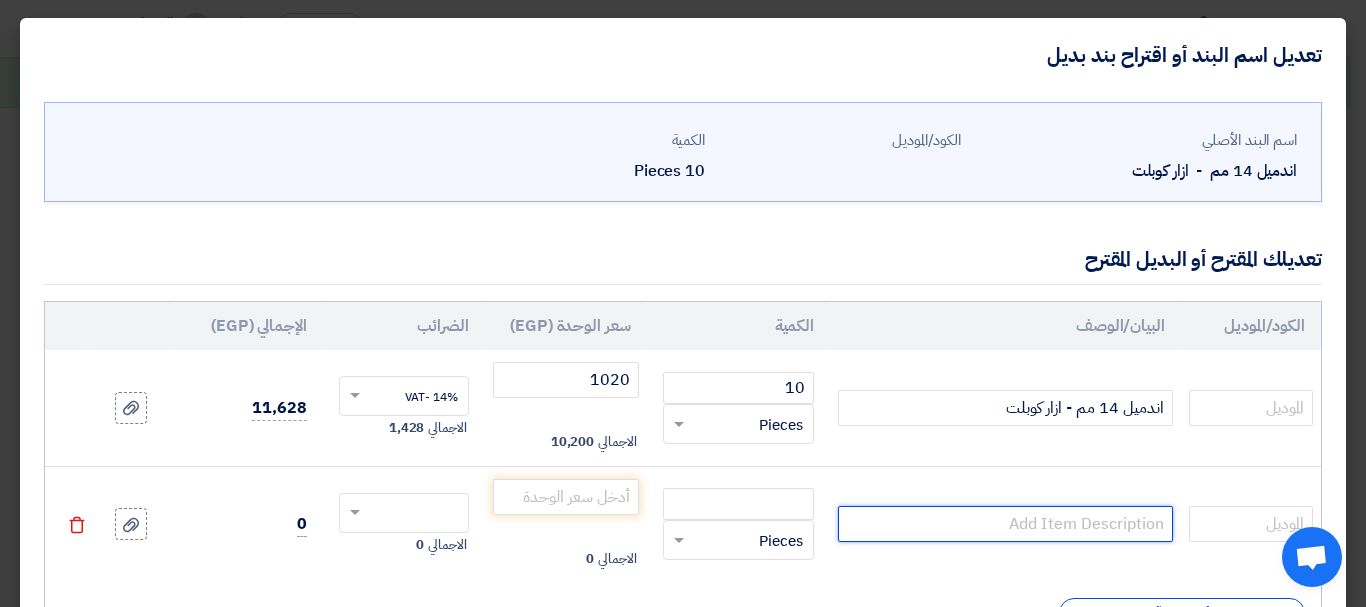 click 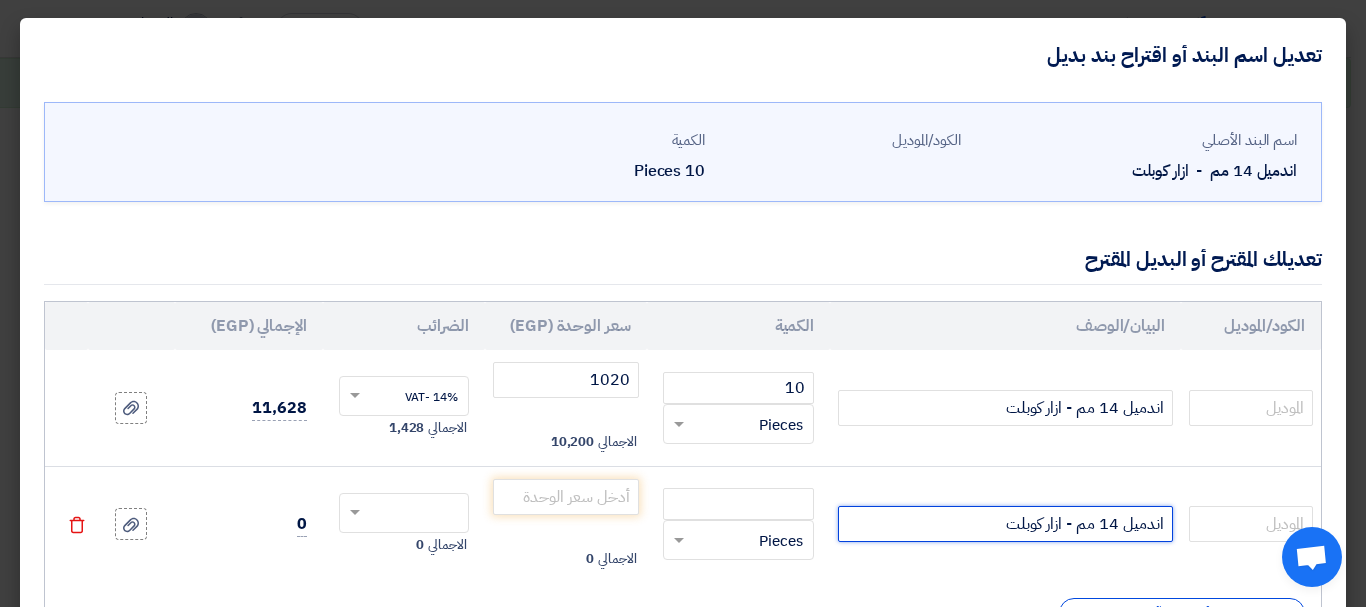drag, startPoint x: 986, startPoint y: 527, endPoint x: 1070, endPoint y: 503, distance: 87.36132 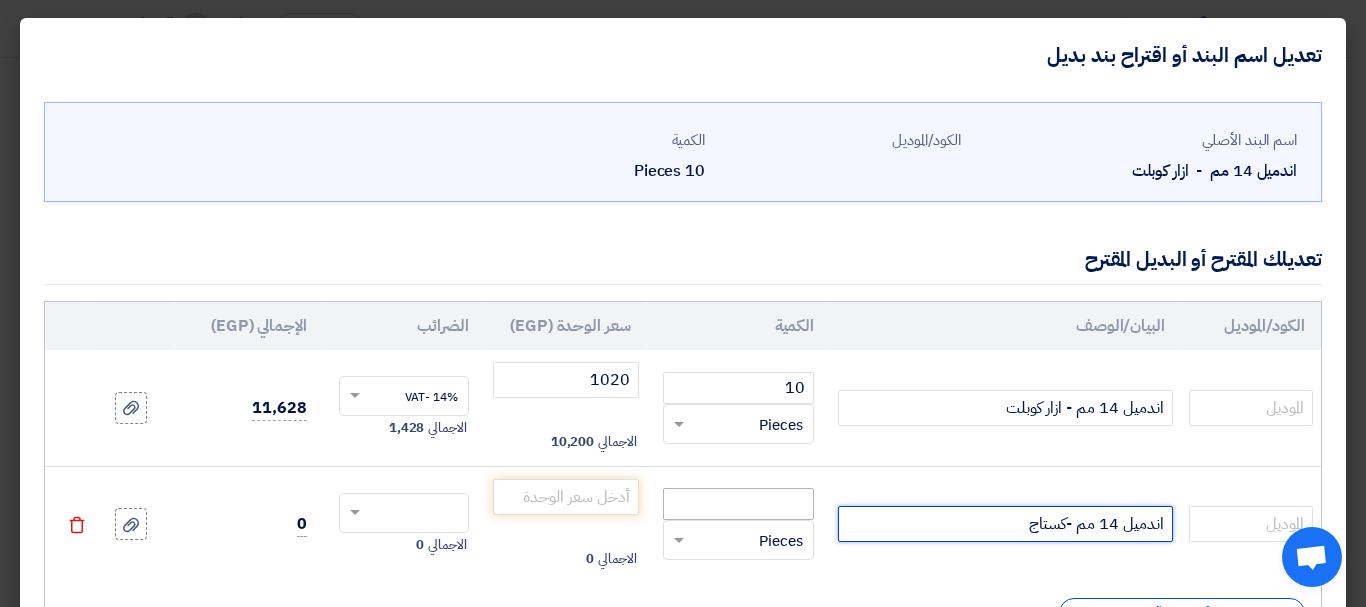 type on "اندميل 14 مم -كستاج" 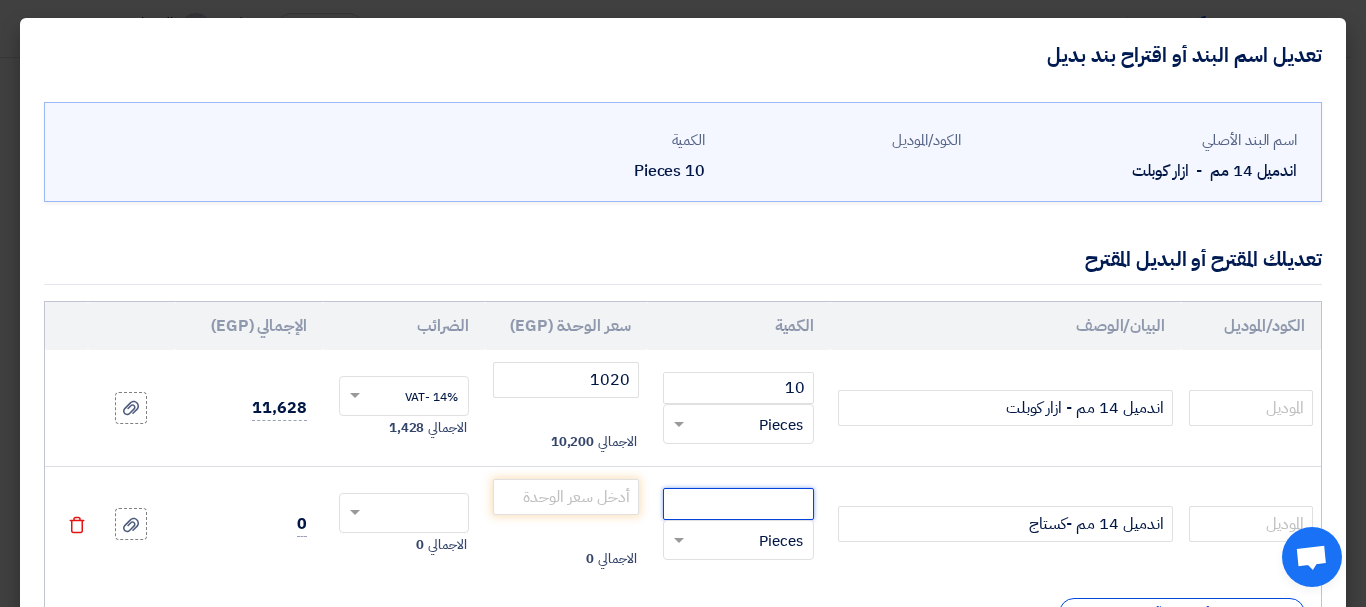 click 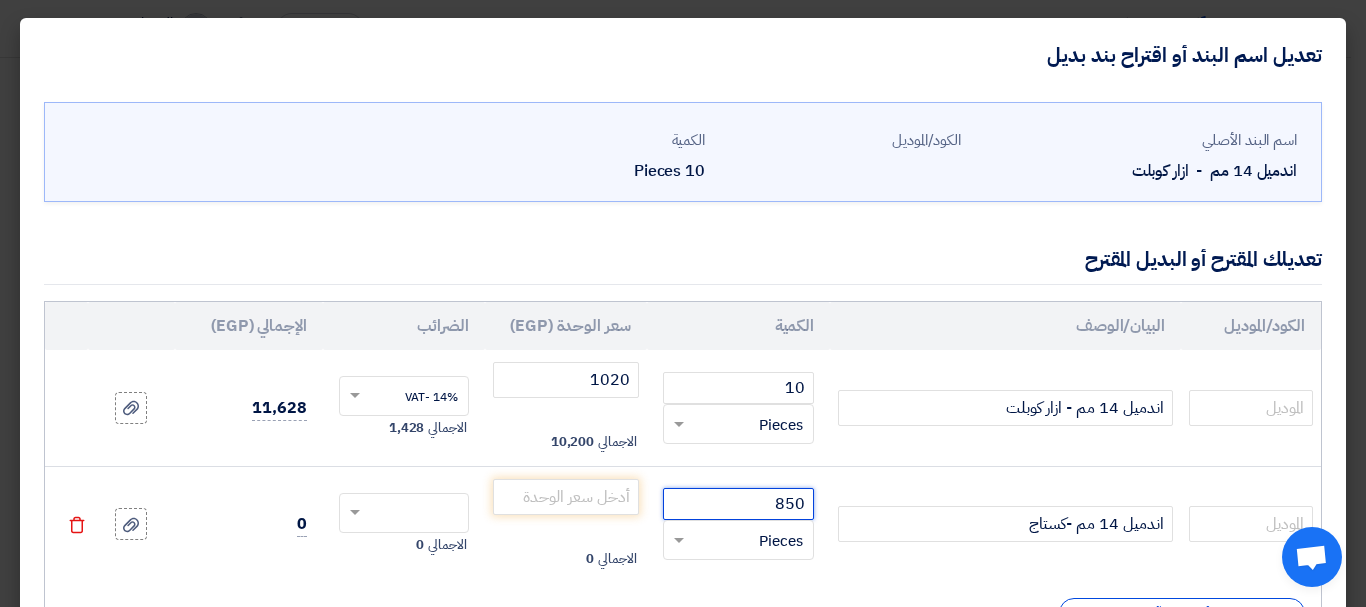click on "850" 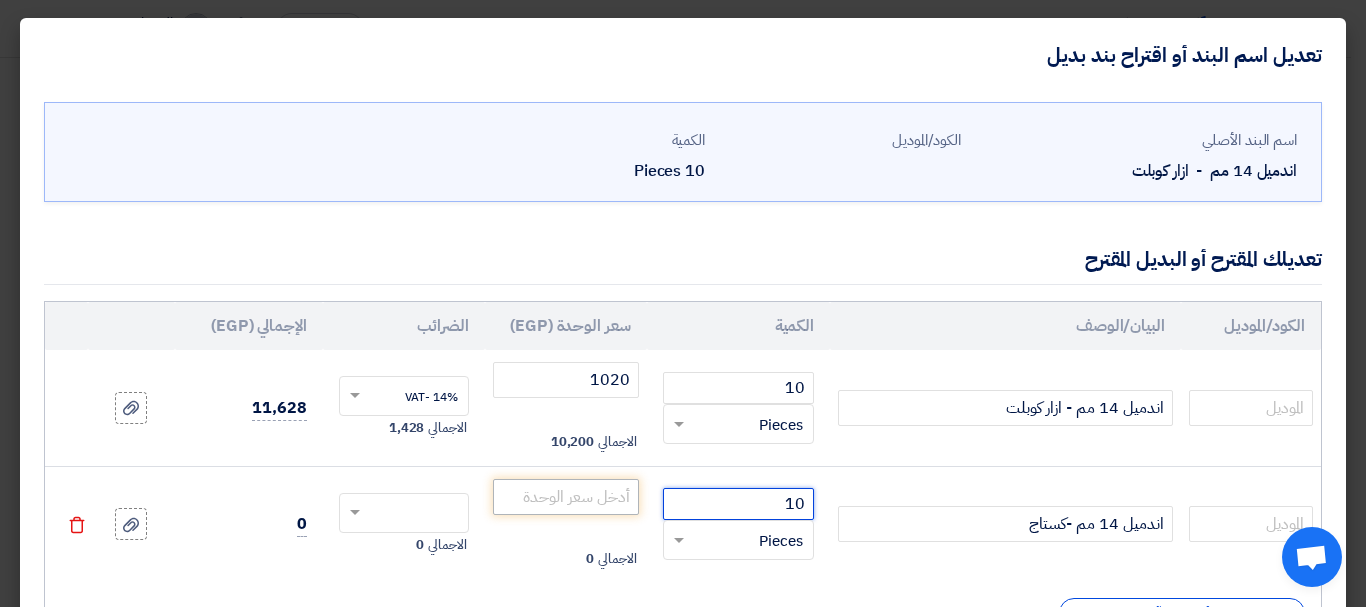 type on "10" 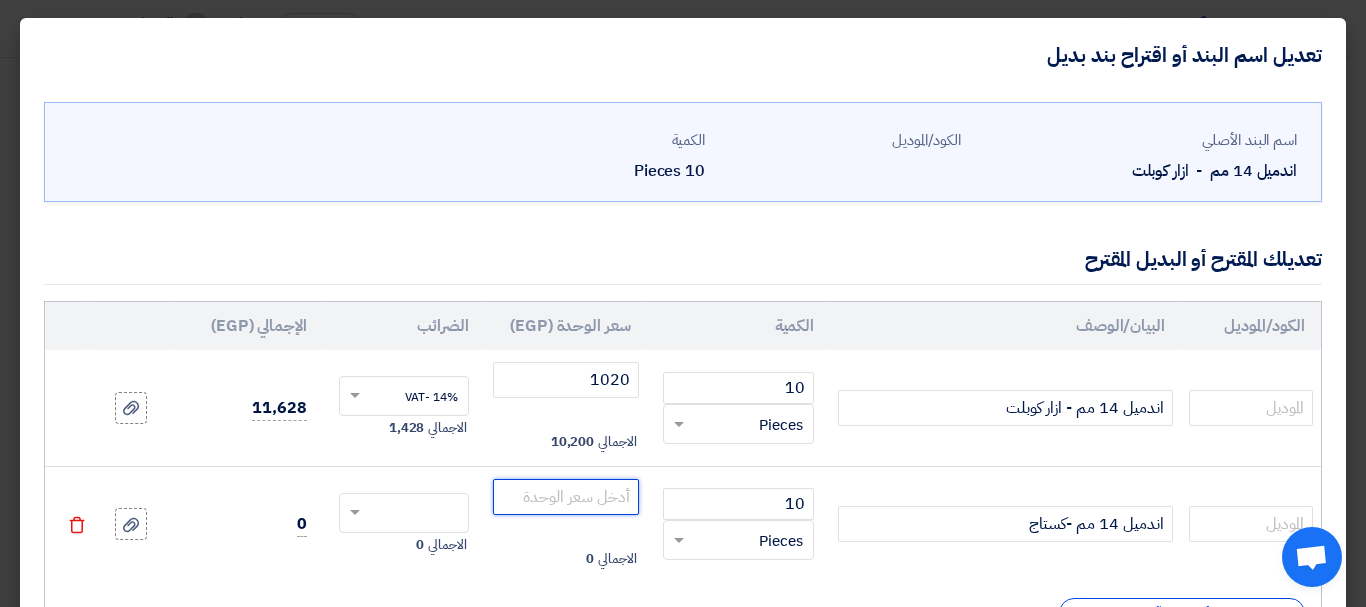 click 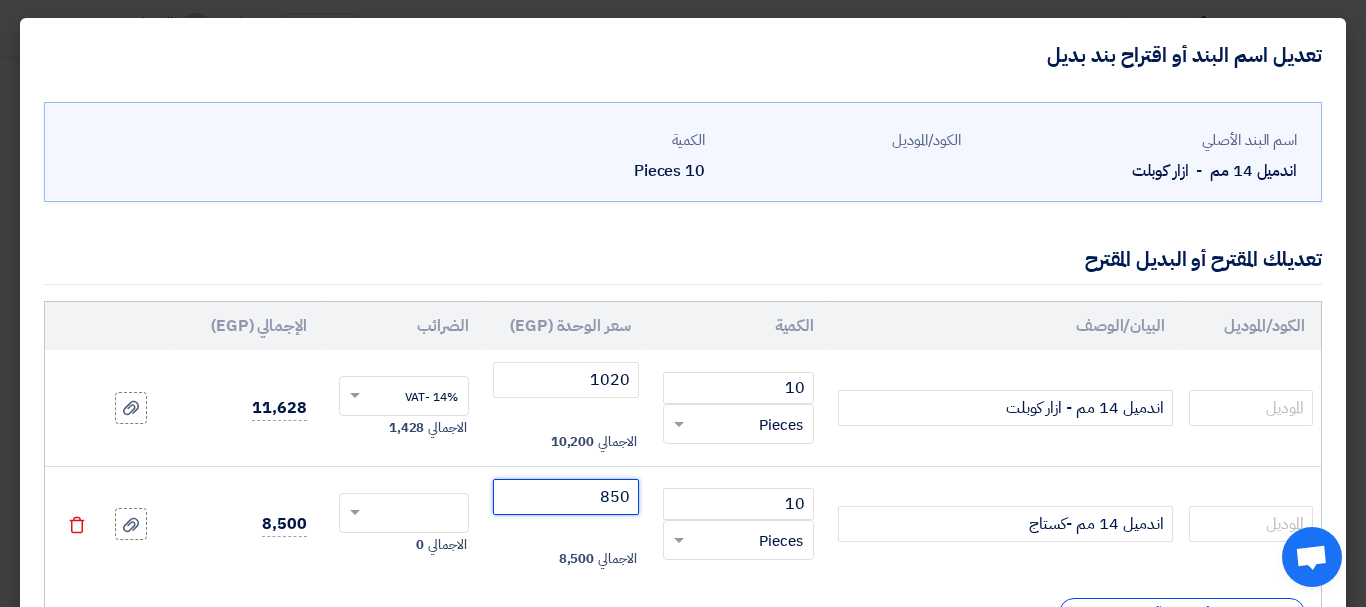 type on "850" 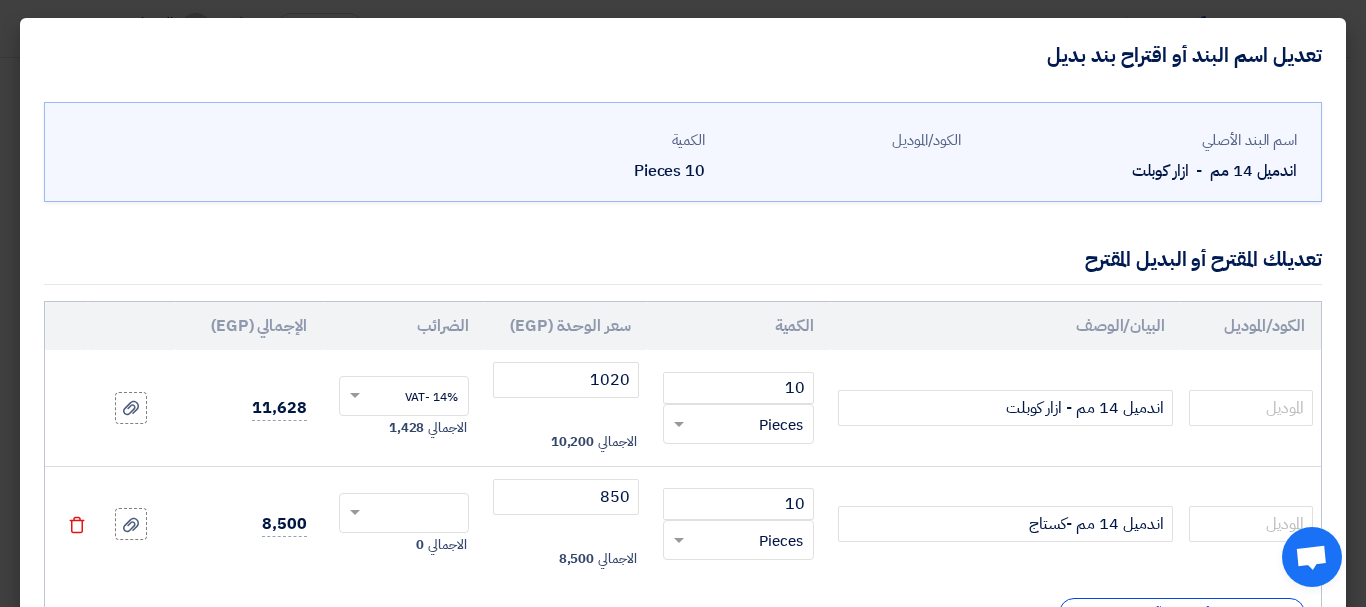 click 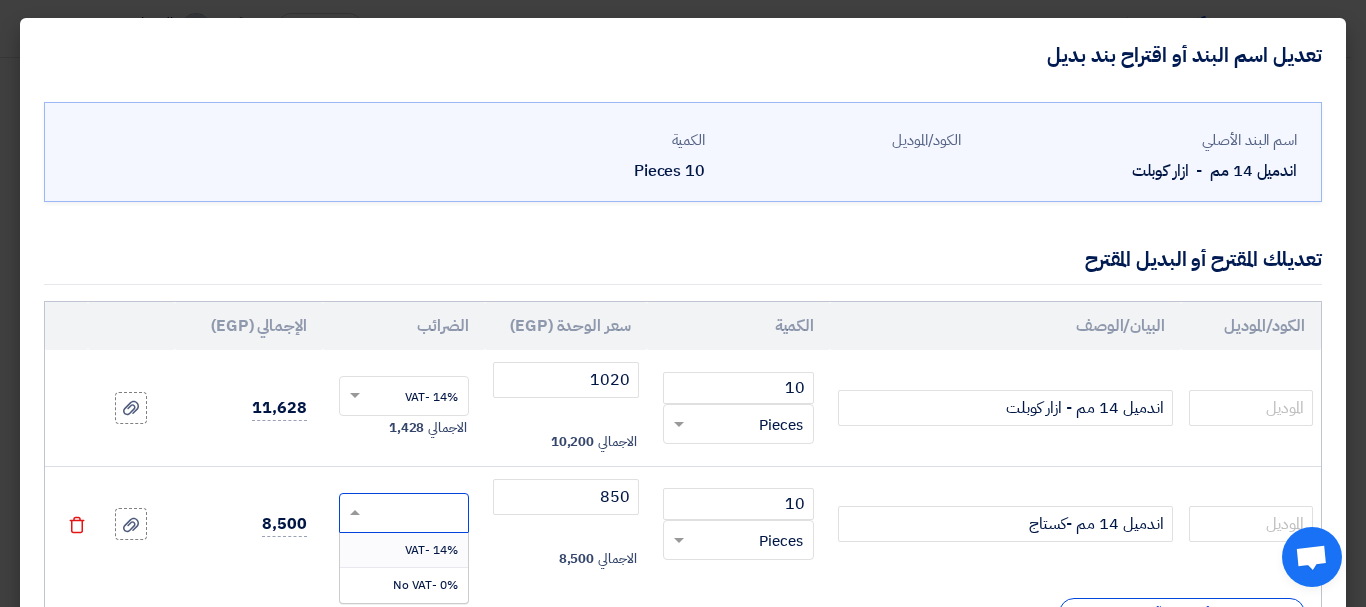 click on "14% -VAT" at bounding box center (404, 550) 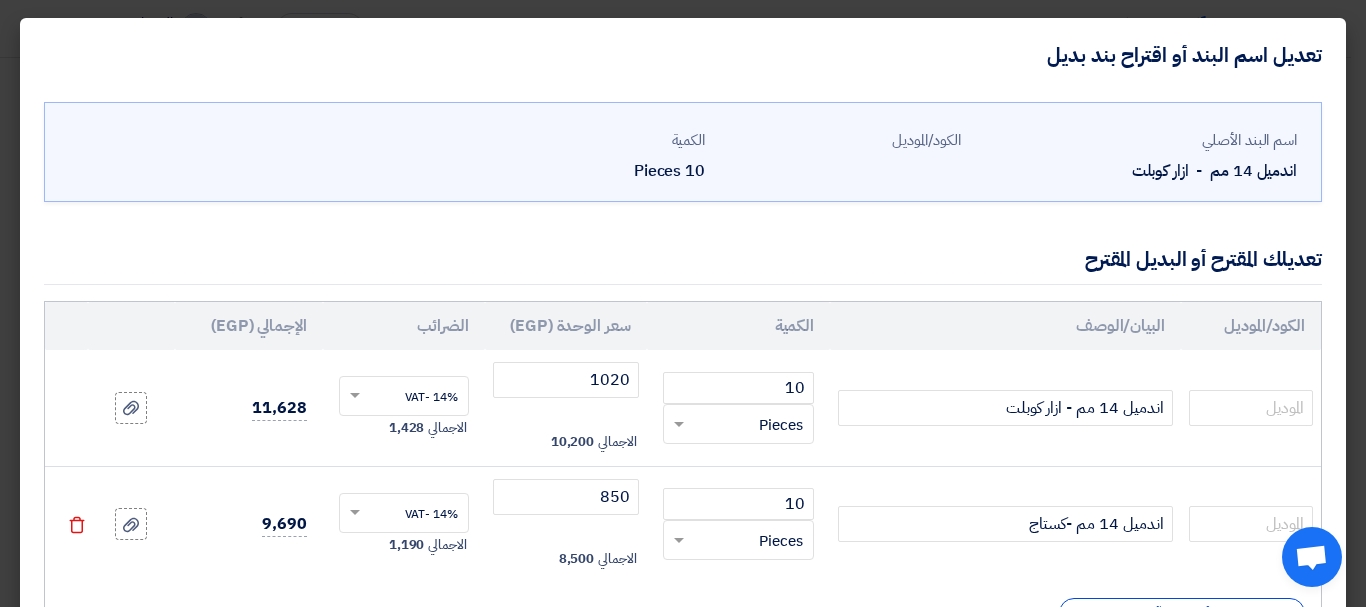 click on "9,690" 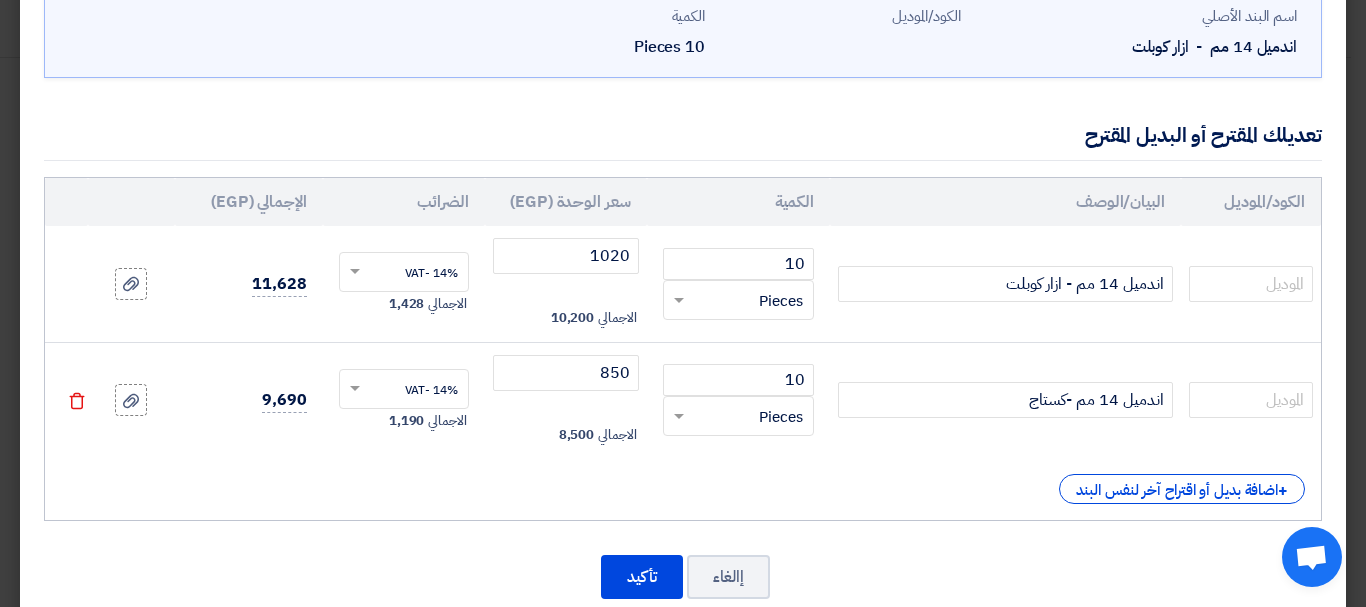 scroll, scrollTop: 160, scrollLeft: 0, axis: vertical 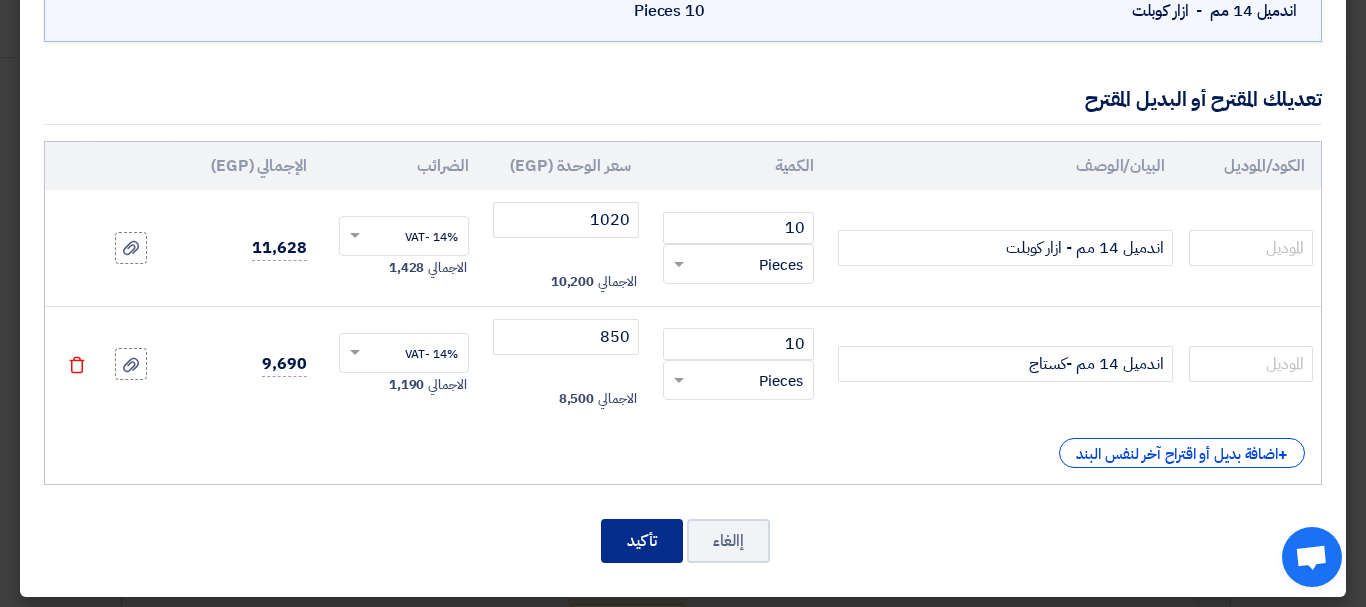 click on "تأكيد" 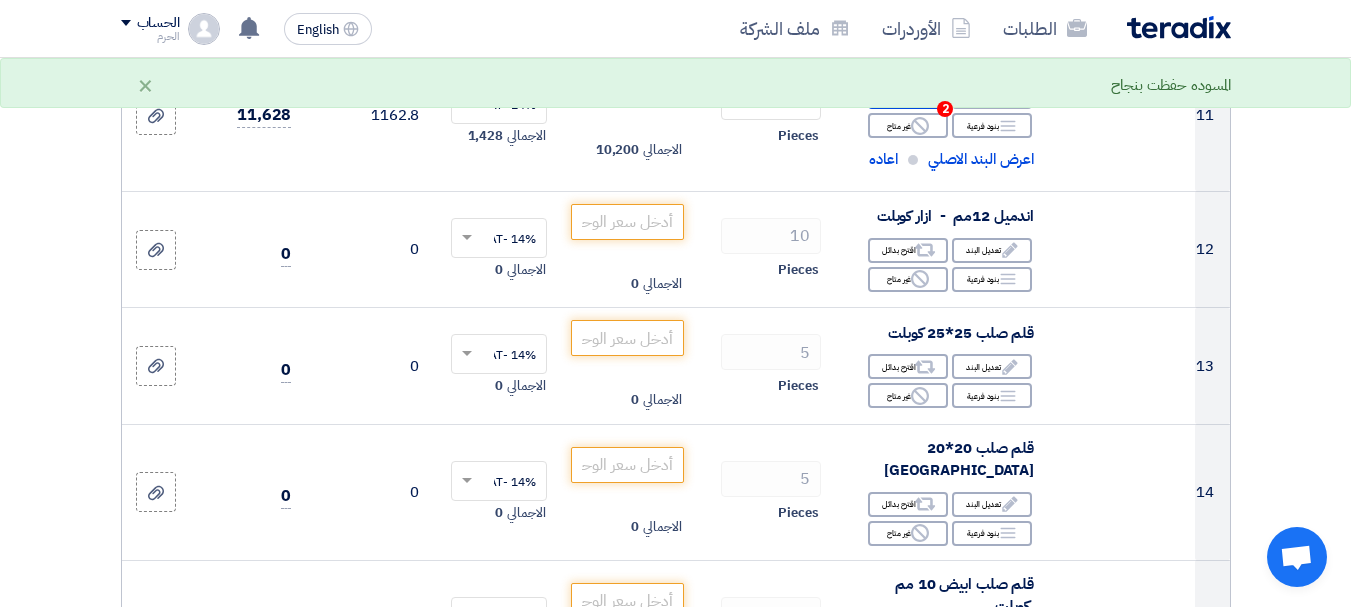 scroll, scrollTop: 1707, scrollLeft: 0, axis: vertical 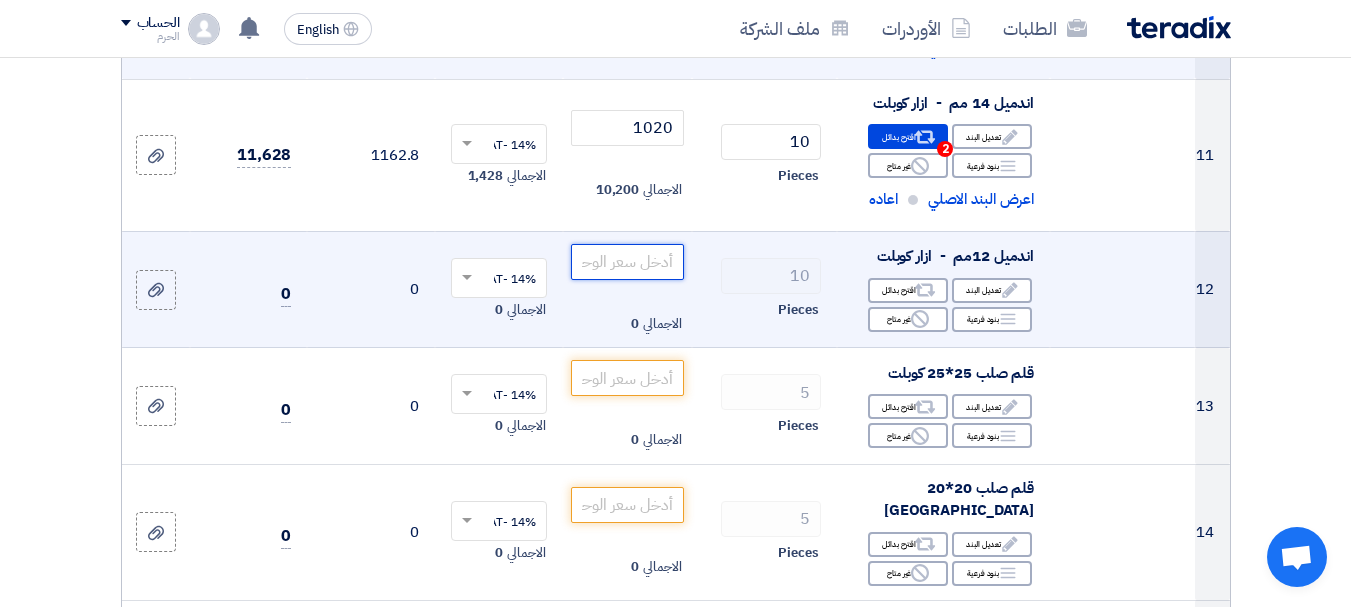 click 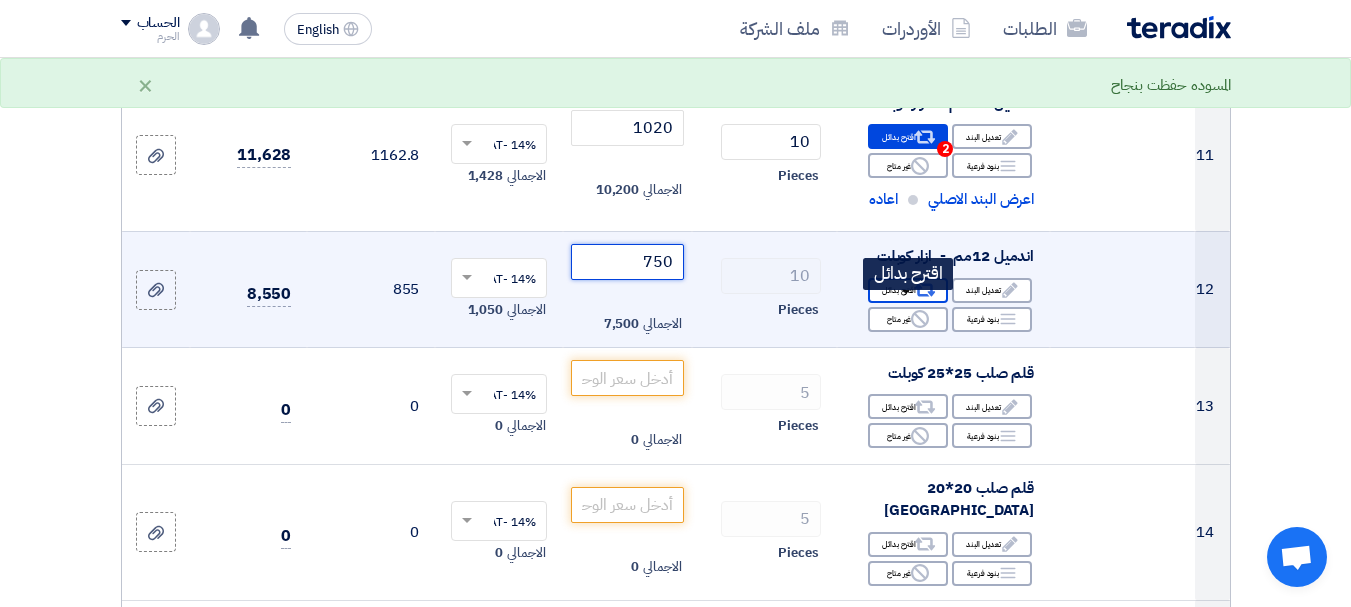 type on "750" 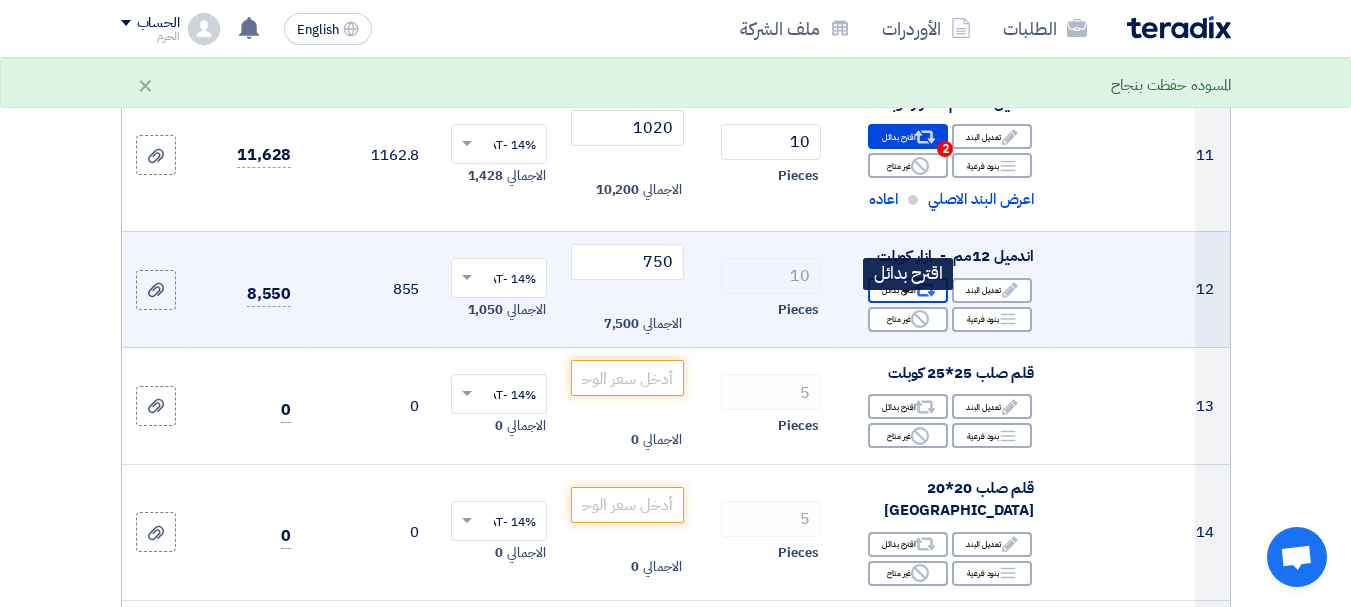 click on "Alternative
اقترح بدائل" 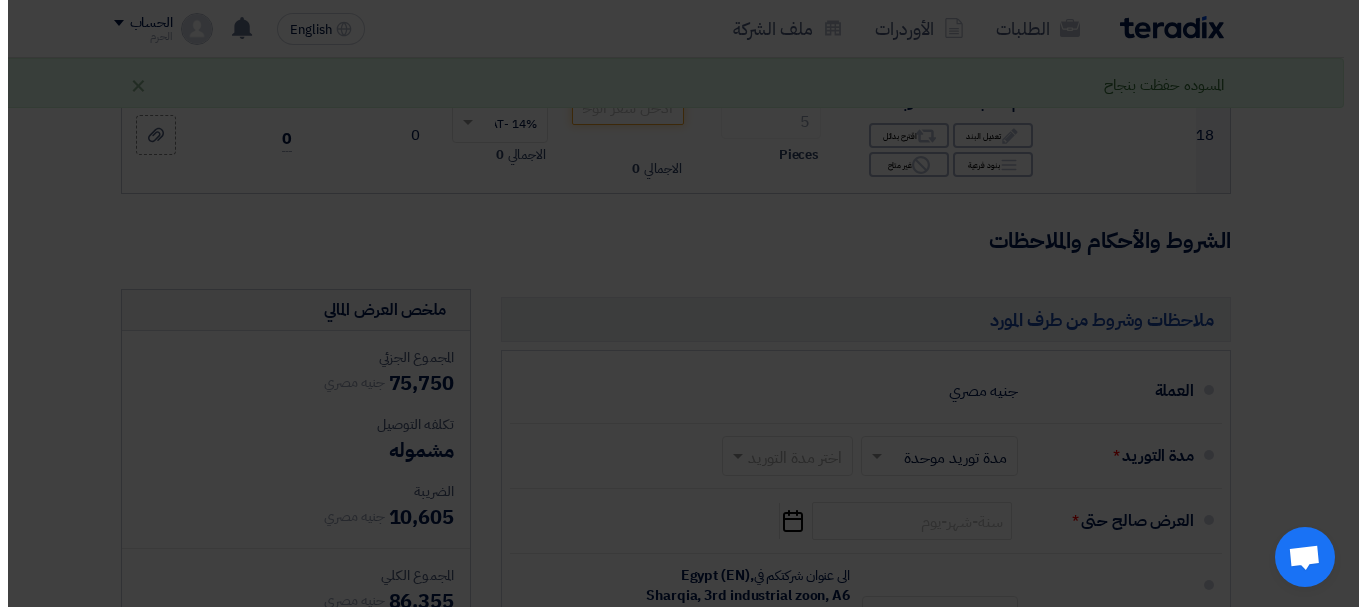 scroll, scrollTop: 1099, scrollLeft: 0, axis: vertical 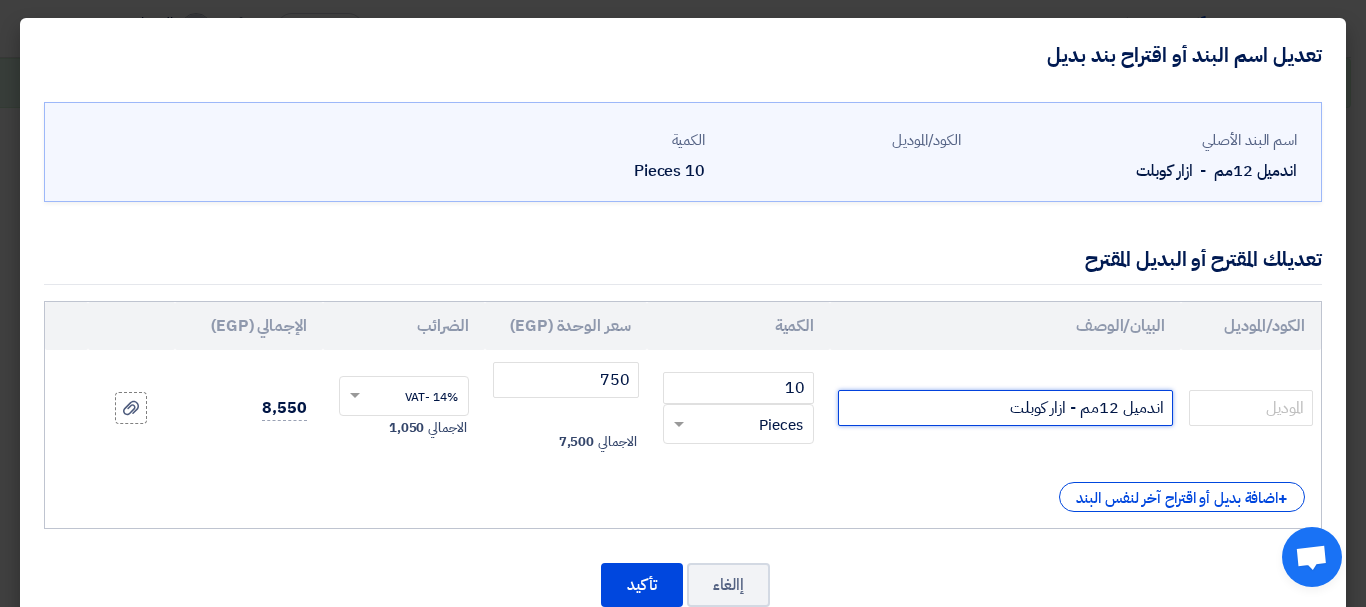 click on "اندميل 12مم - ازار كوبلت" 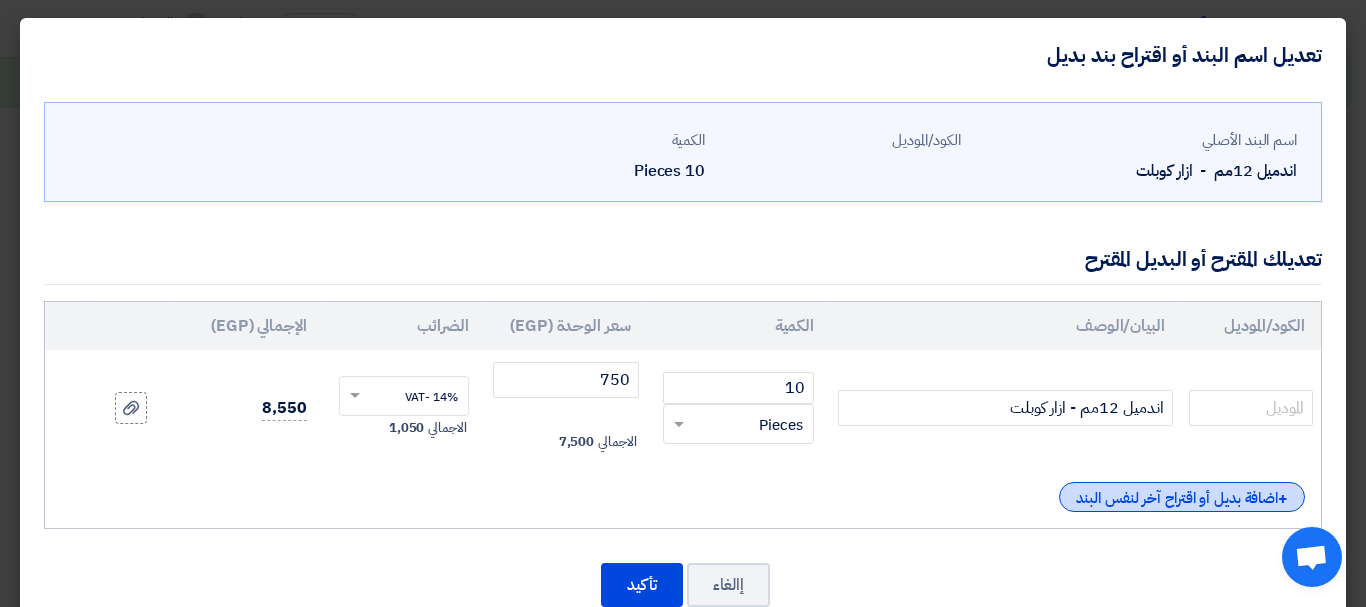 click on "+
اضافة بديل أو اقتراح آخر لنفس البند" 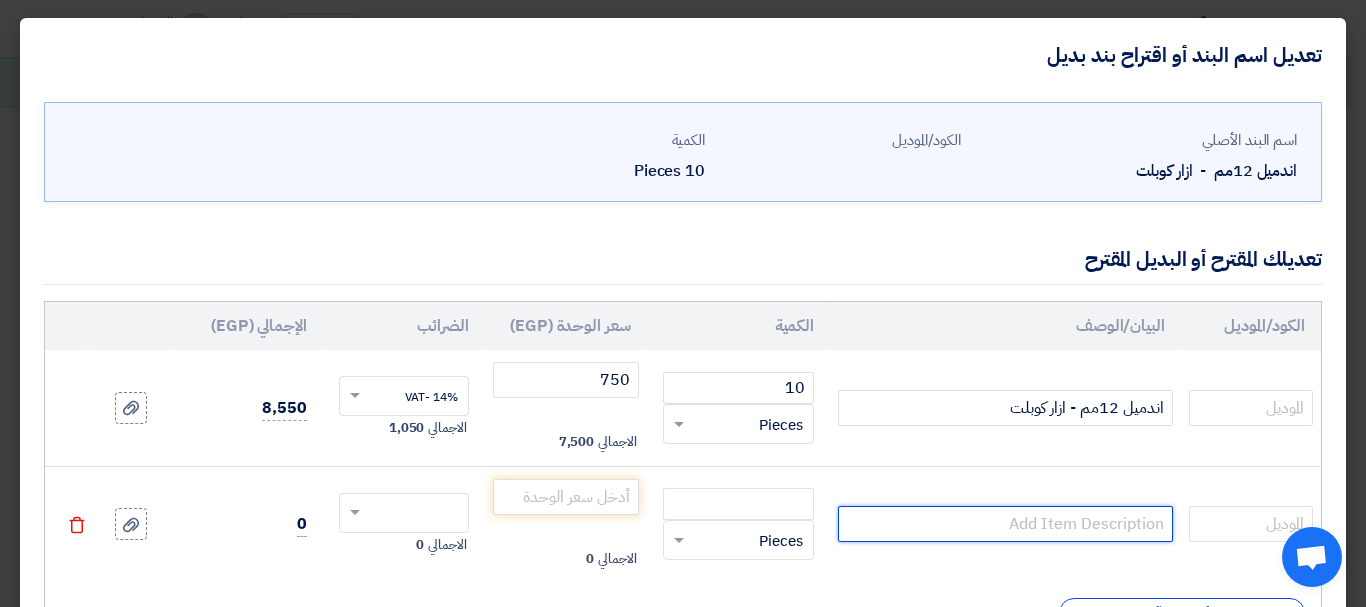 click 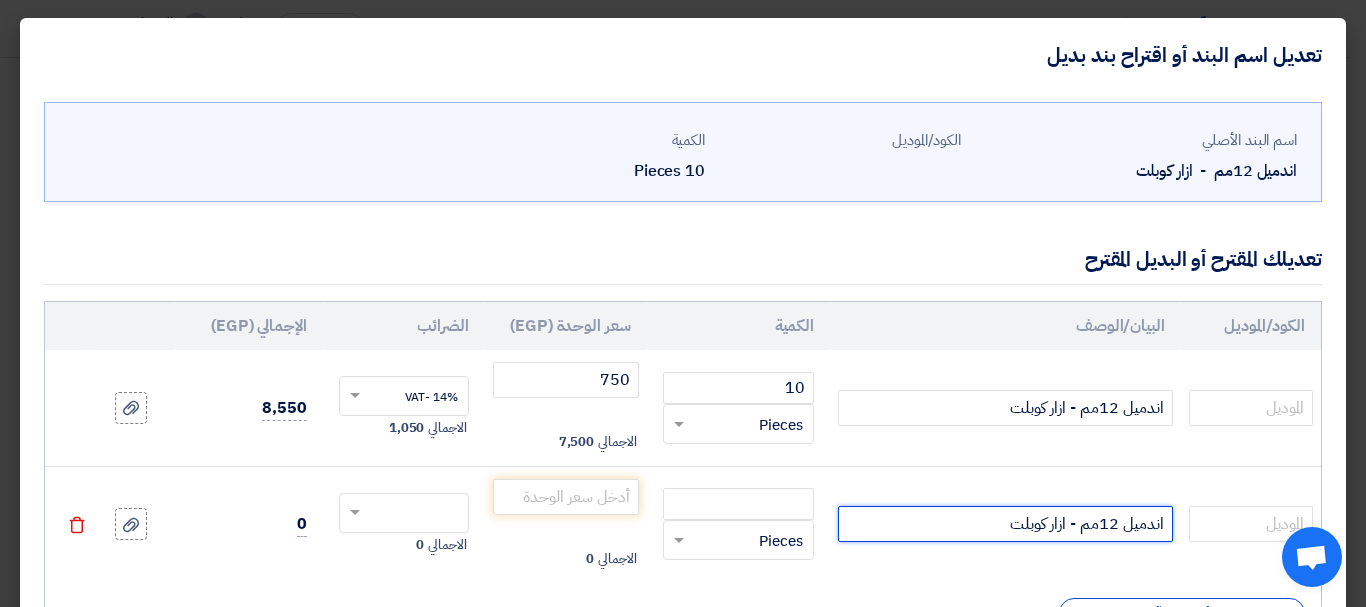 drag, startPoint x: 1005, startPoint y: 527, endPoint x: 1076, endPoint y: 524, distance: 71.063354 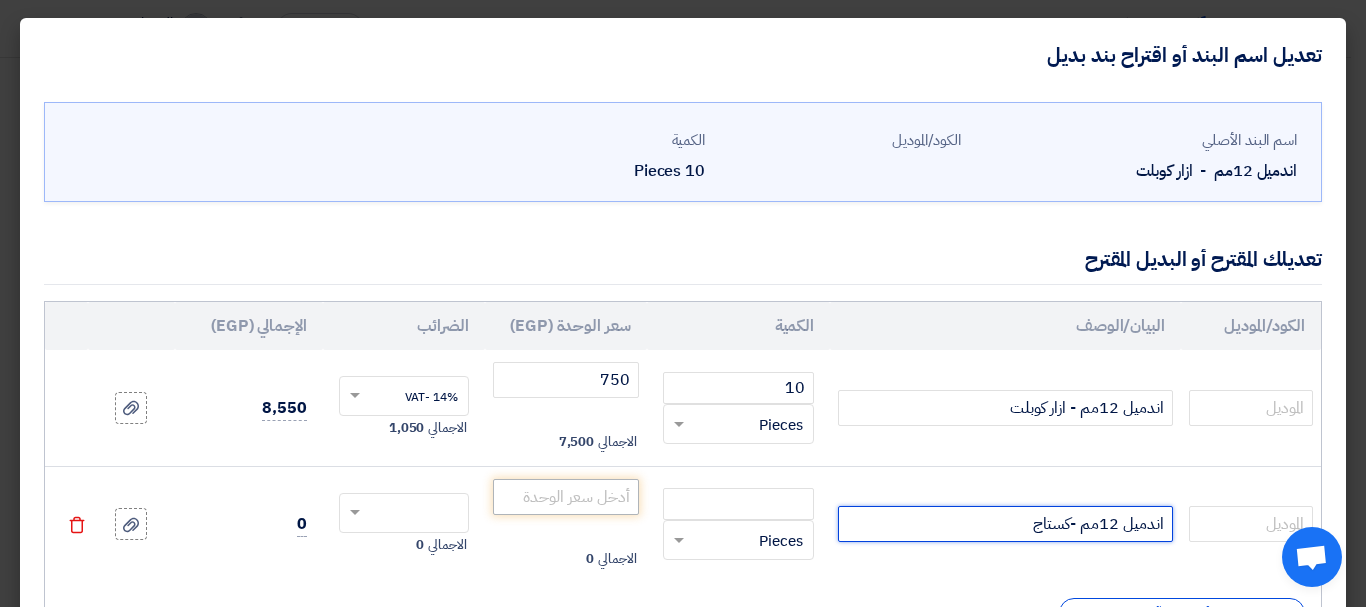 type on "اندميل 12مم -كستاج" 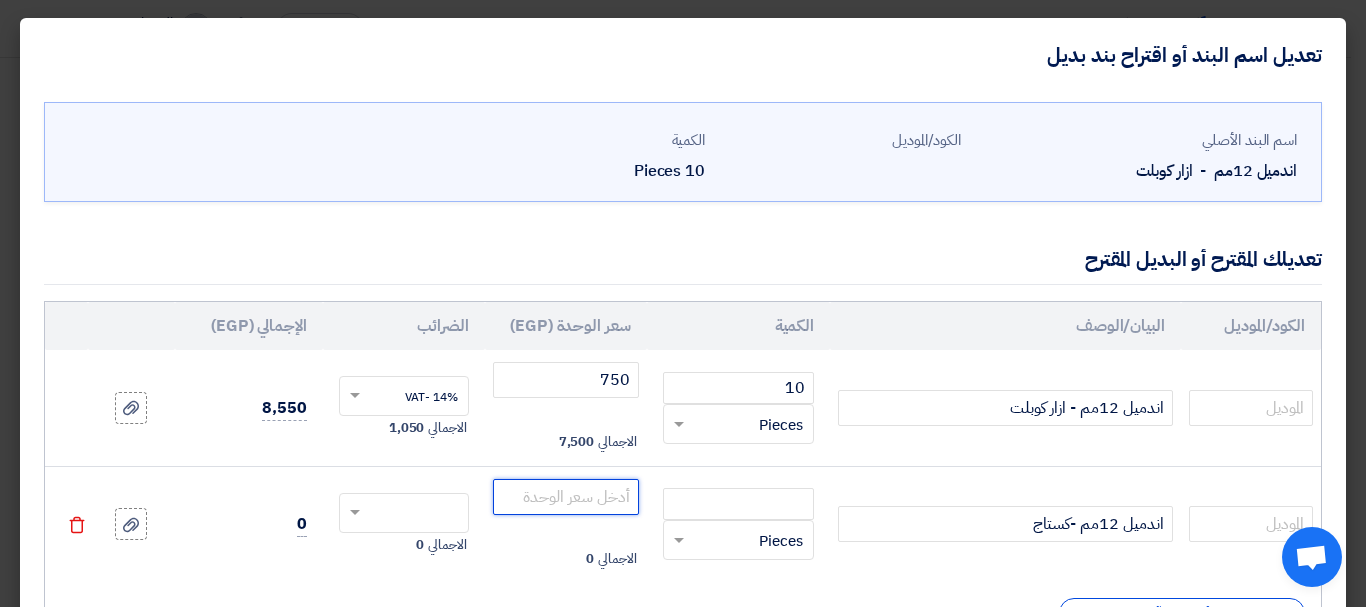 click 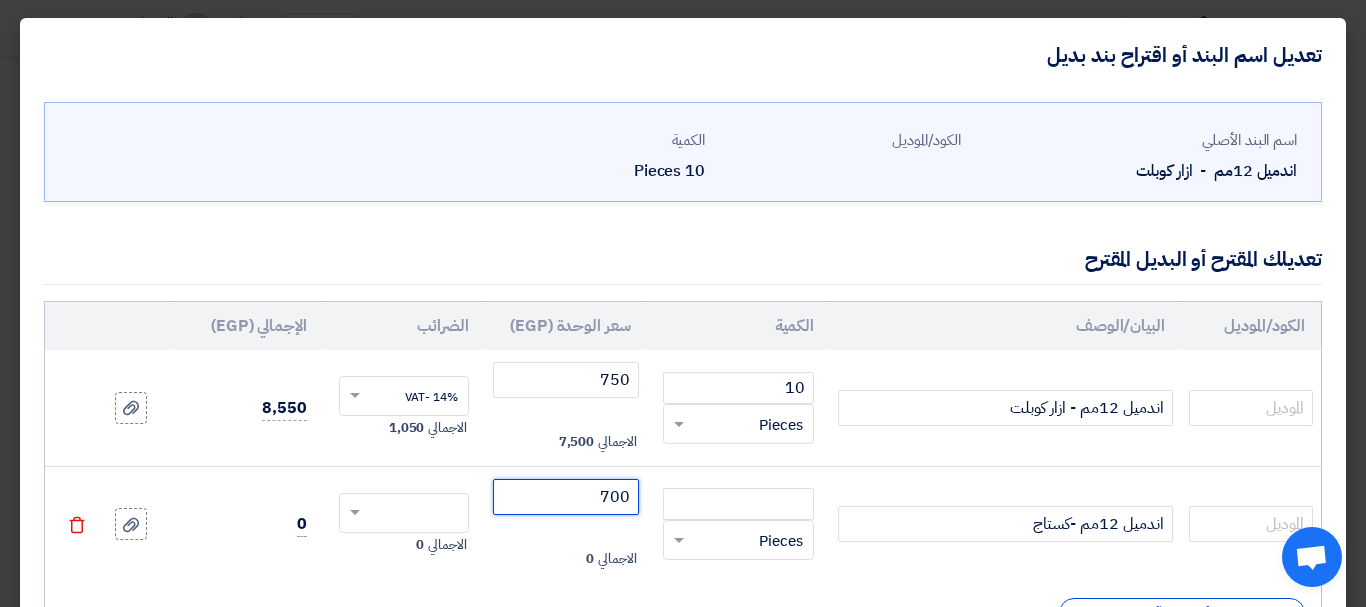 type on "700" 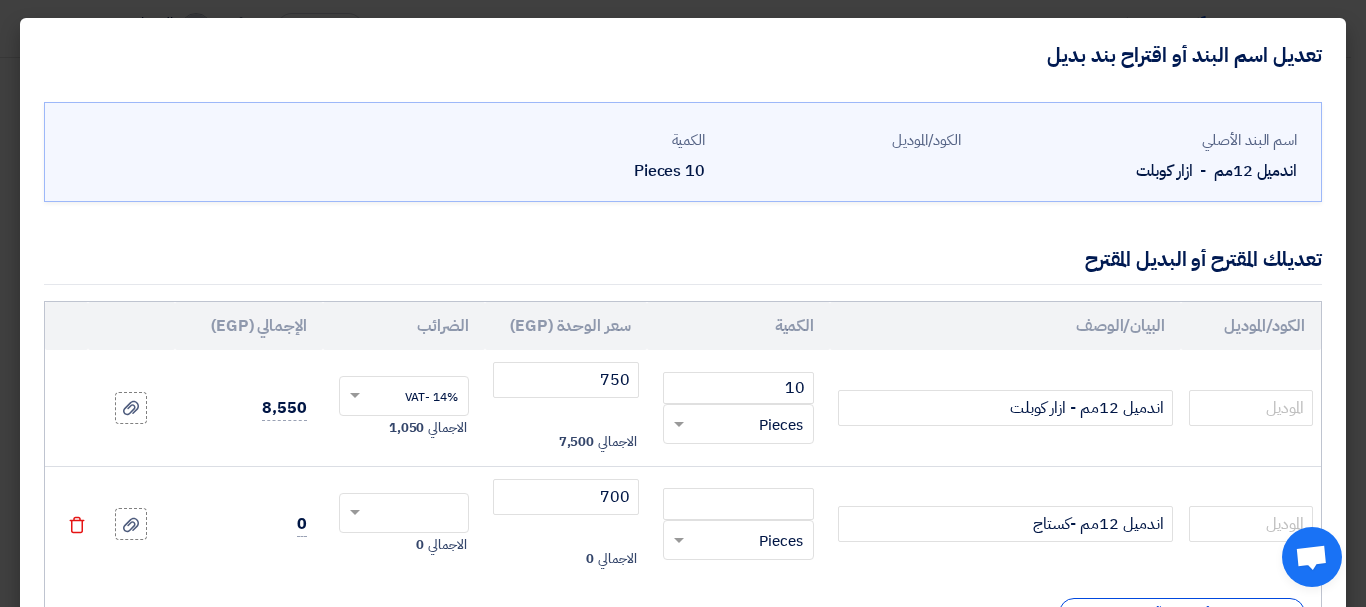 click on "14% -VAT
×
الاجمالي
1,050" 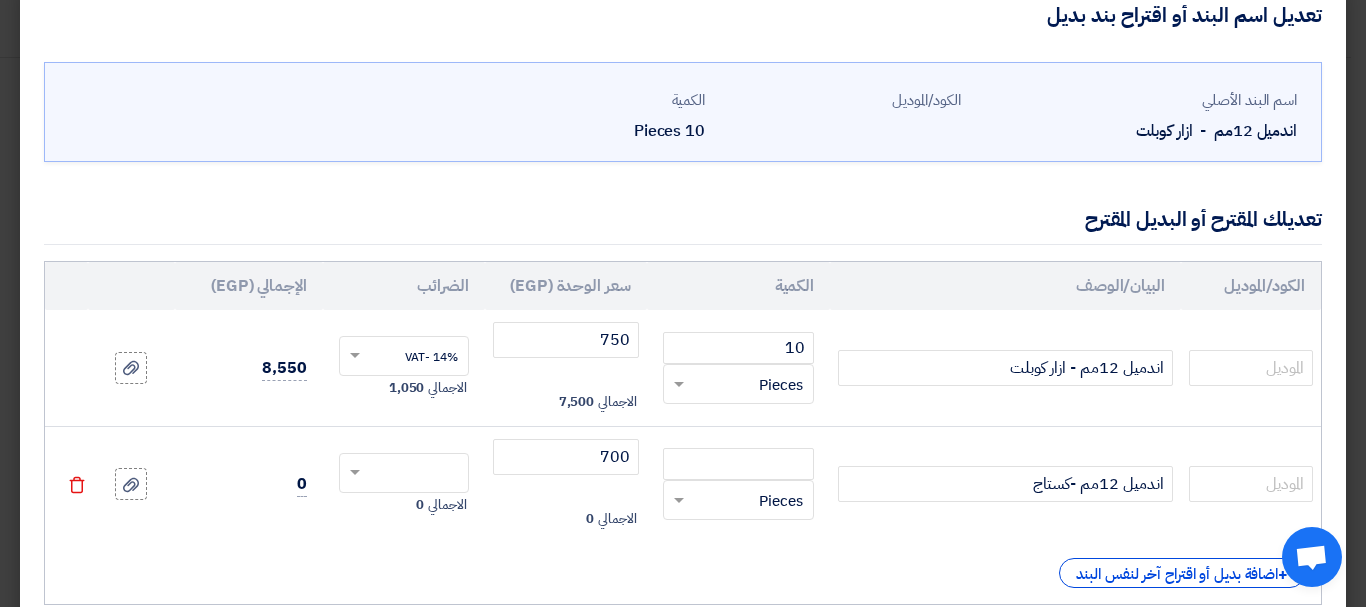 scroll, scrollTop: 80, scrollLeft: 0, axis: vertical 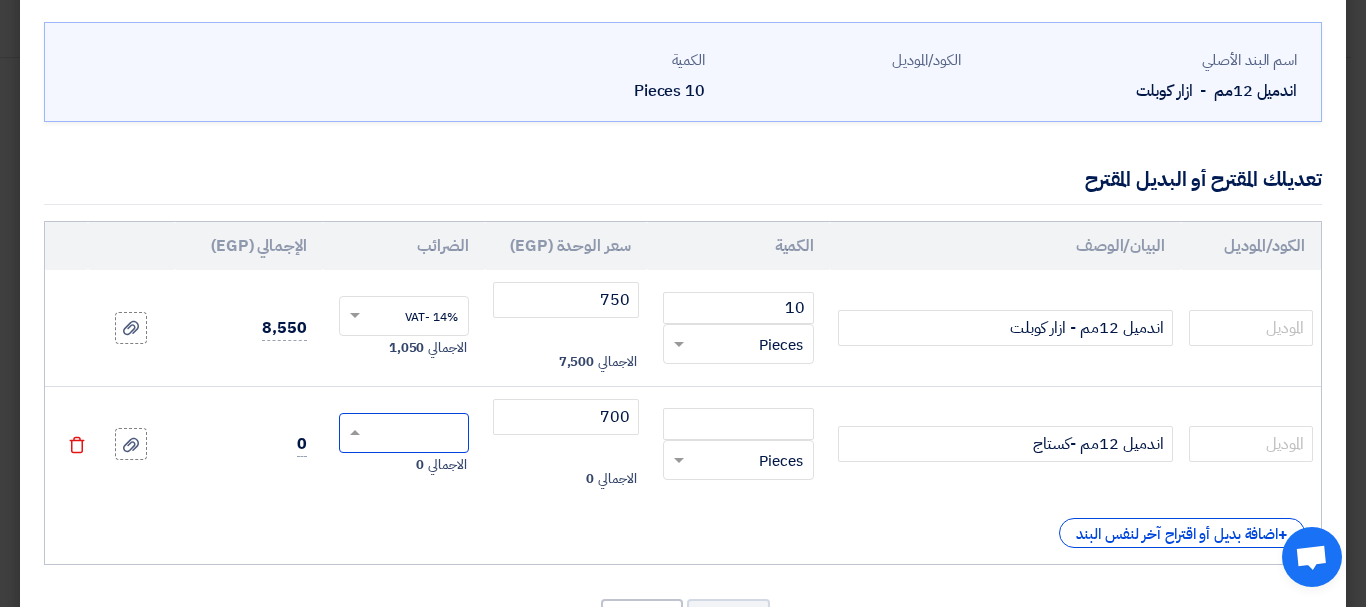 click 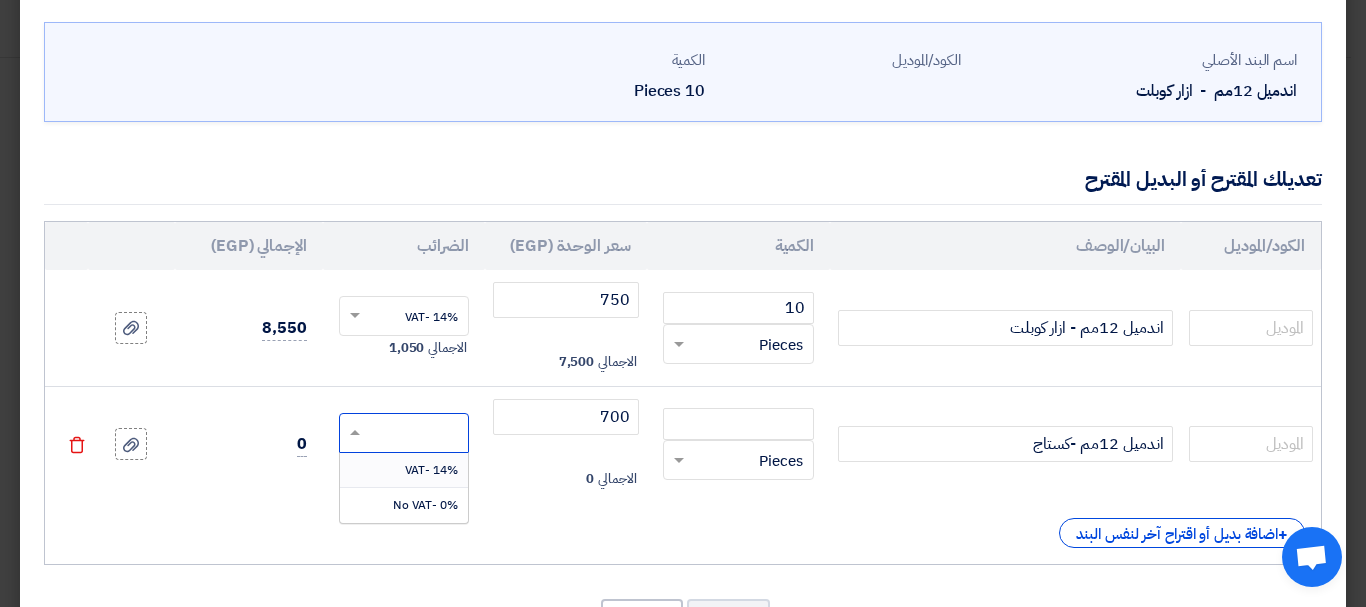 click on "14% -VAT" at bounding box center (431, 470) 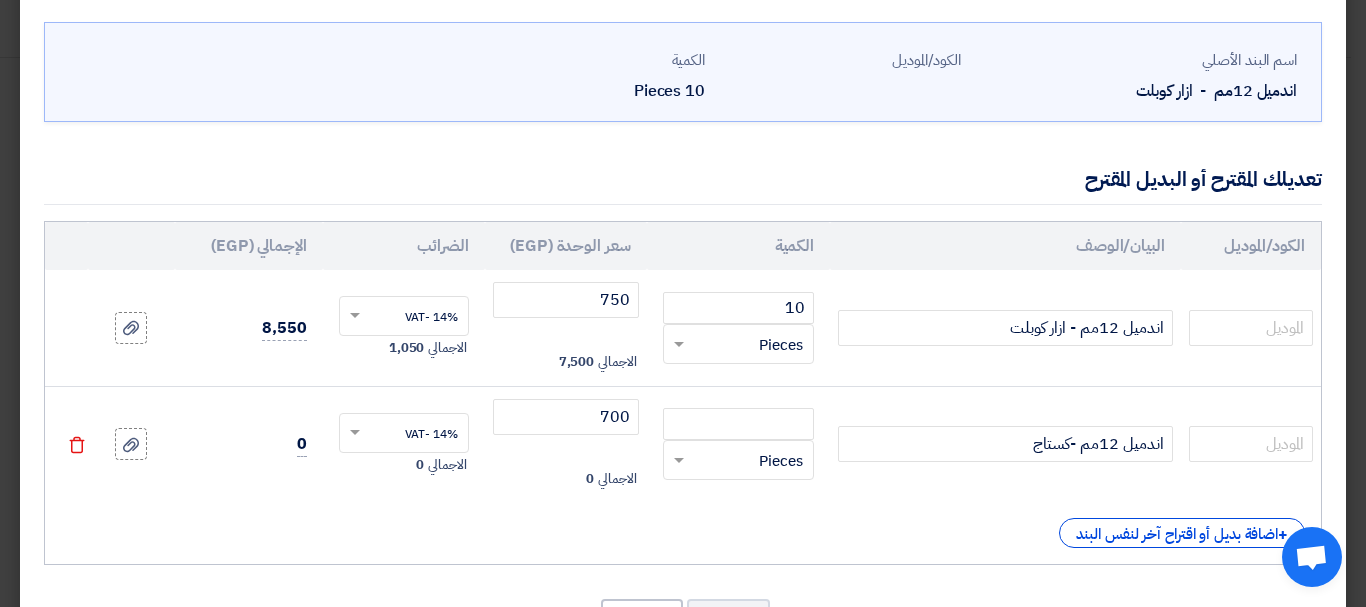 click on "+
اضافة بديل أو اقتراح آخر لنفس البند" 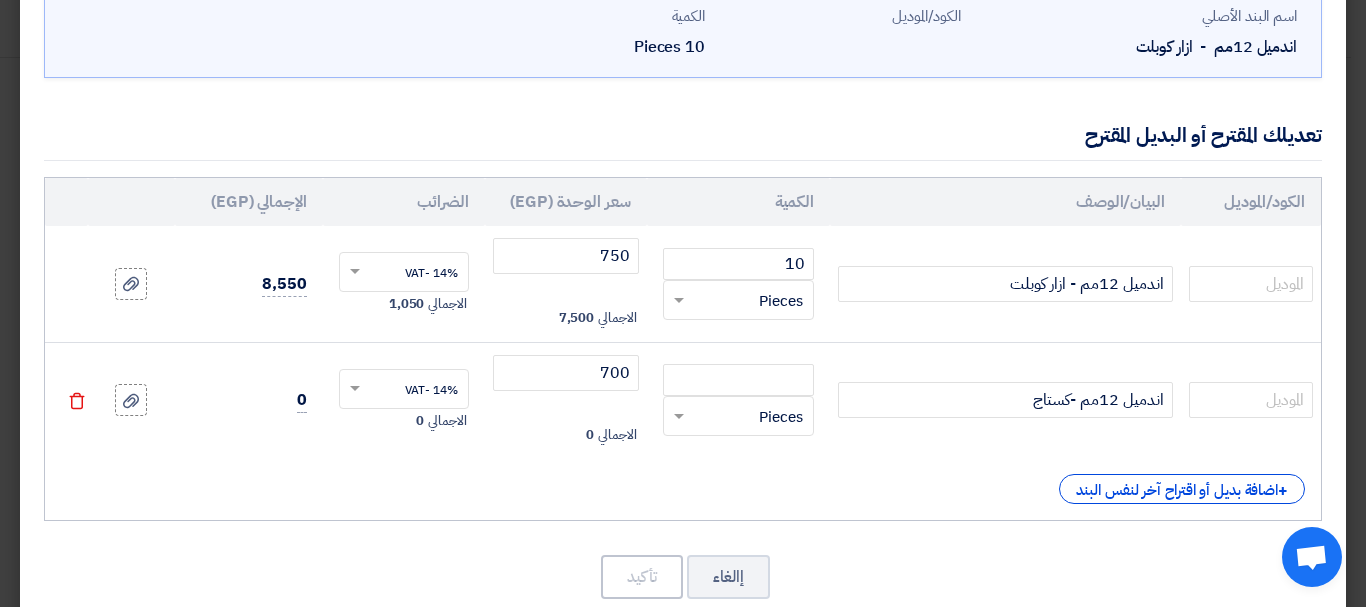 scroll, scrollTop: 160, scrollLeft: 0, axis: vertical 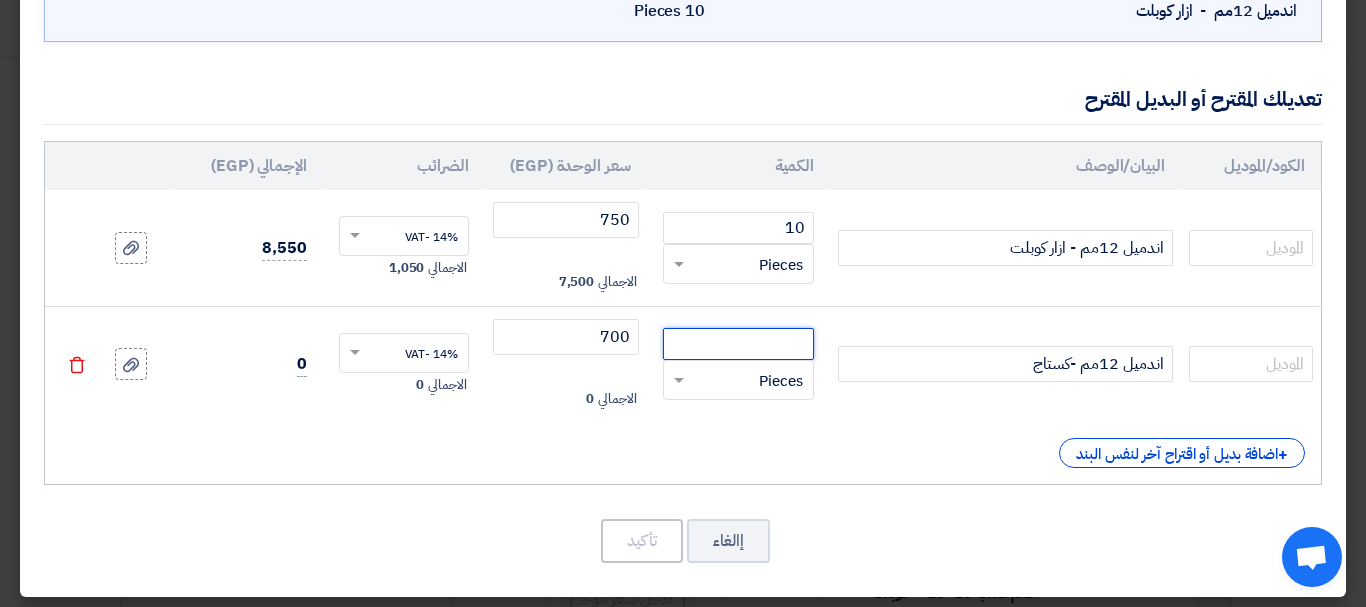 click 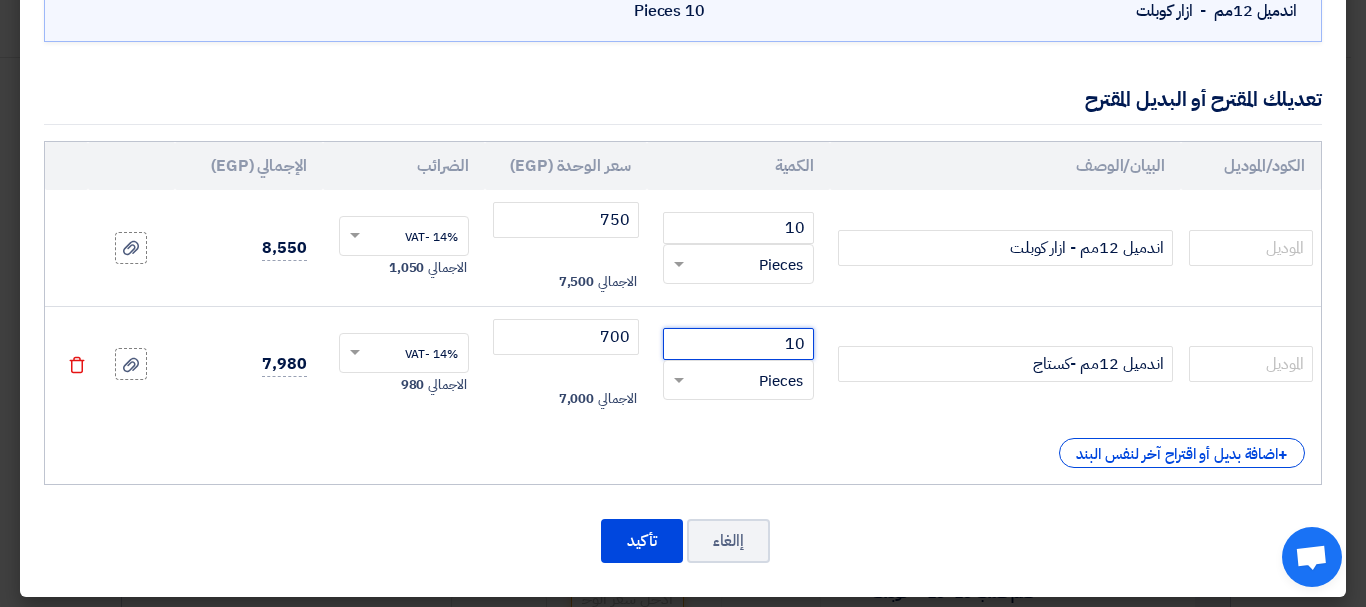 type on "10" 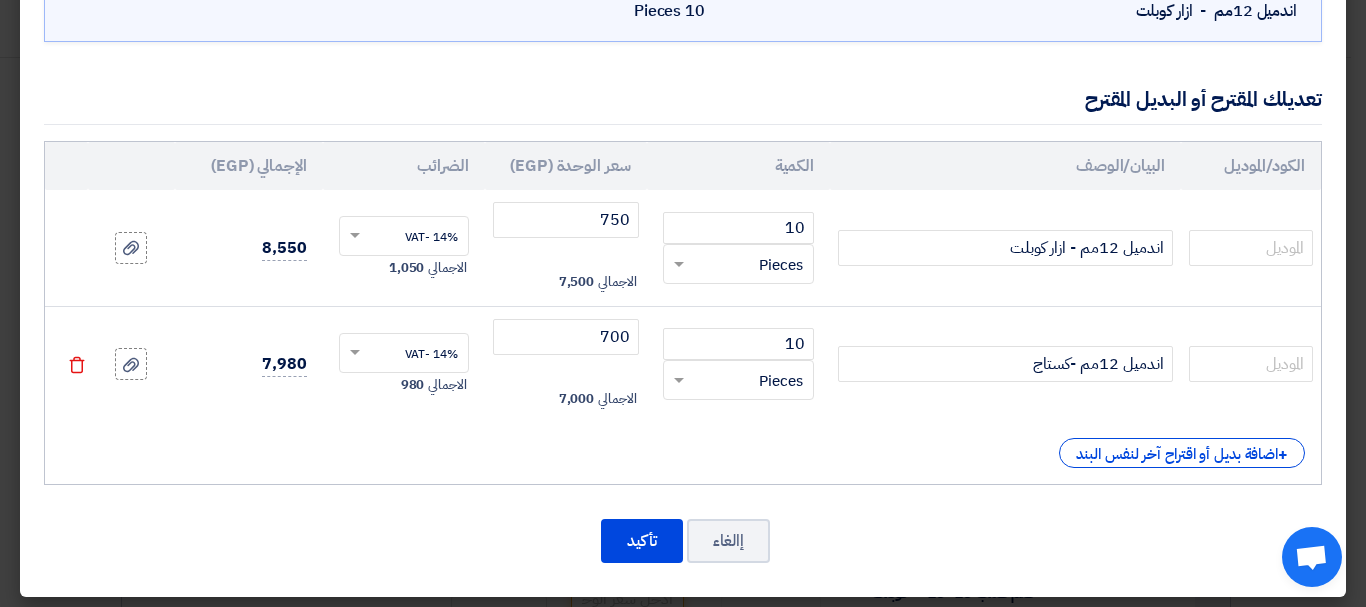 click on "الكود/الموديل
البيان/الوصف
الكمية
سعر الوحدة (EGP)
الضرائب
الإجمالي (EGP)
10
×" 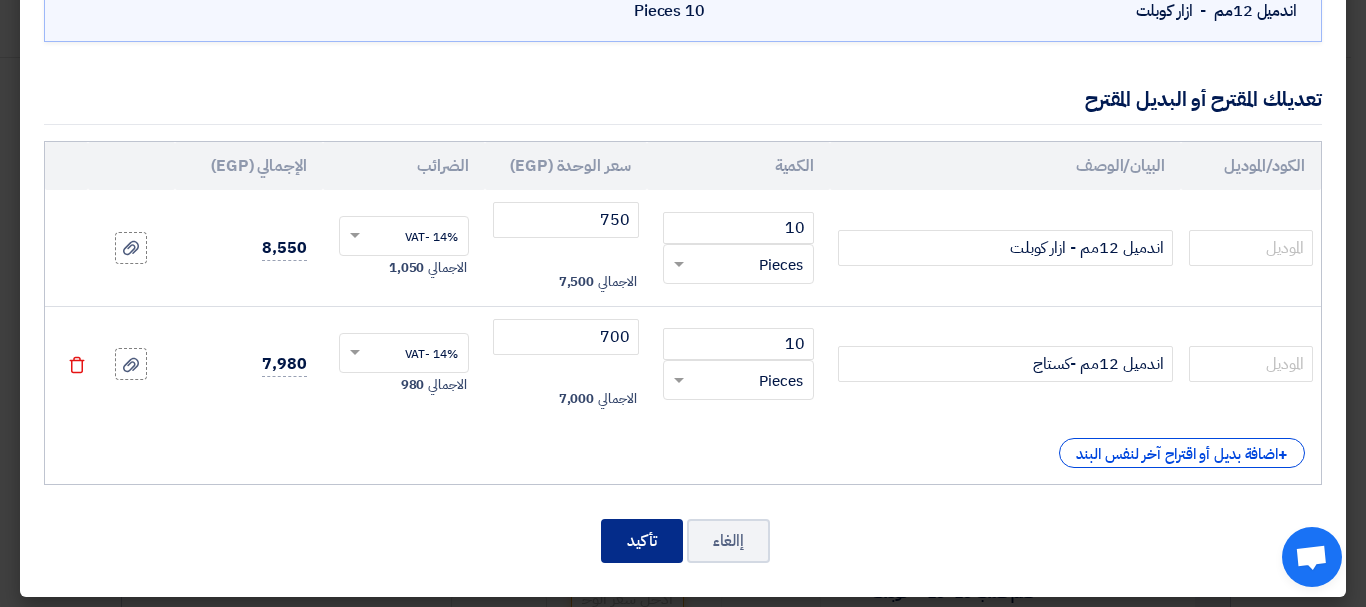 click on "تأكيد" 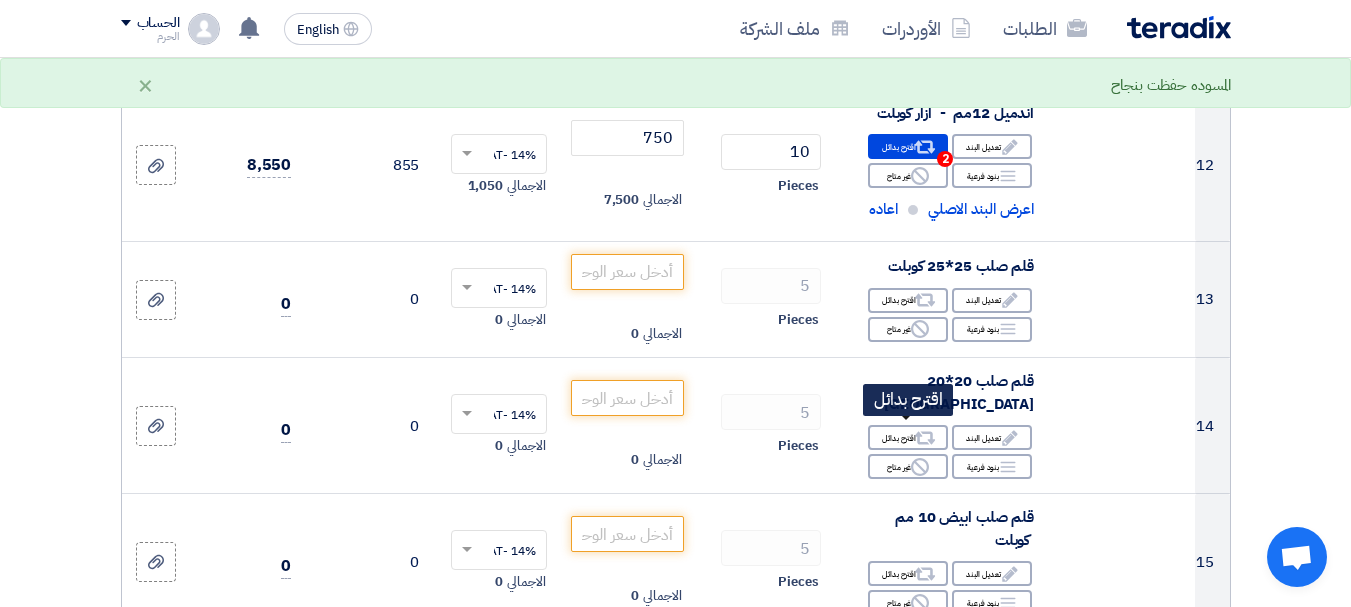 scroll, scrollTop: 1851, scrollLeft: 0, axis: vertical 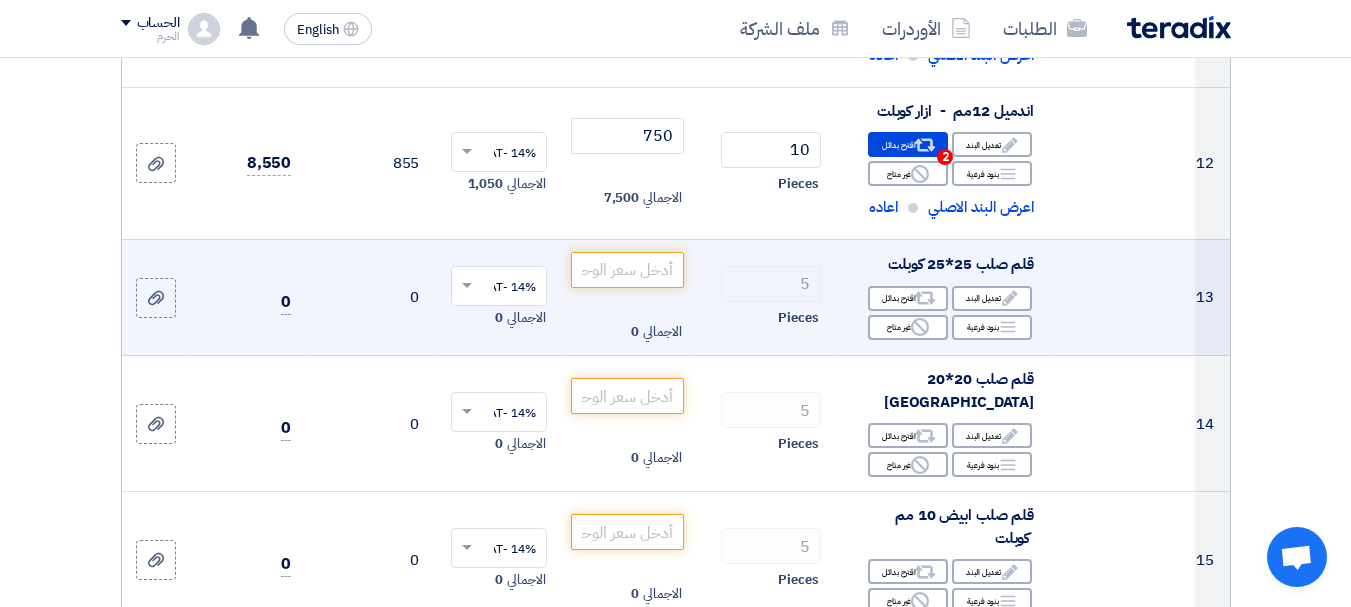 click on "5
Pieces" 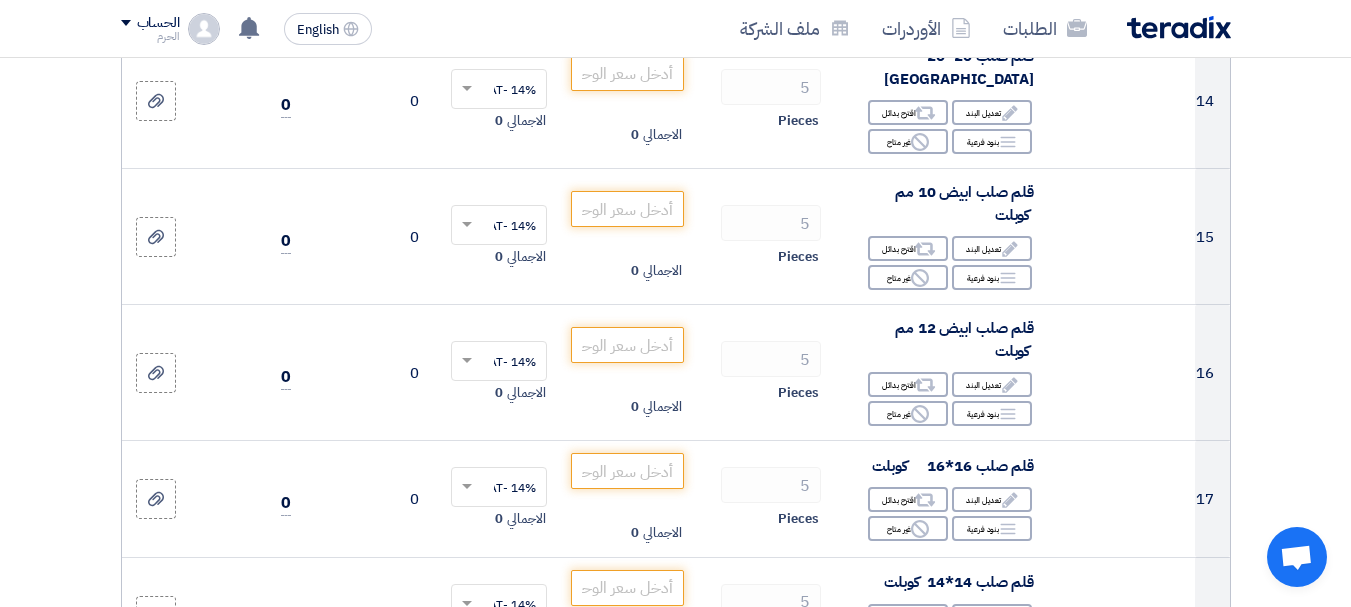 scroll, scrollTop: 2171, scrollLeft: 0, axis: vertical 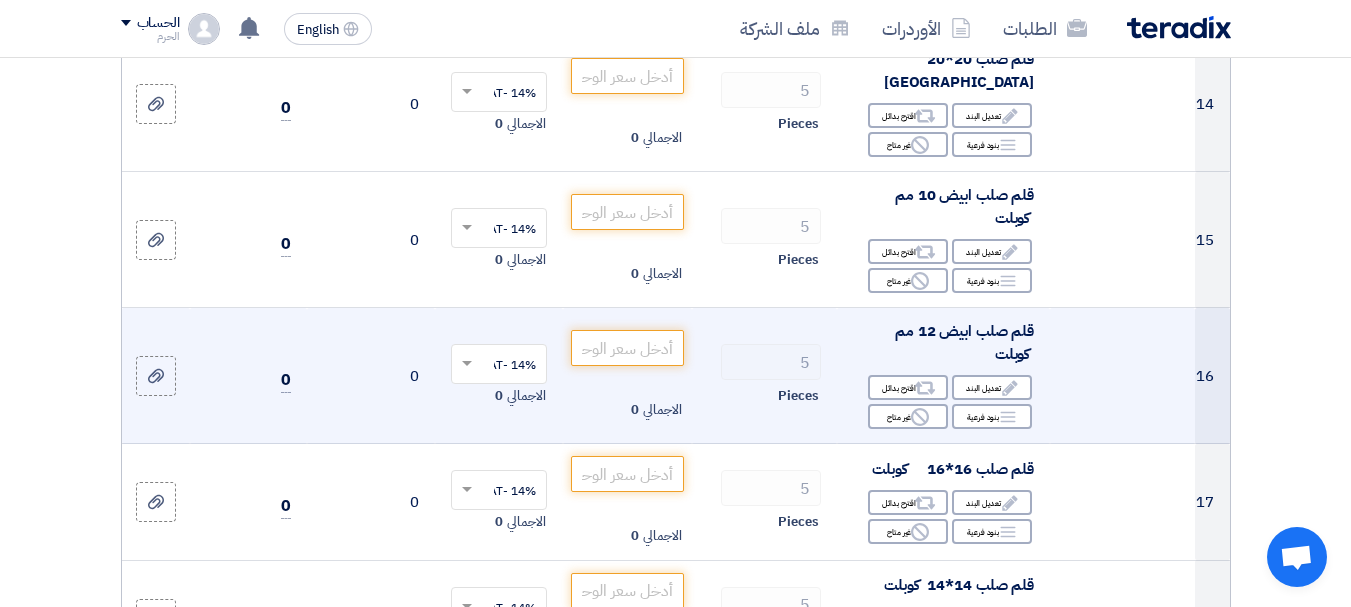 click on "16
قلم صلب ابيض 12 مم
كوبلت
Edit
تعديل البند
Alternative
اقترح بدائل
Breakdown
Reject 5" 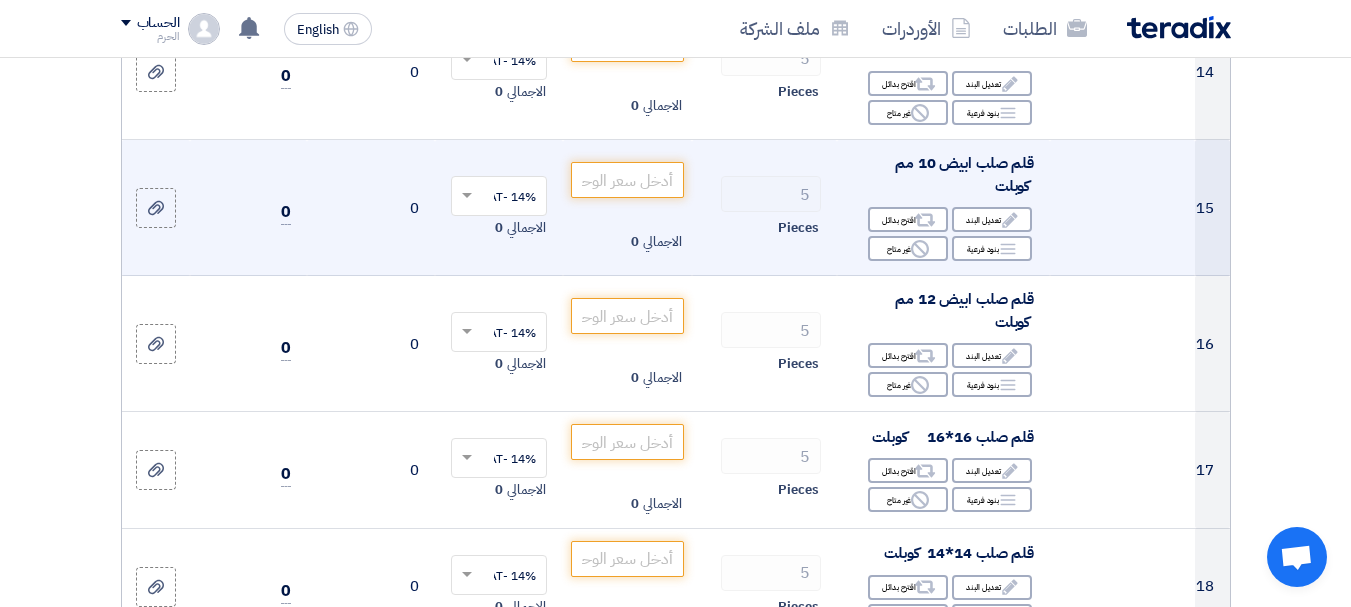 scroll, scrollTop: 2211, scrollLeft: 0, axis: vertical 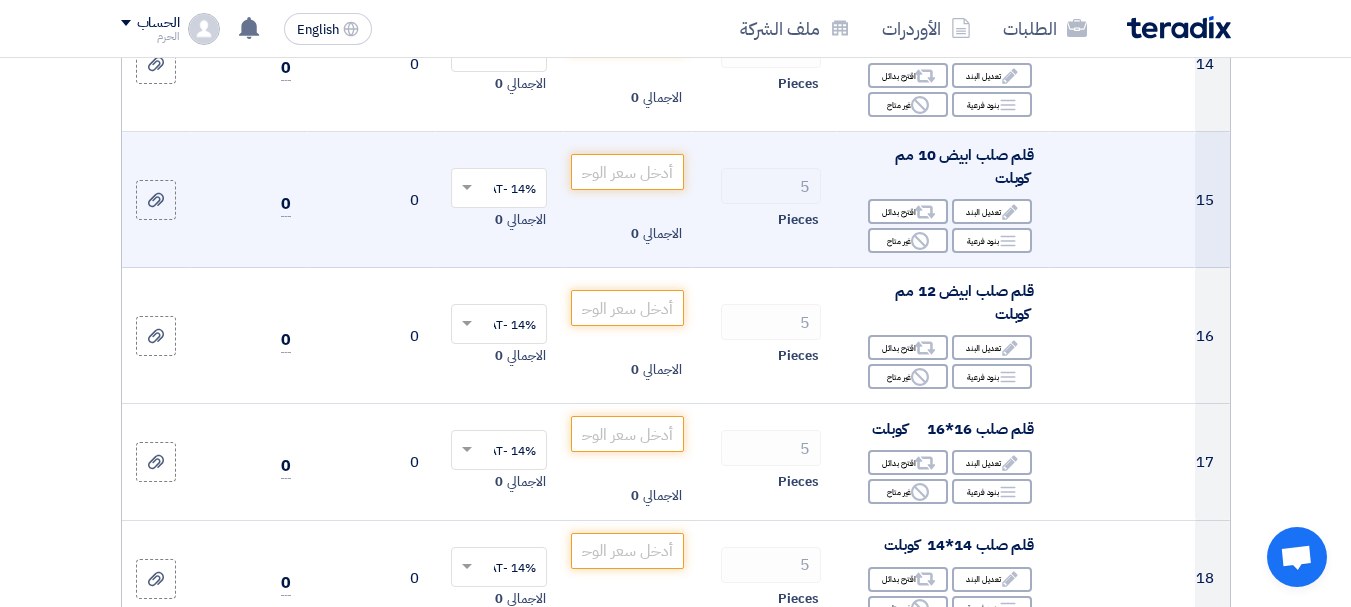 click on "0" 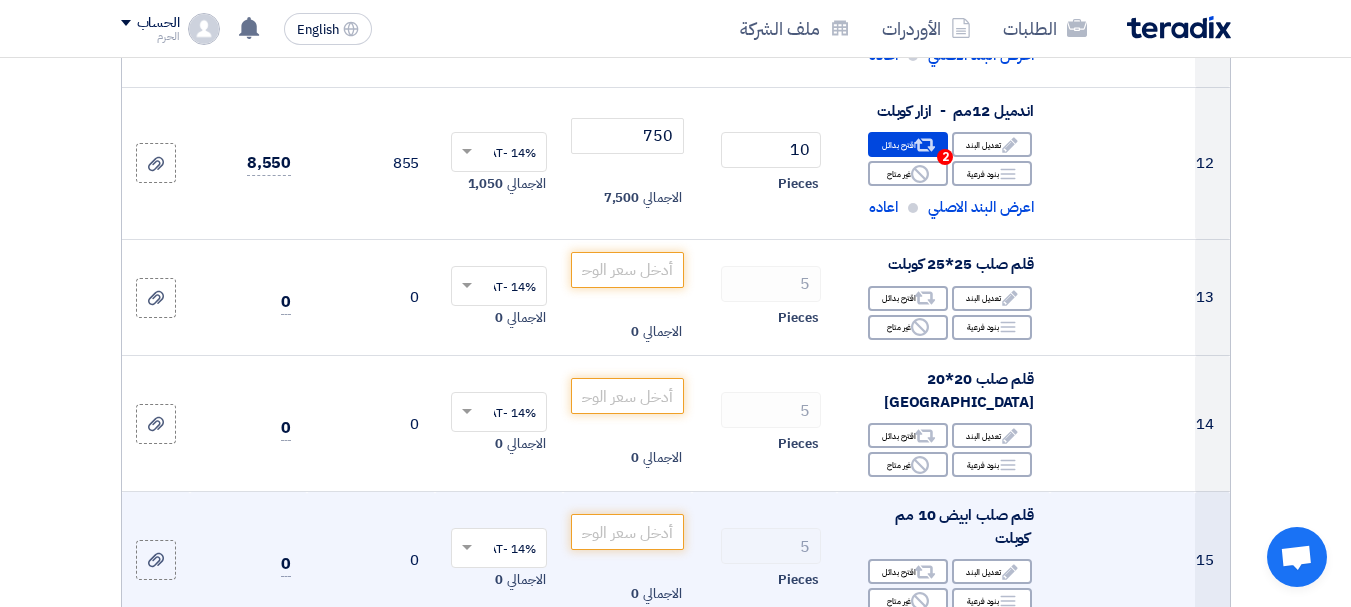 scroll, scrollTop: 1891, scrollLeft: 0, axis: vertical 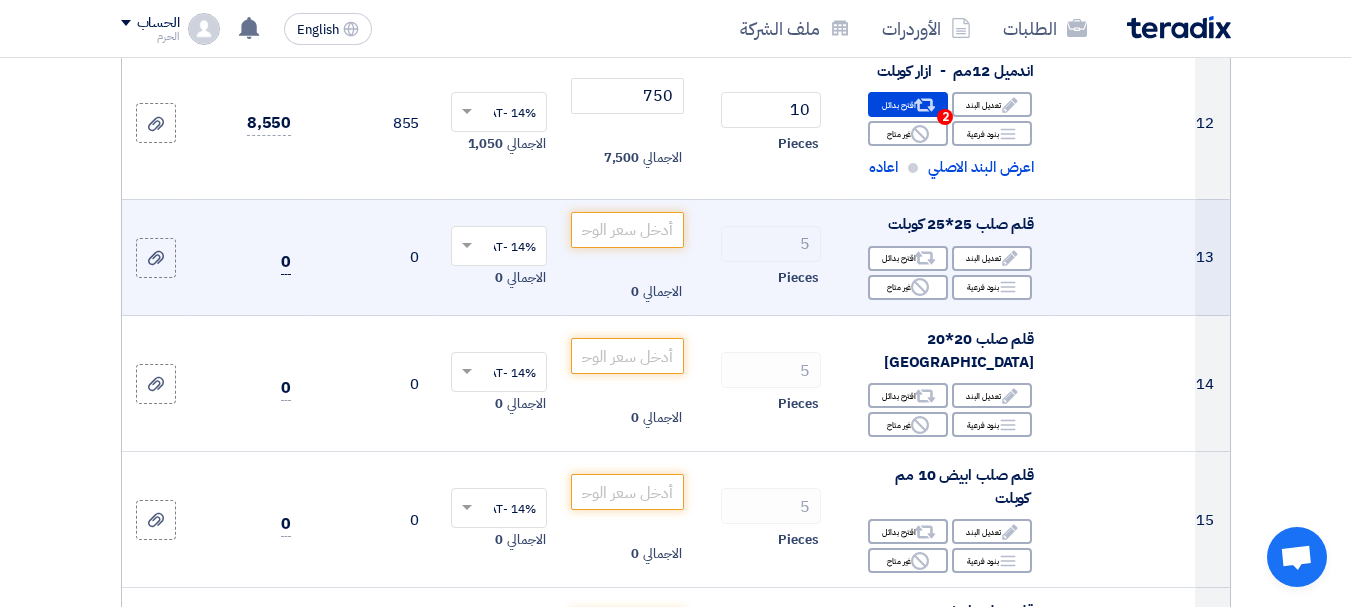 click on "0" 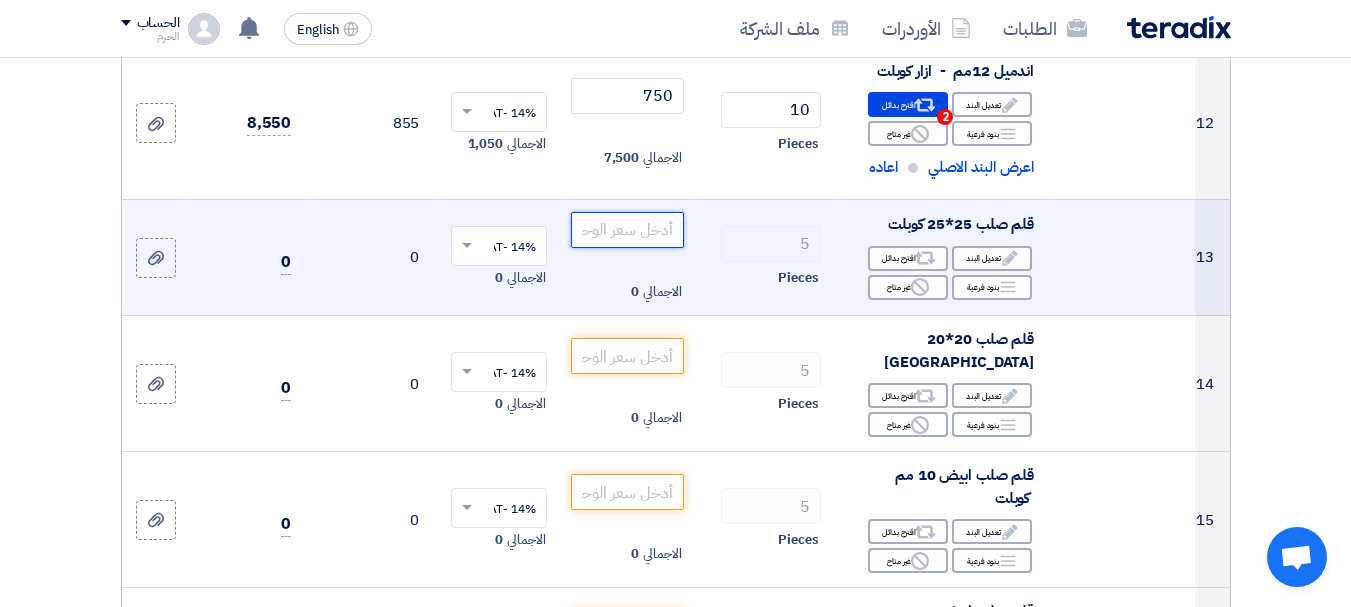 click 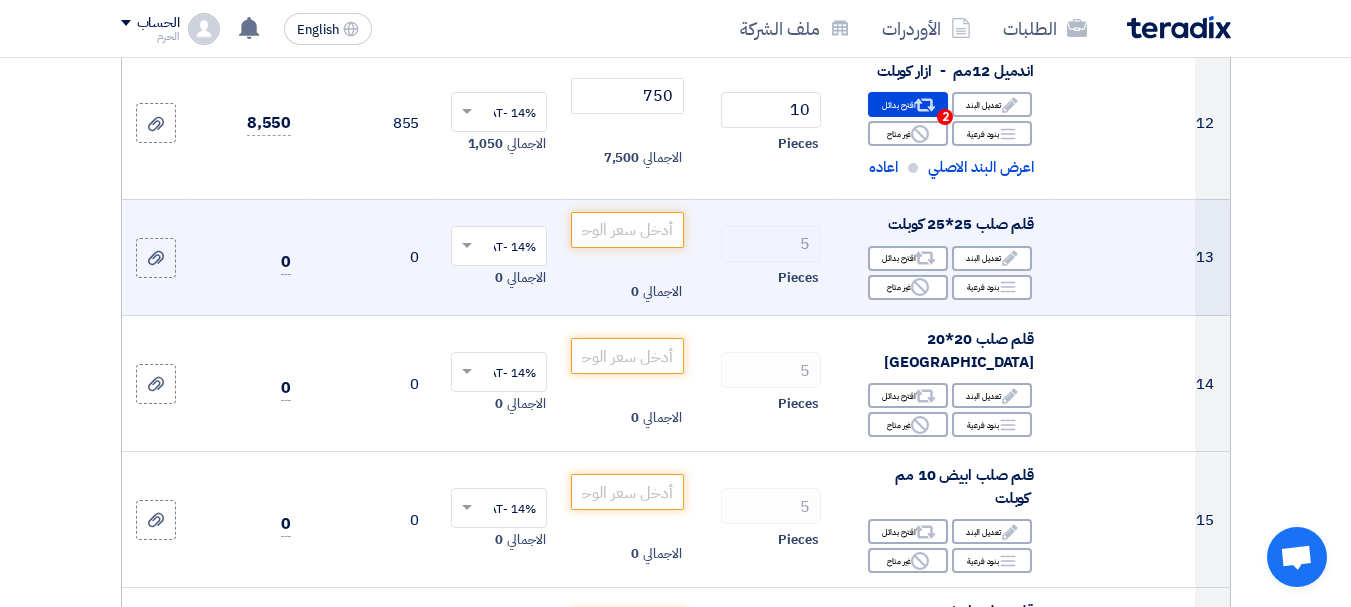 click on "5
Pieces" 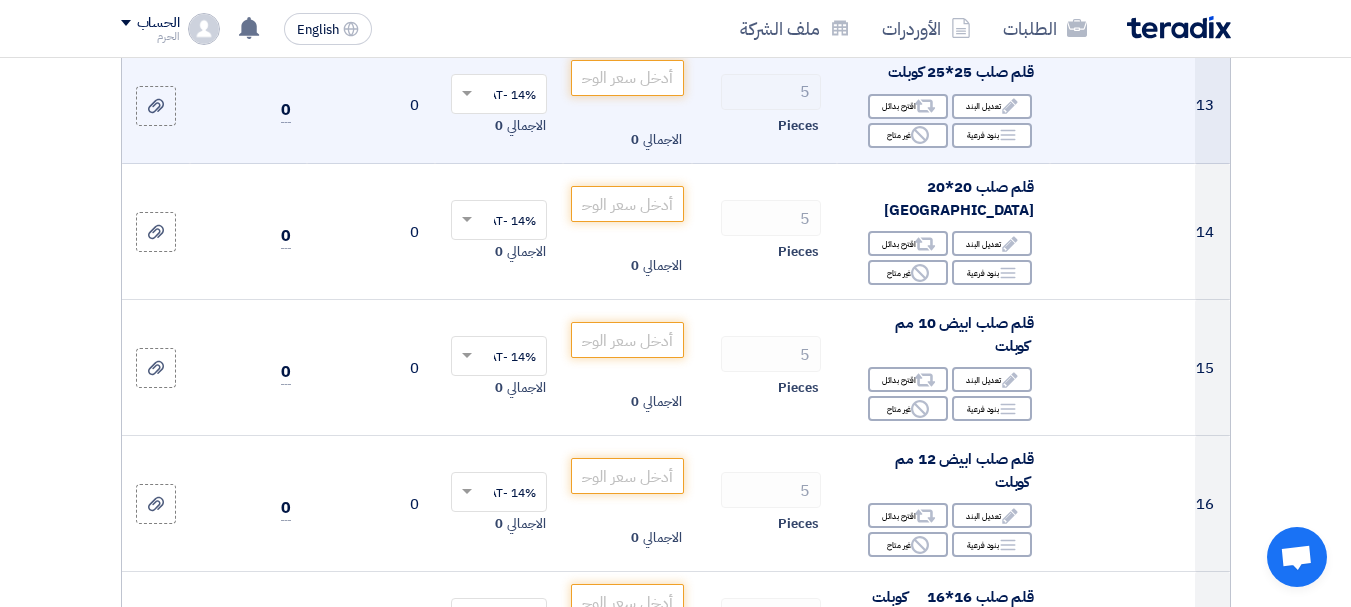 scroll, scrollTop: 2011, scrollLeft: 0, axis: vertical 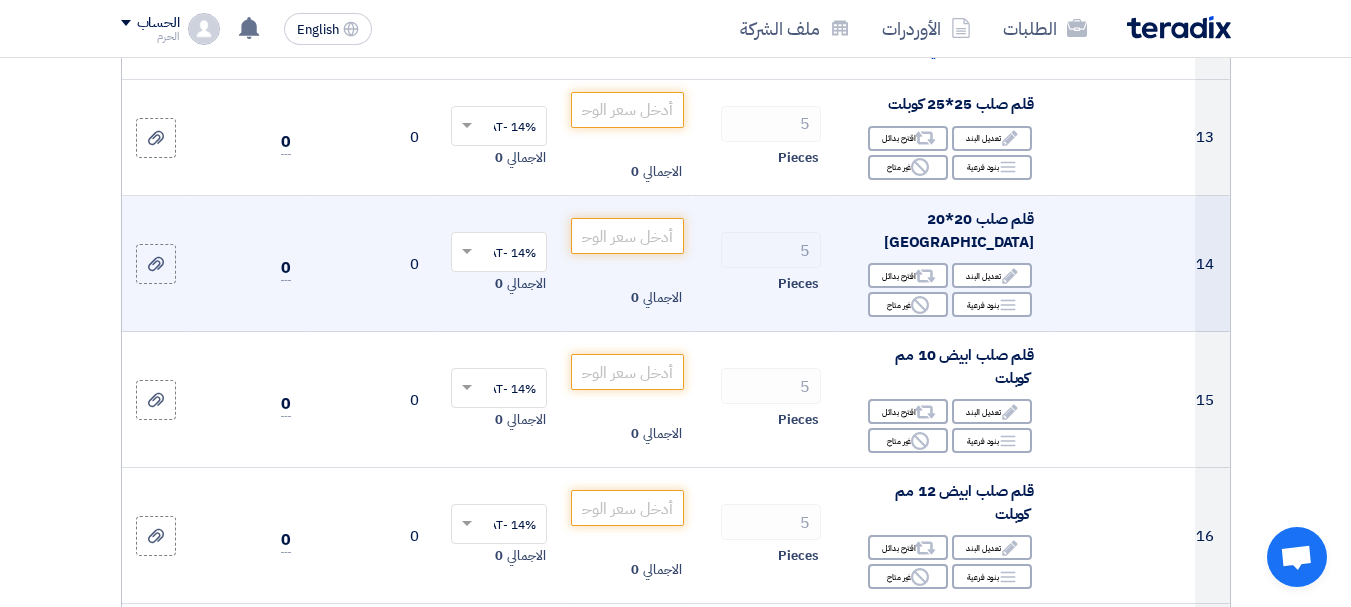 click on "5
Pieces" 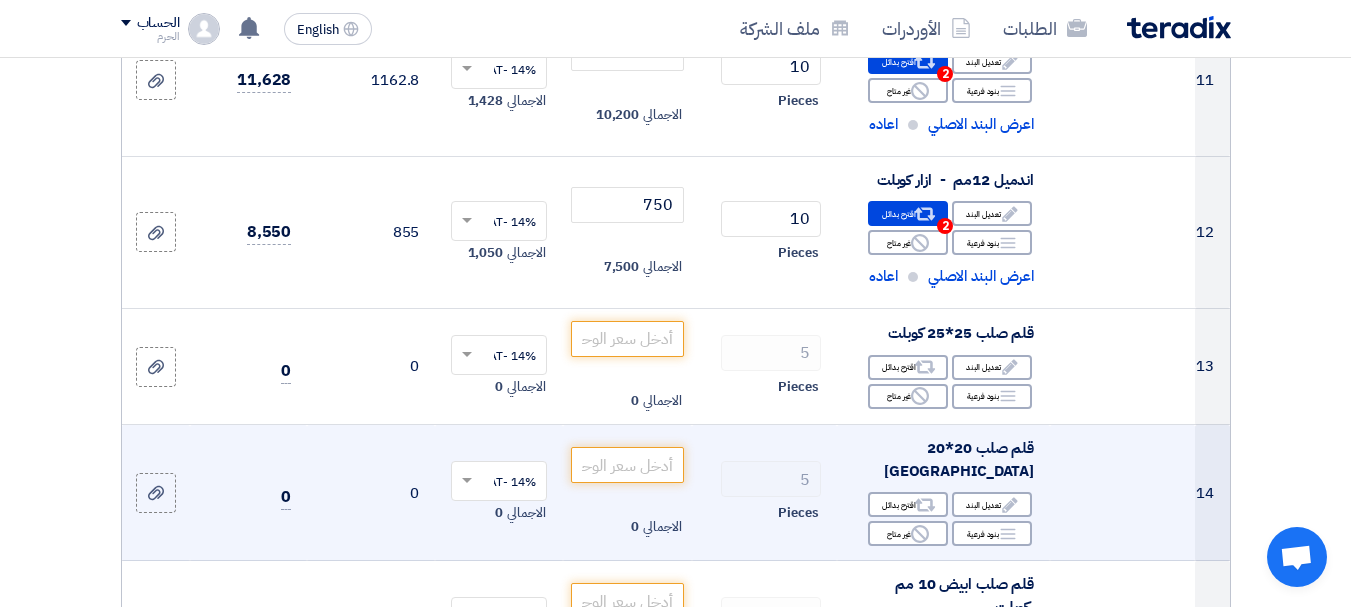 scroll, scrollTop: 1811, scrollLeft: 0, axis: vertical 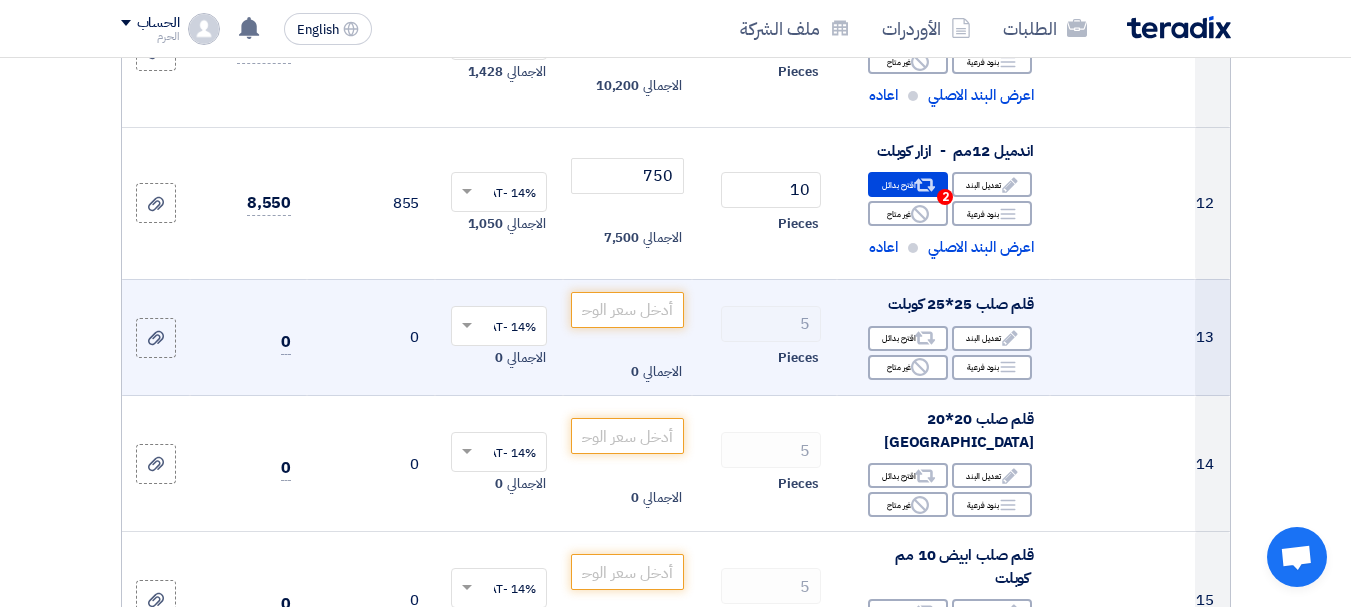 drag, startPoint x: 715, startPoint y: 224, endPoint x: 387, endPoint y: 299, distance: 336.46545 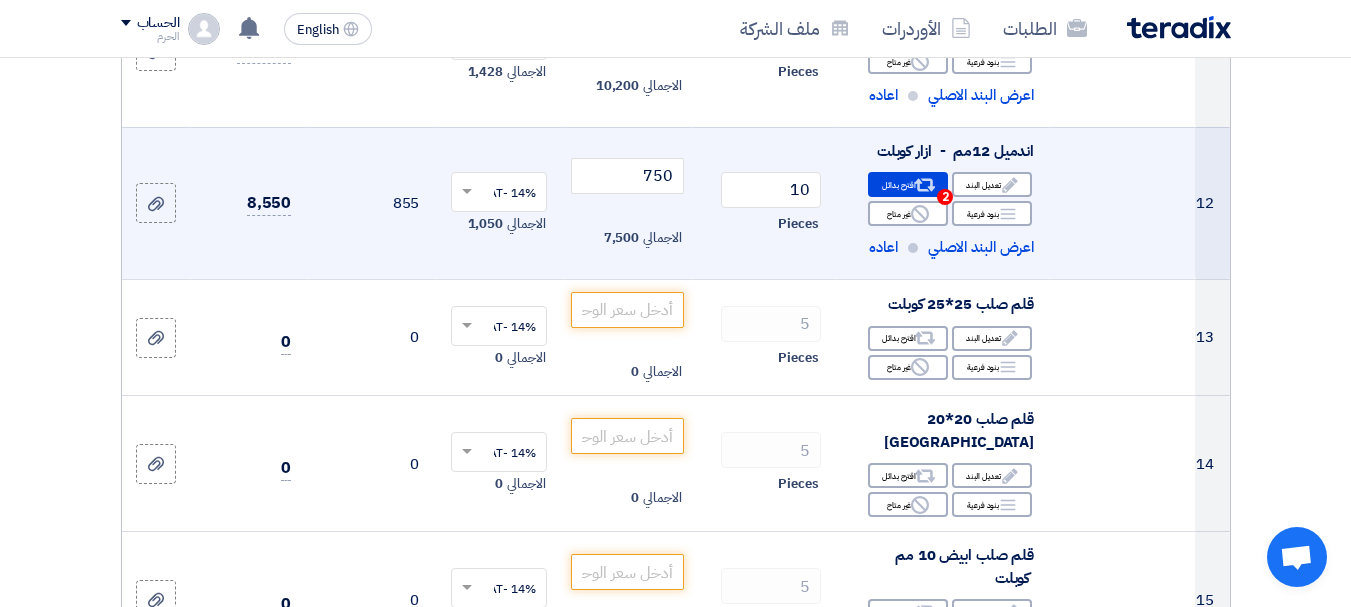 click on "14% -VAT
×
الاجمالي
1,050" 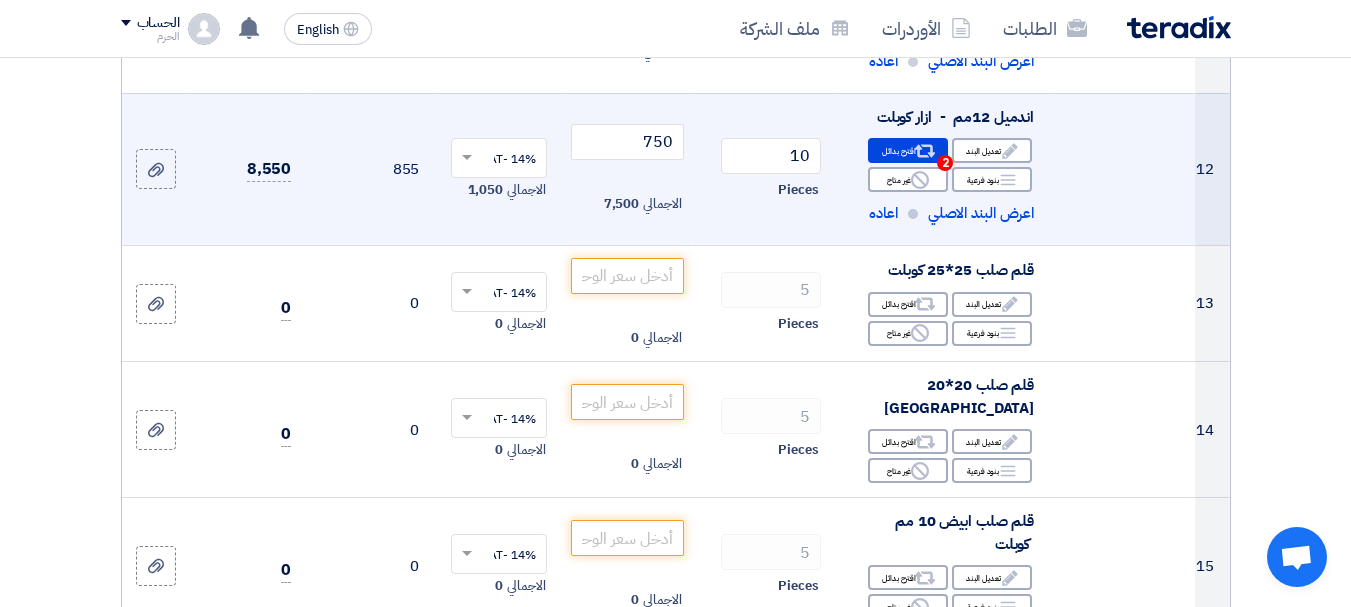 scroll, scrollTop: 1851, scrollLeft: 0, axis: vertical 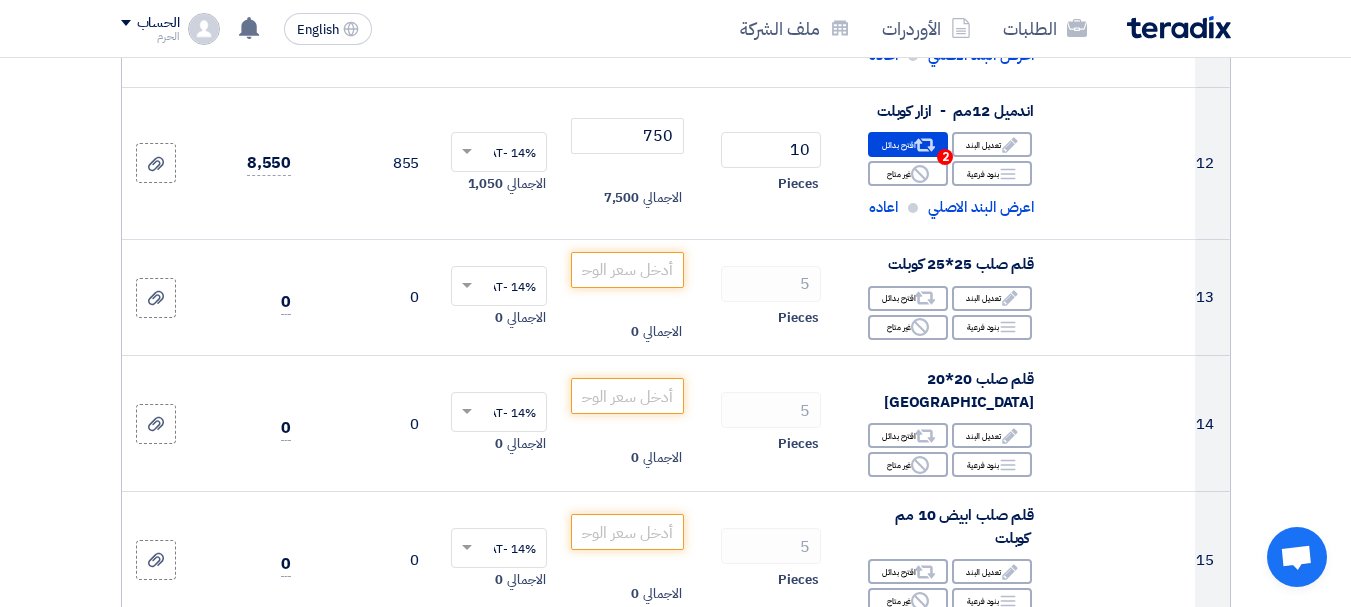 click on "تفاصيل الطلب
#
الكود/الموديل
البيان/الوصف
الكمية/العدد
سعر الوحدة (EGP)
الضرائب
+
'Select taxes...
14% -VAT" 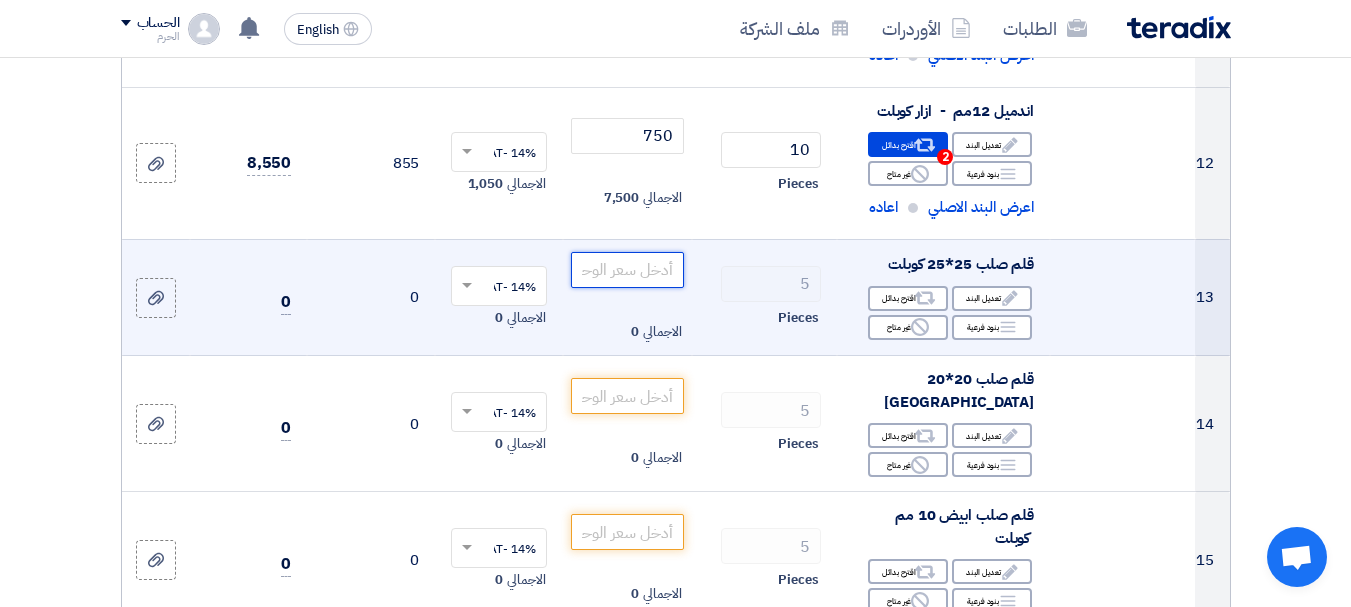 click 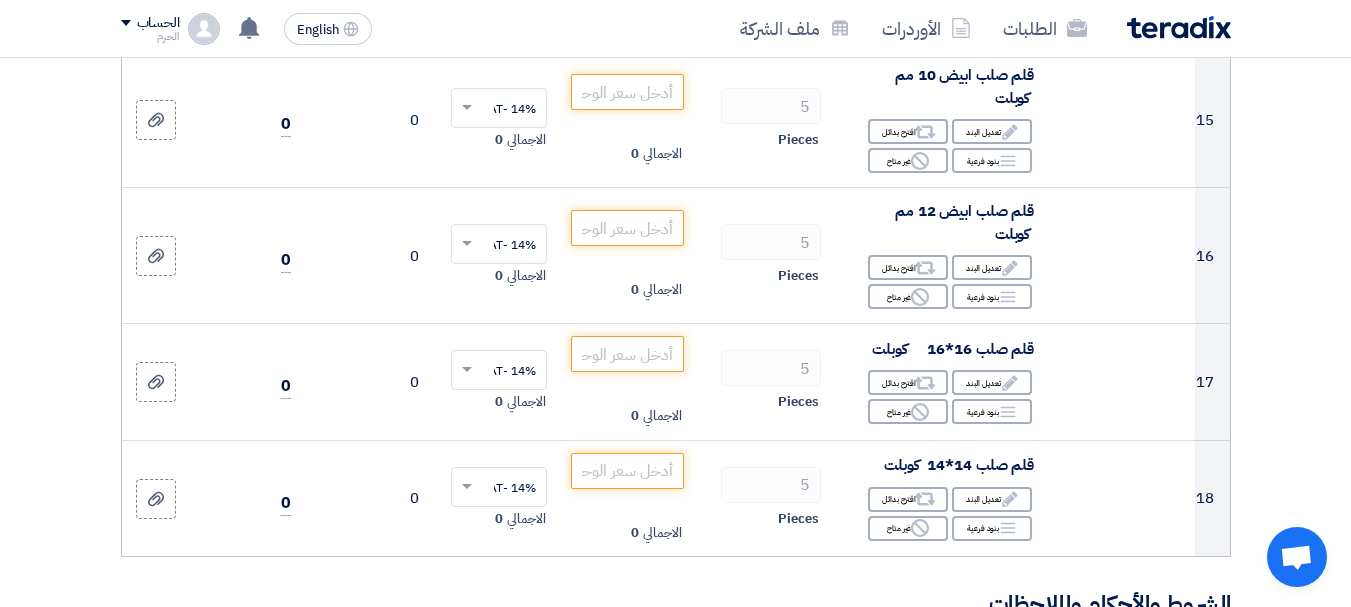 scroll, scrollTop: 2251, scrollLeft: 0, axis: vertical 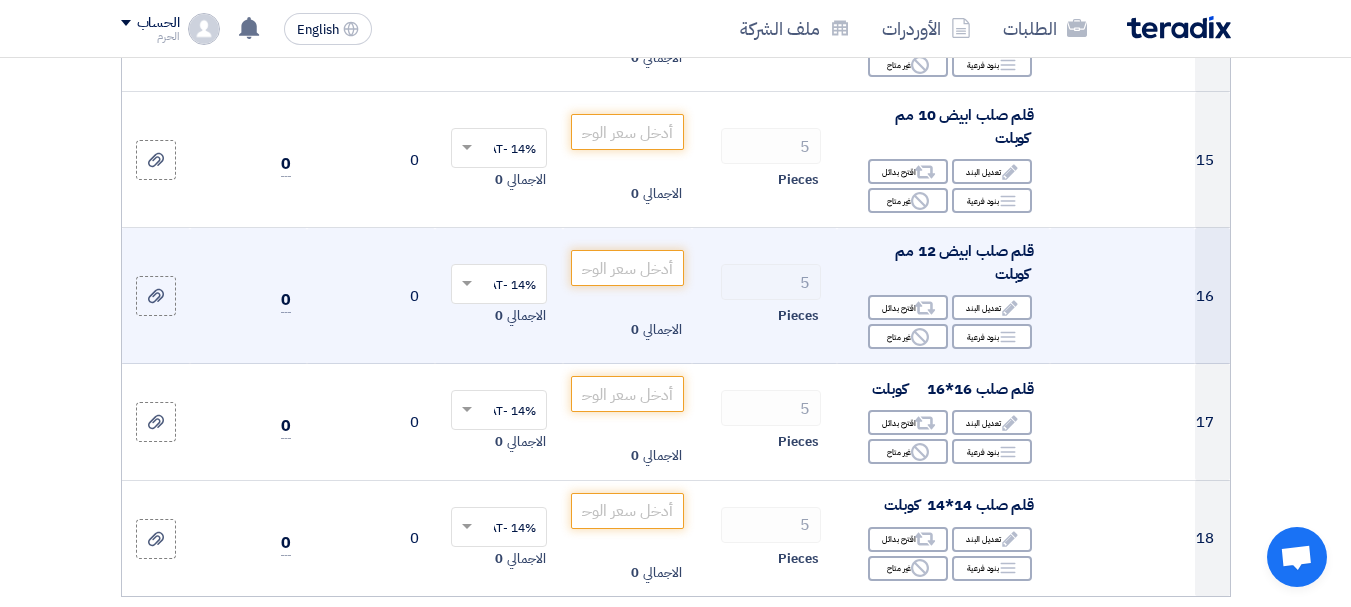 click on "الاجمالي
0" 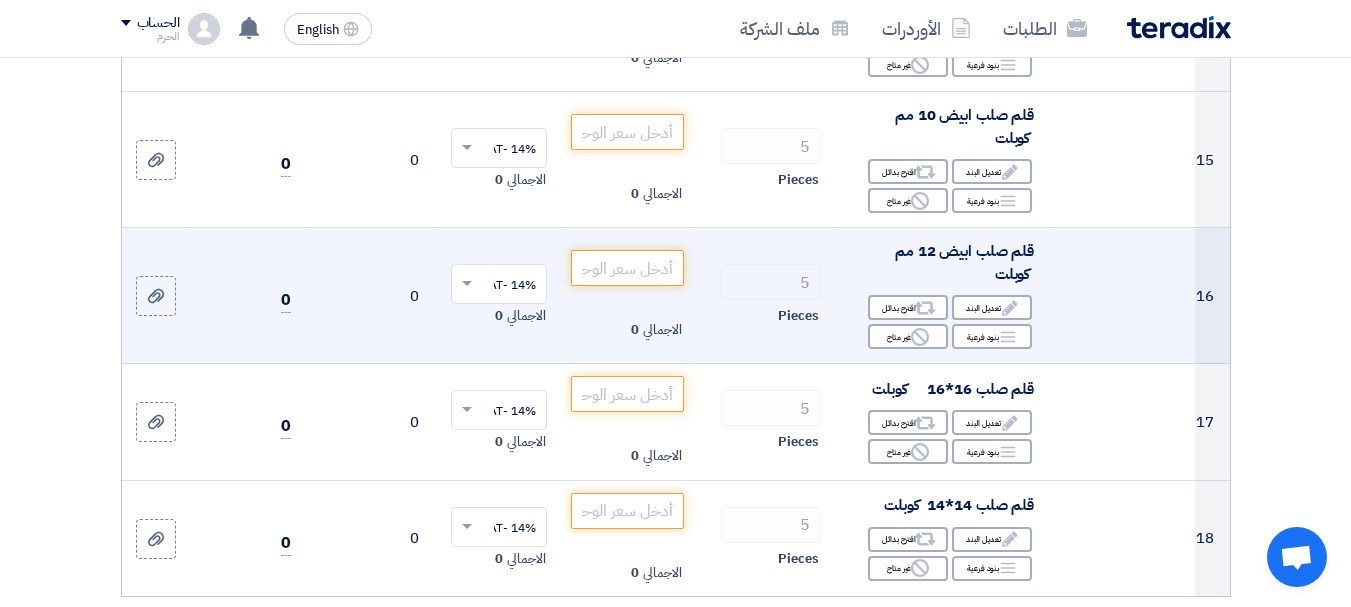 click on "الاجمالي" 